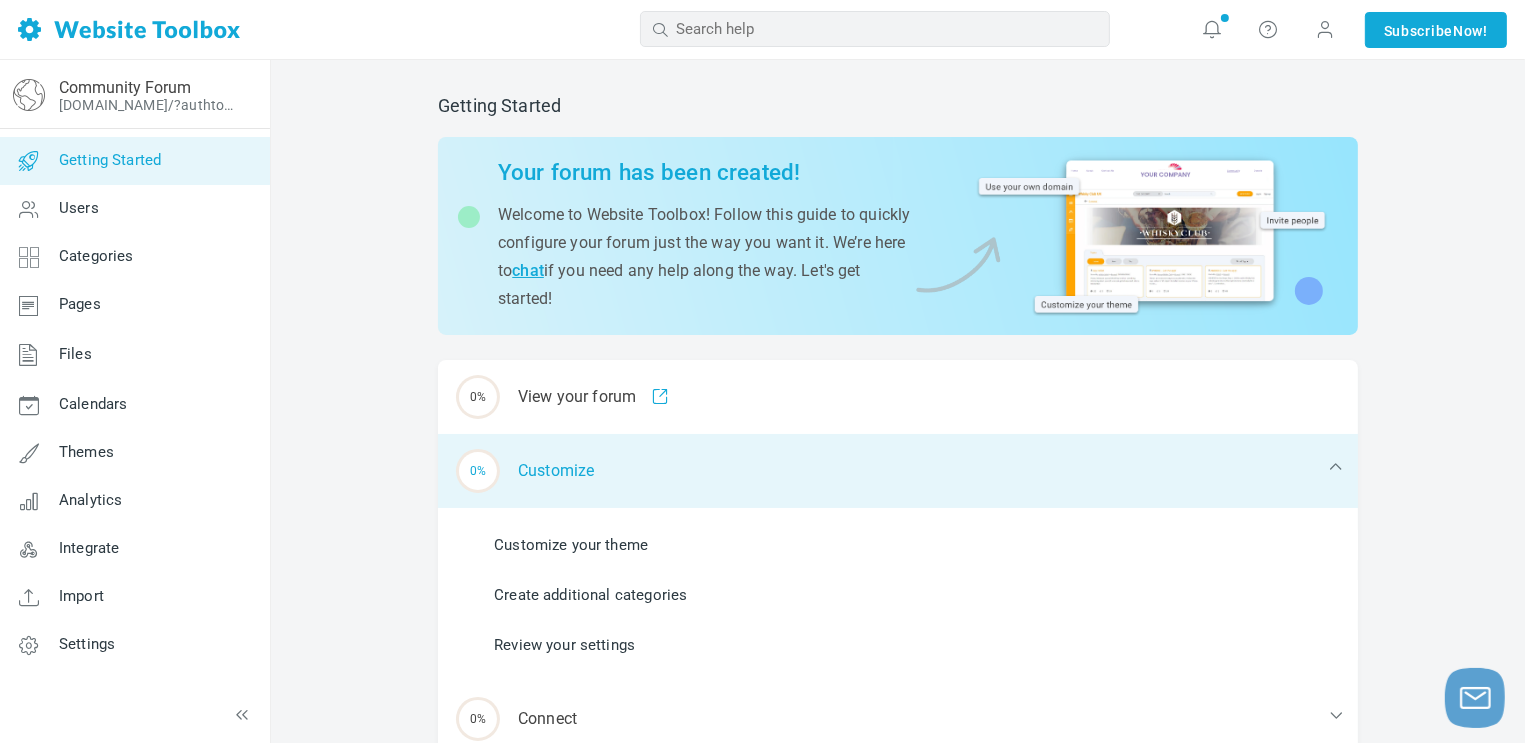 scroll, scrollTop: 233, scrollLeft: 0, axis: vertical 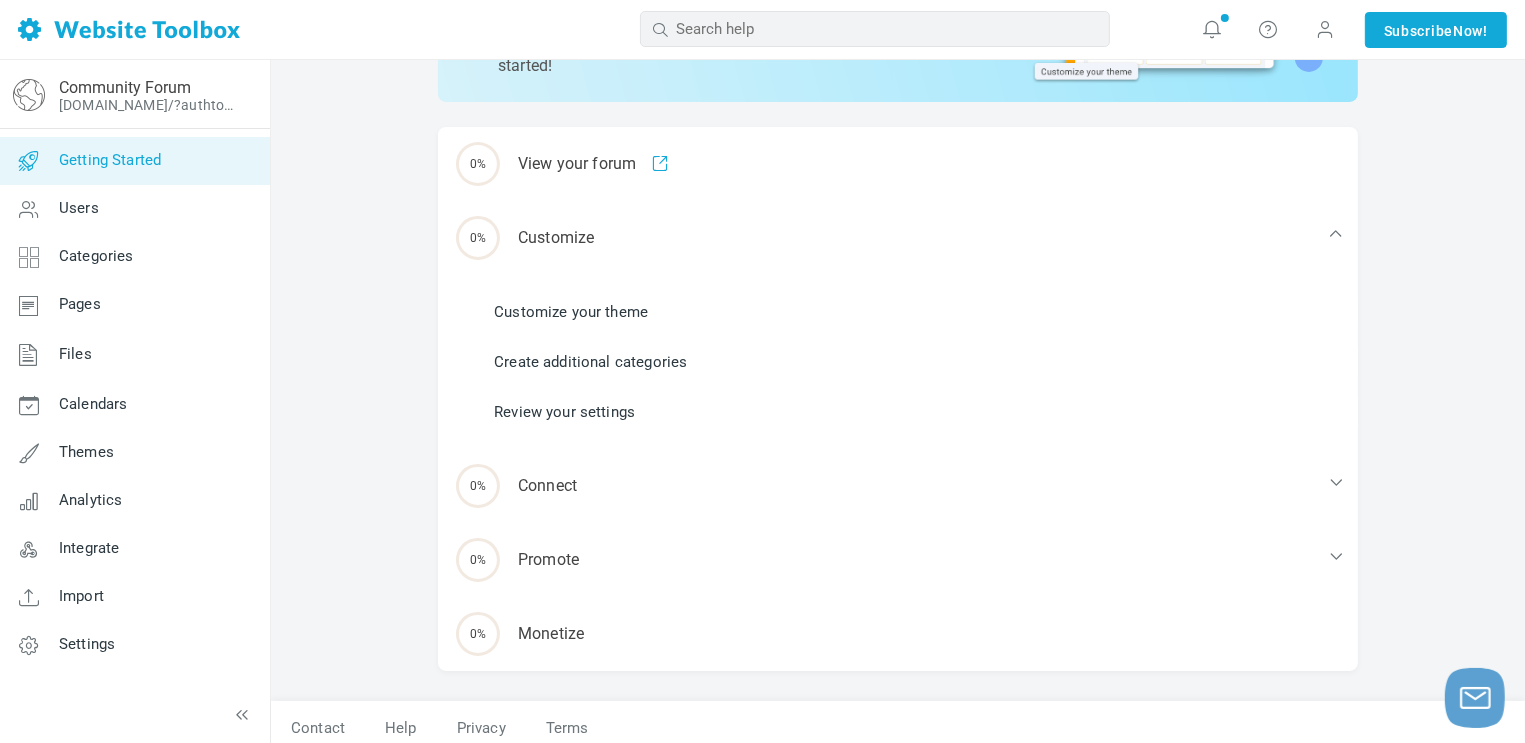 click on "Customize your theme" at bounding box center (571, 312) 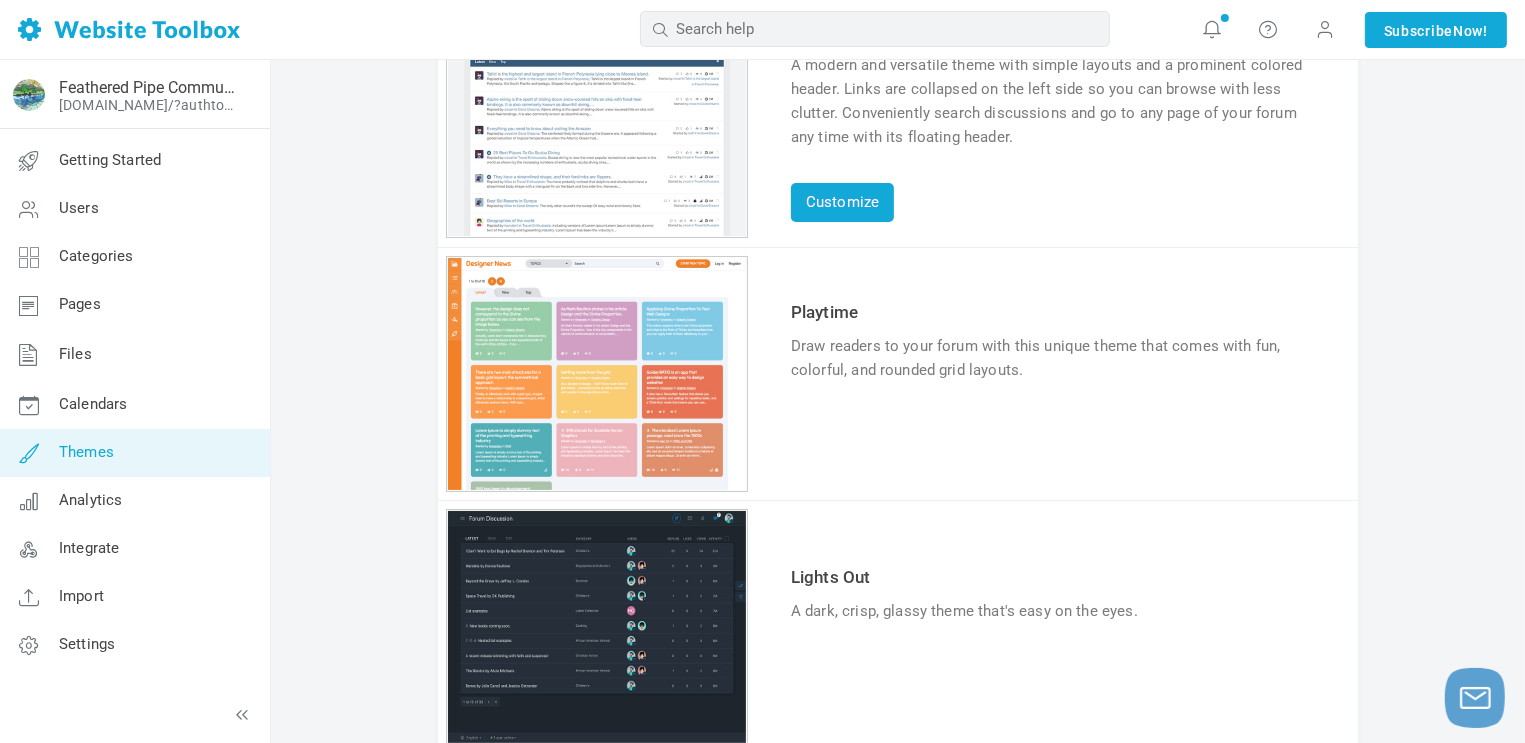 scroll, scrollTop: 0, scrollLeft: 0, axis: both 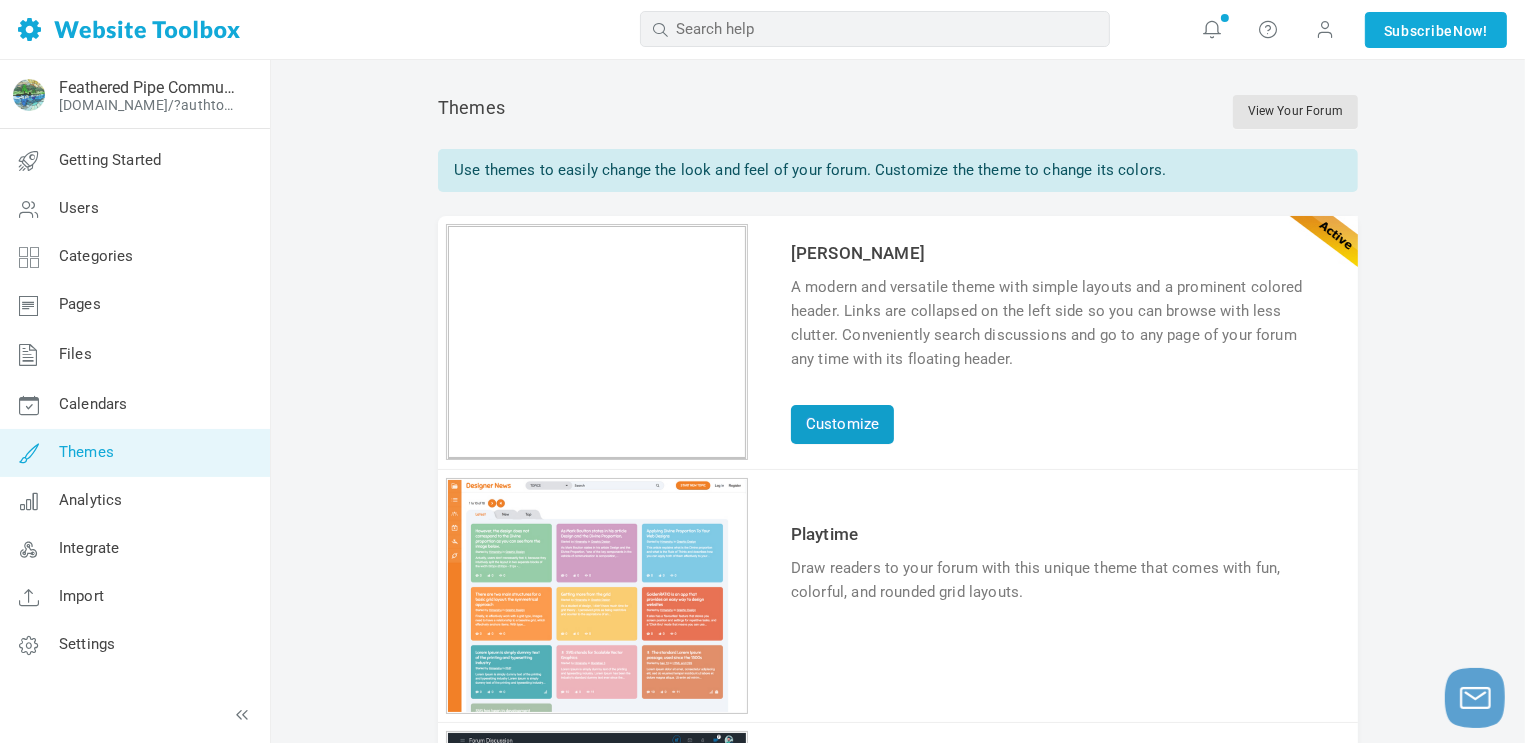 click on "Customize" at bounding box center [842, 424] 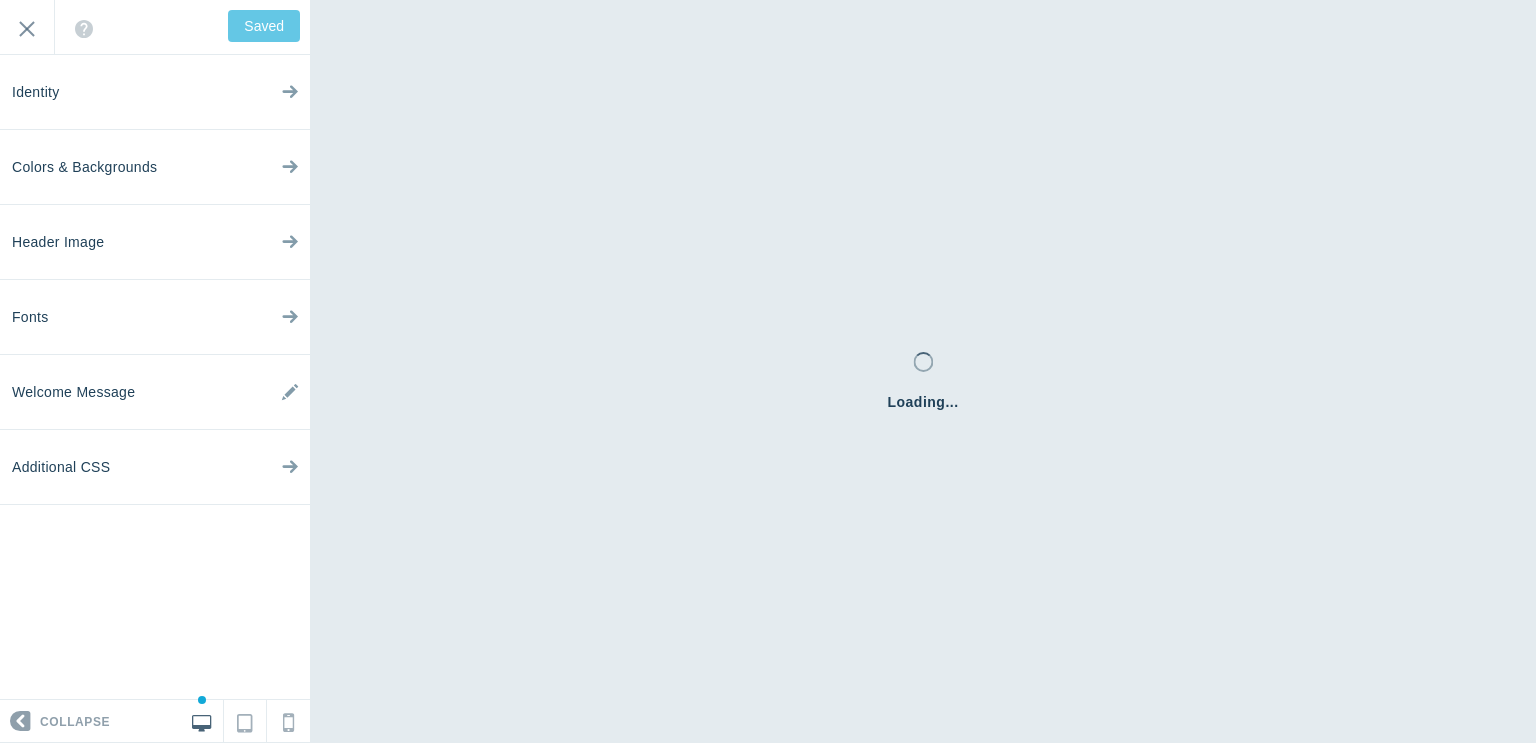 scroll, scrollTop: 0, scrollLeft: 0, axis: both 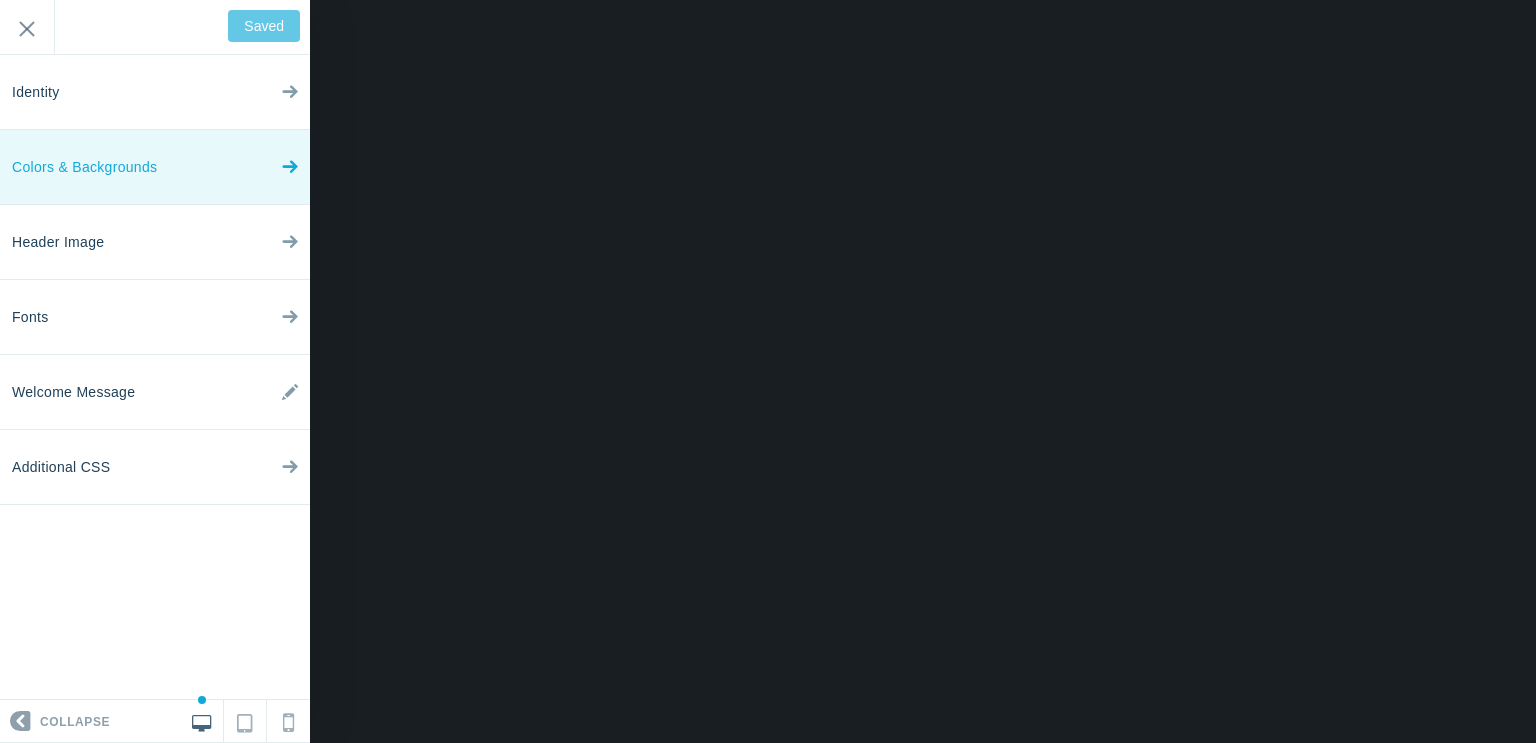 click on "Colors & Backgrounds" at bounding box center (155, 167) 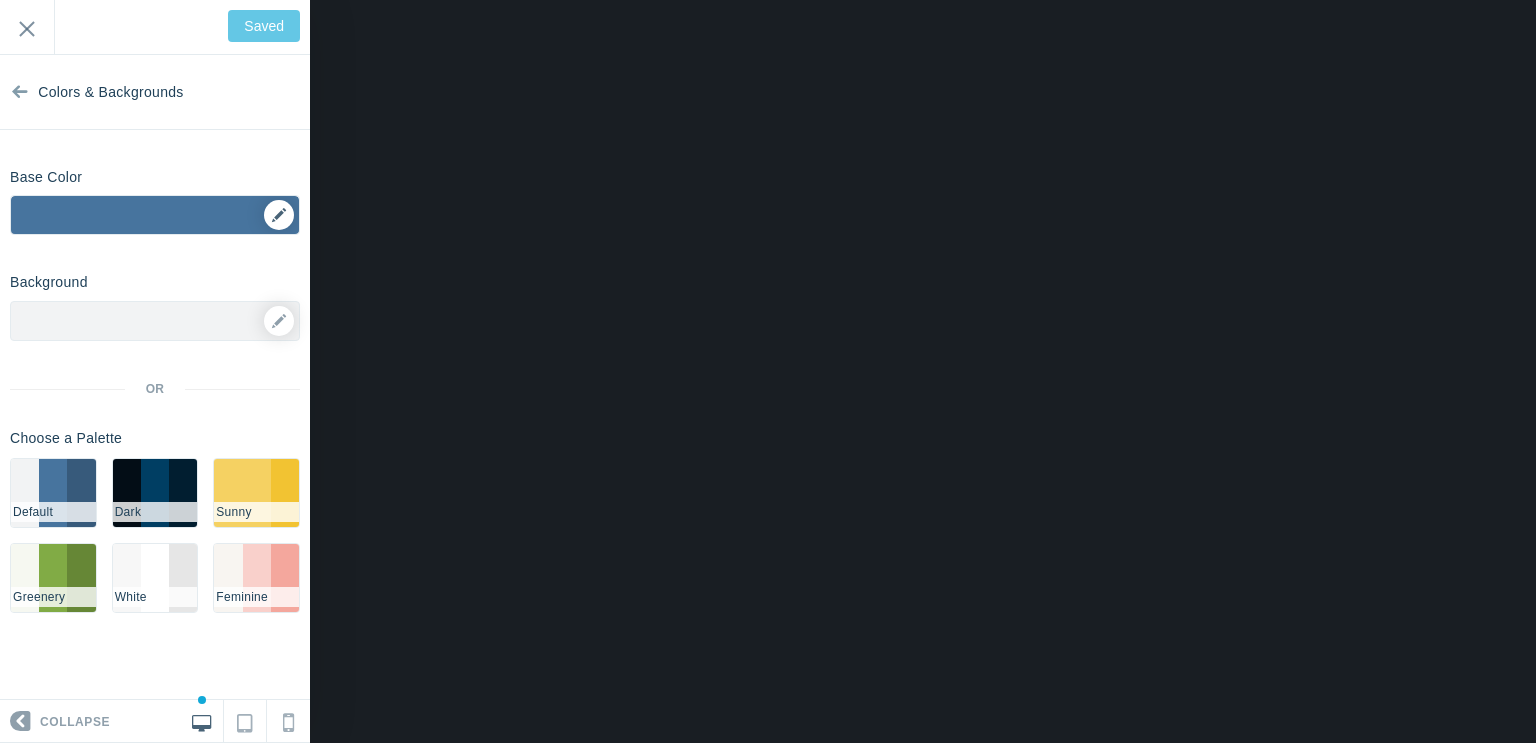 click on "▼" at bounding box center [155, 221] 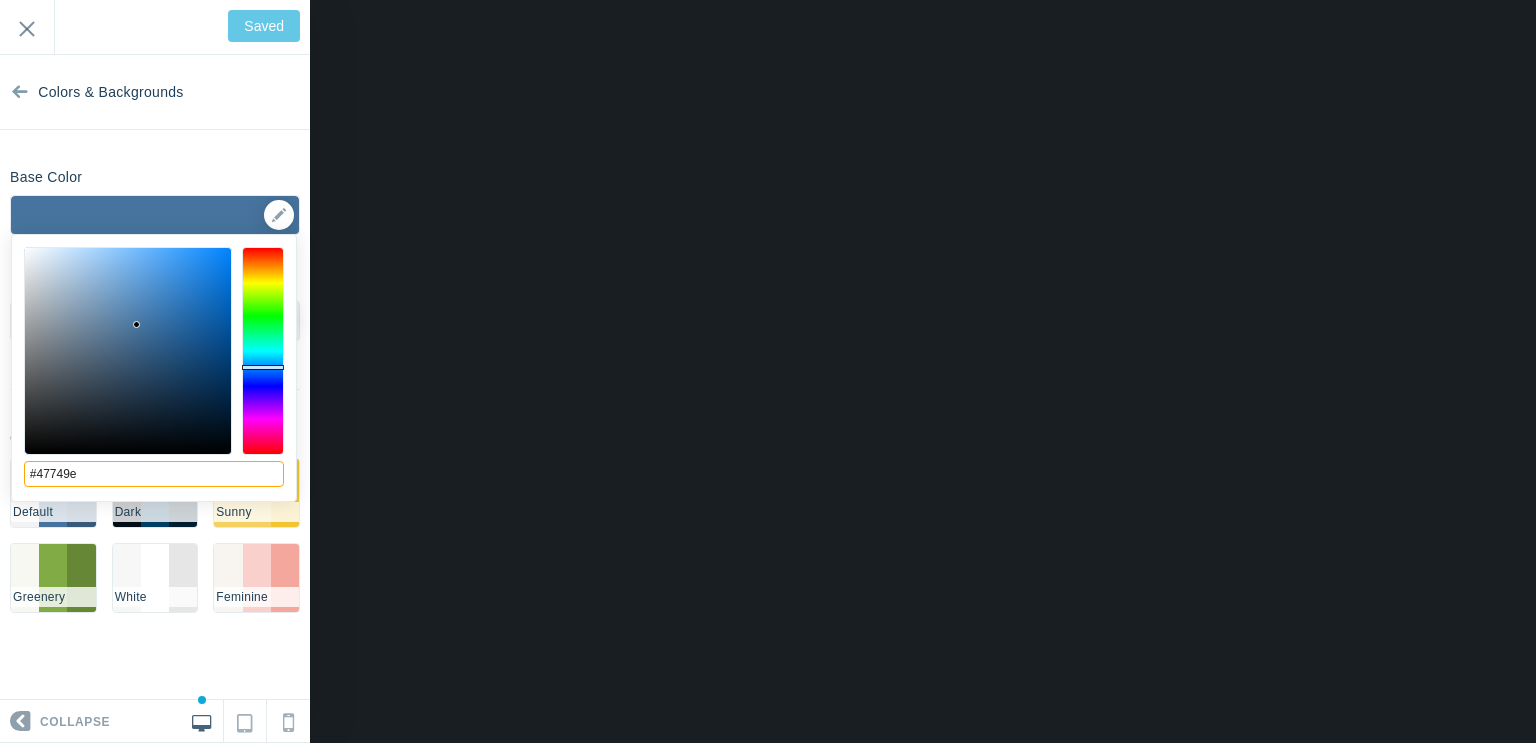 click on "#47749e" at bounding box center [154, 474] 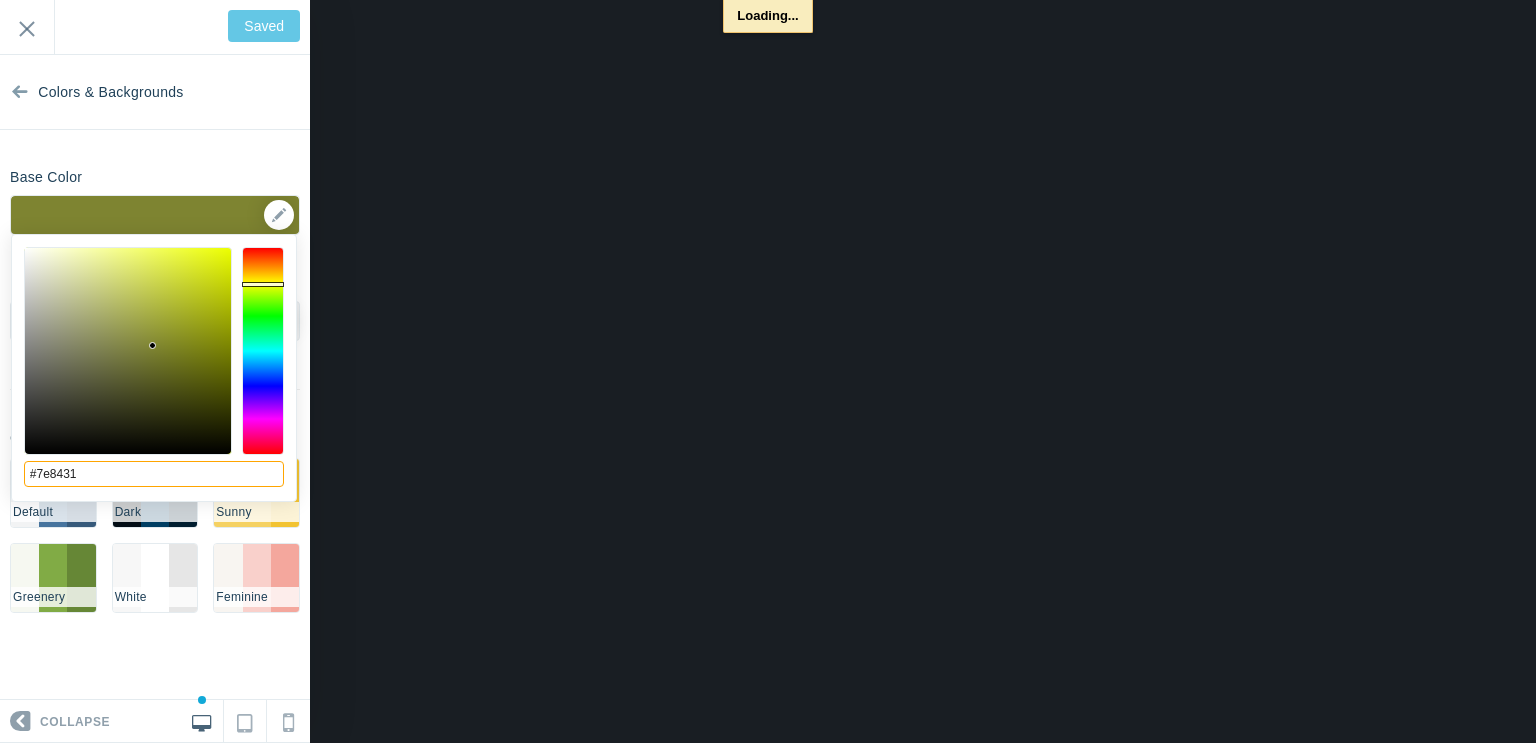 type on "Save" 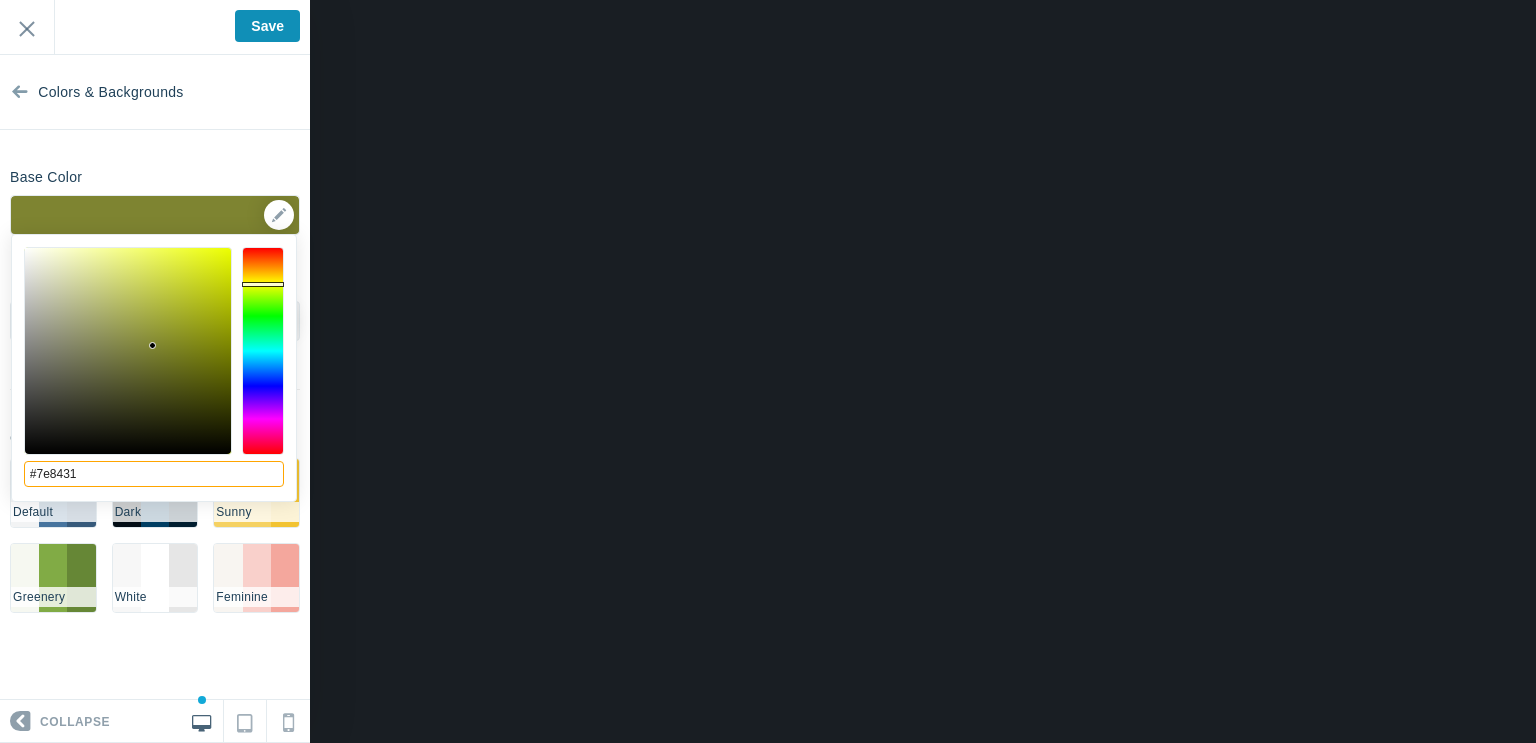 type on "#7e8431" 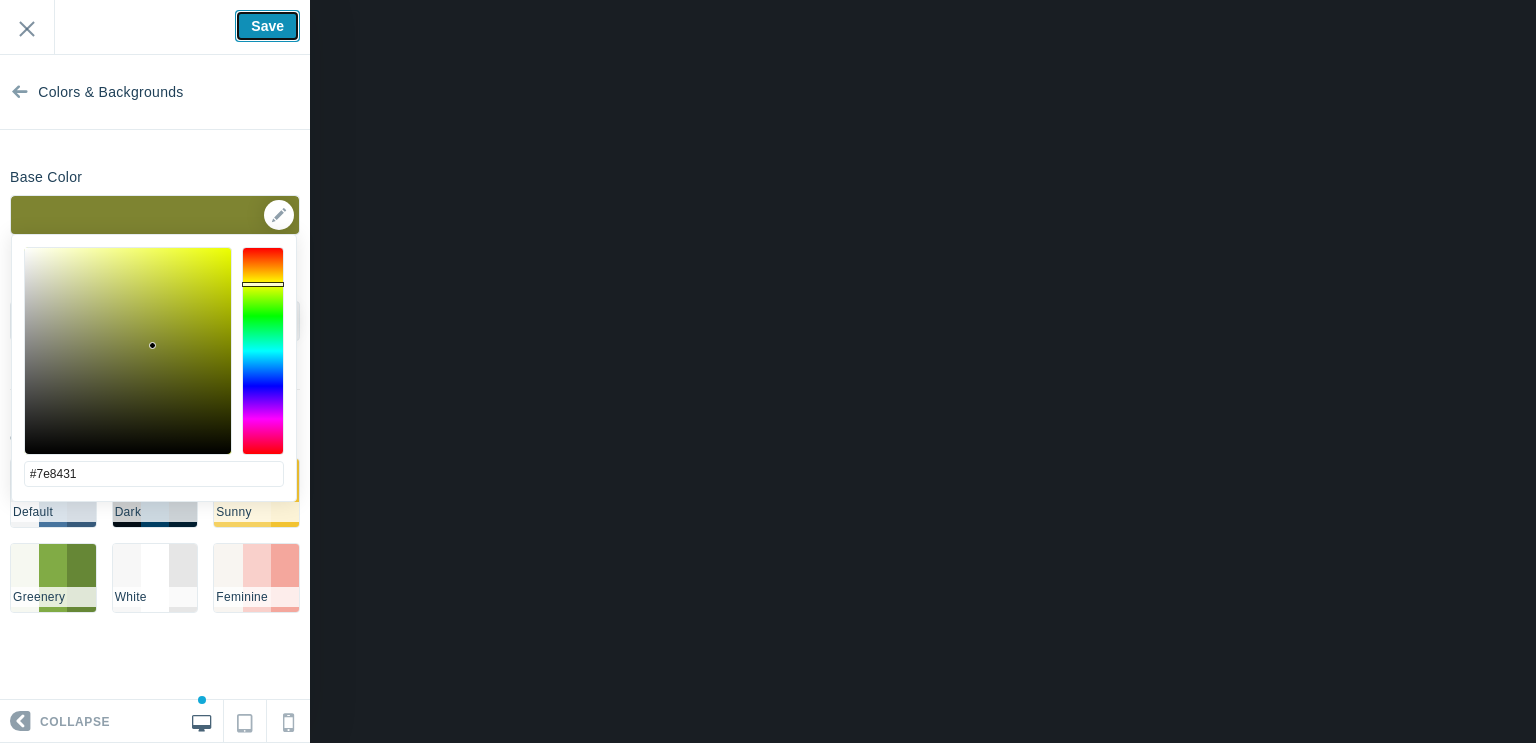 click on "Save" at bounding box center [267, 26] 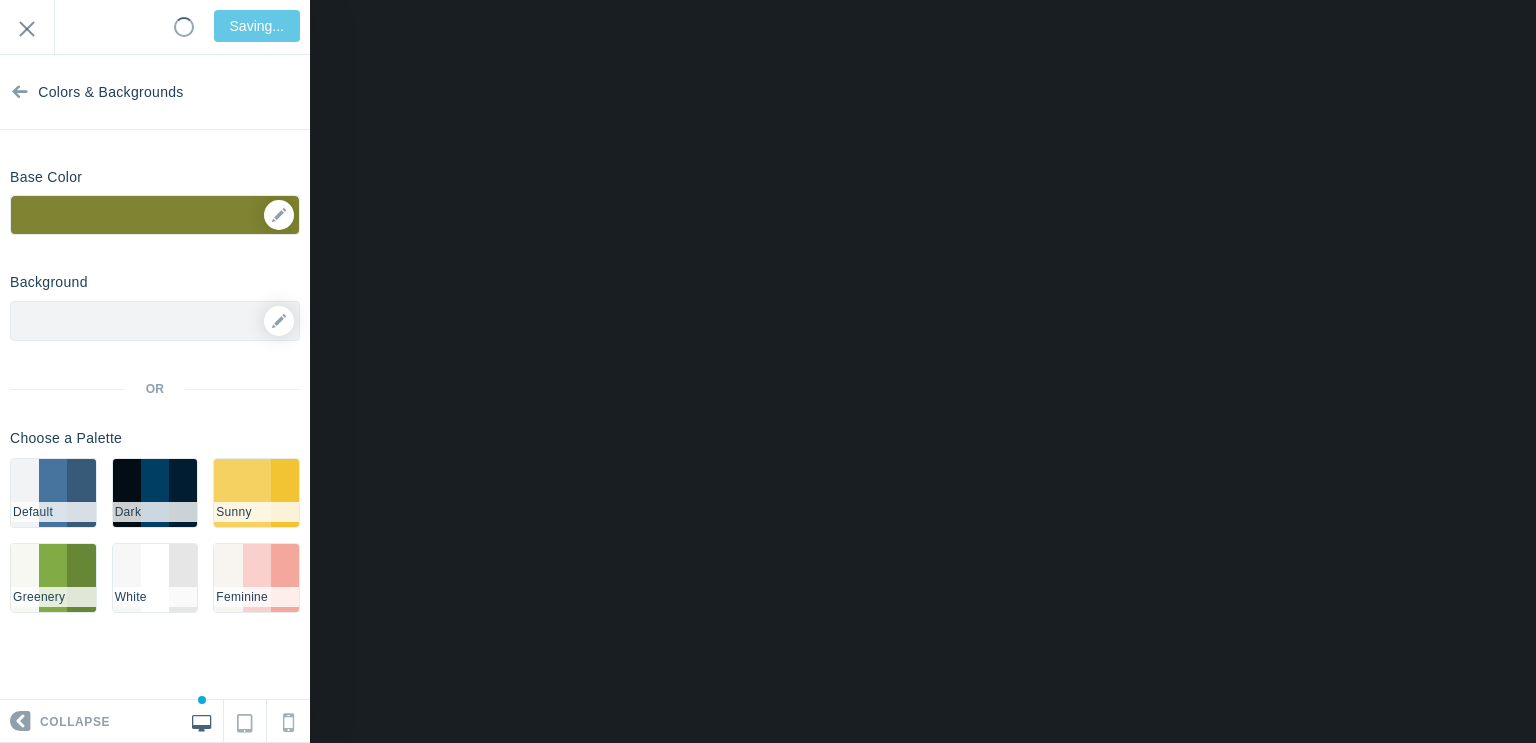 type on "Saved" 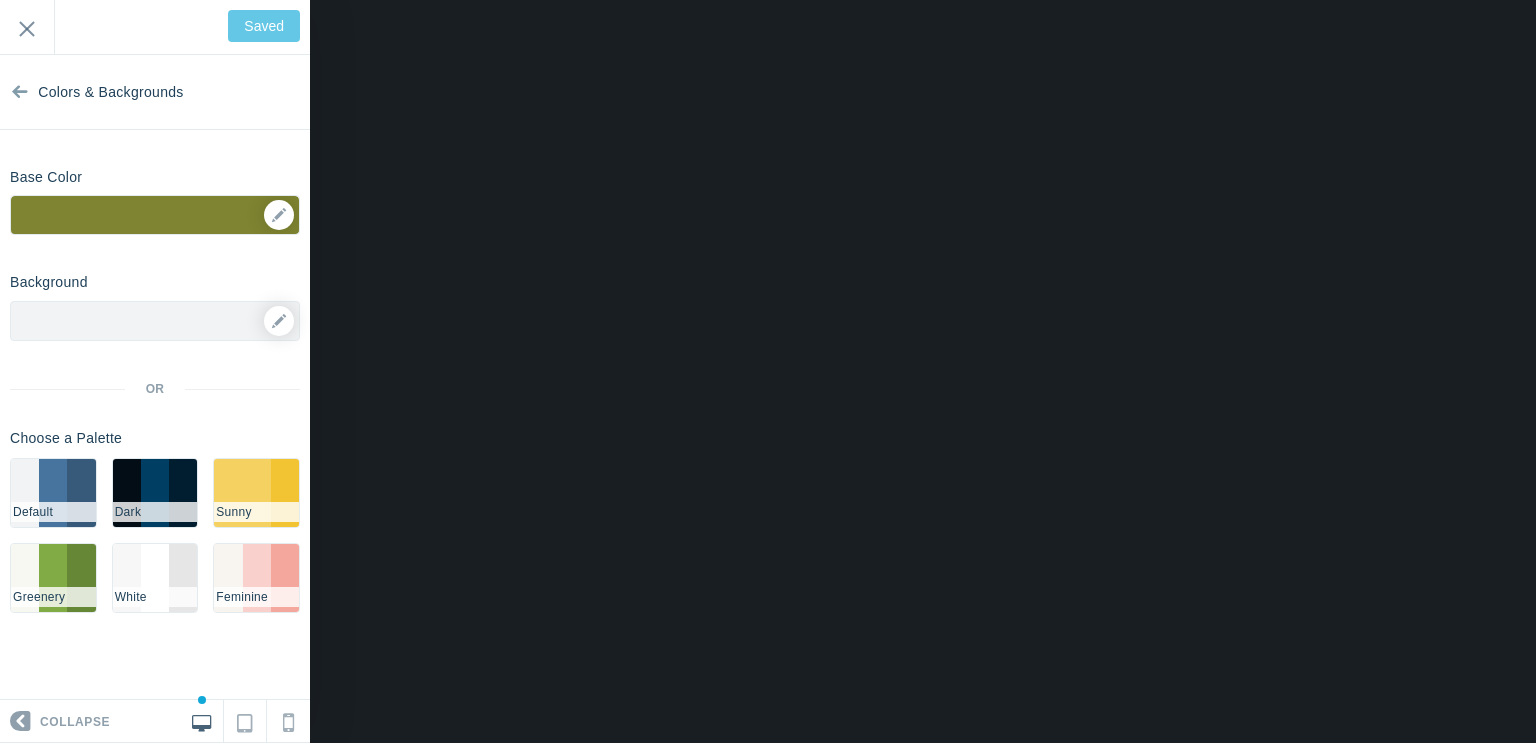 click on "Colors & Backgrounds
Base Color
#7e8431 ▼
Background
Options
Select Image
▼
Position
Repeat
Fixed Position" at bounding box center (155, 377) 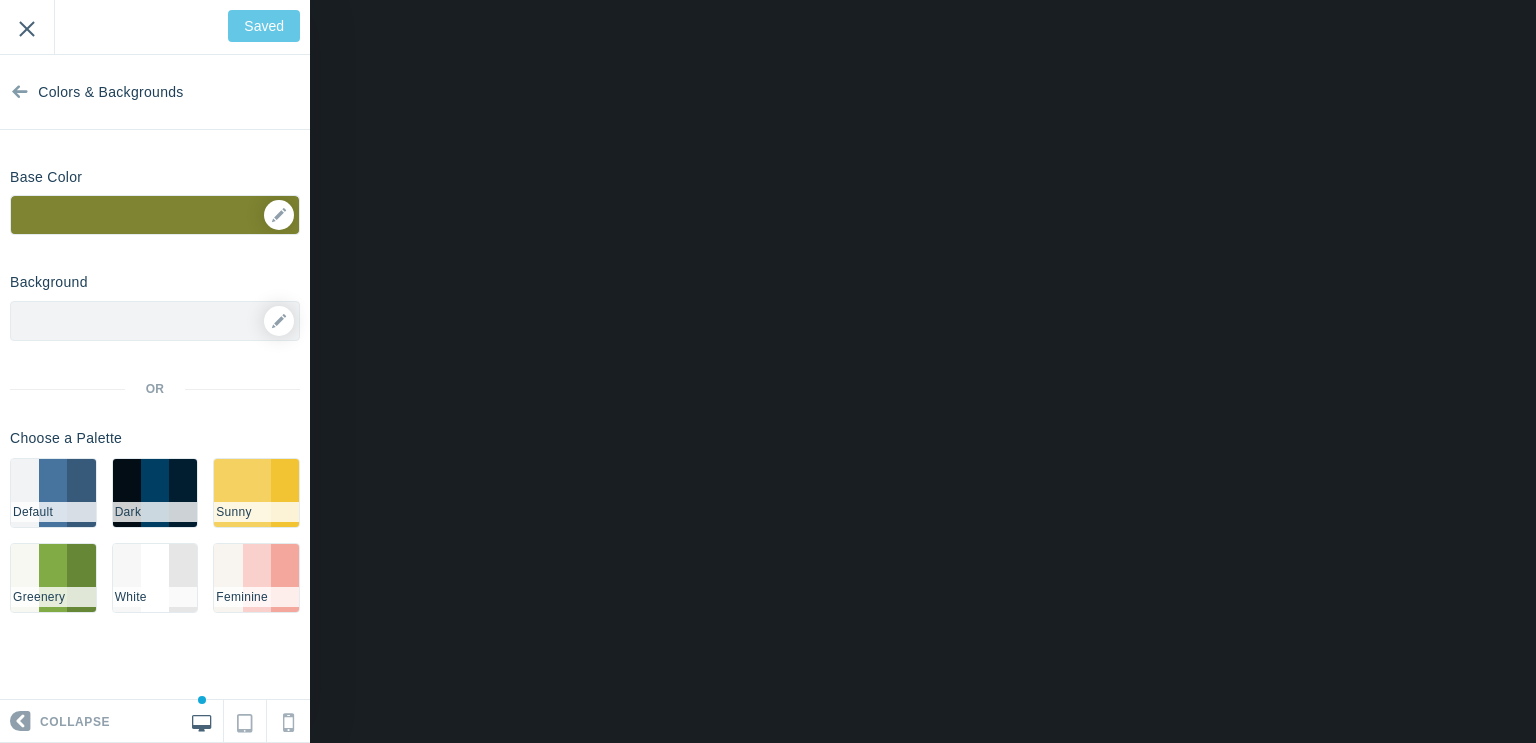 click on "Exit" at bounding box center [27, 27] 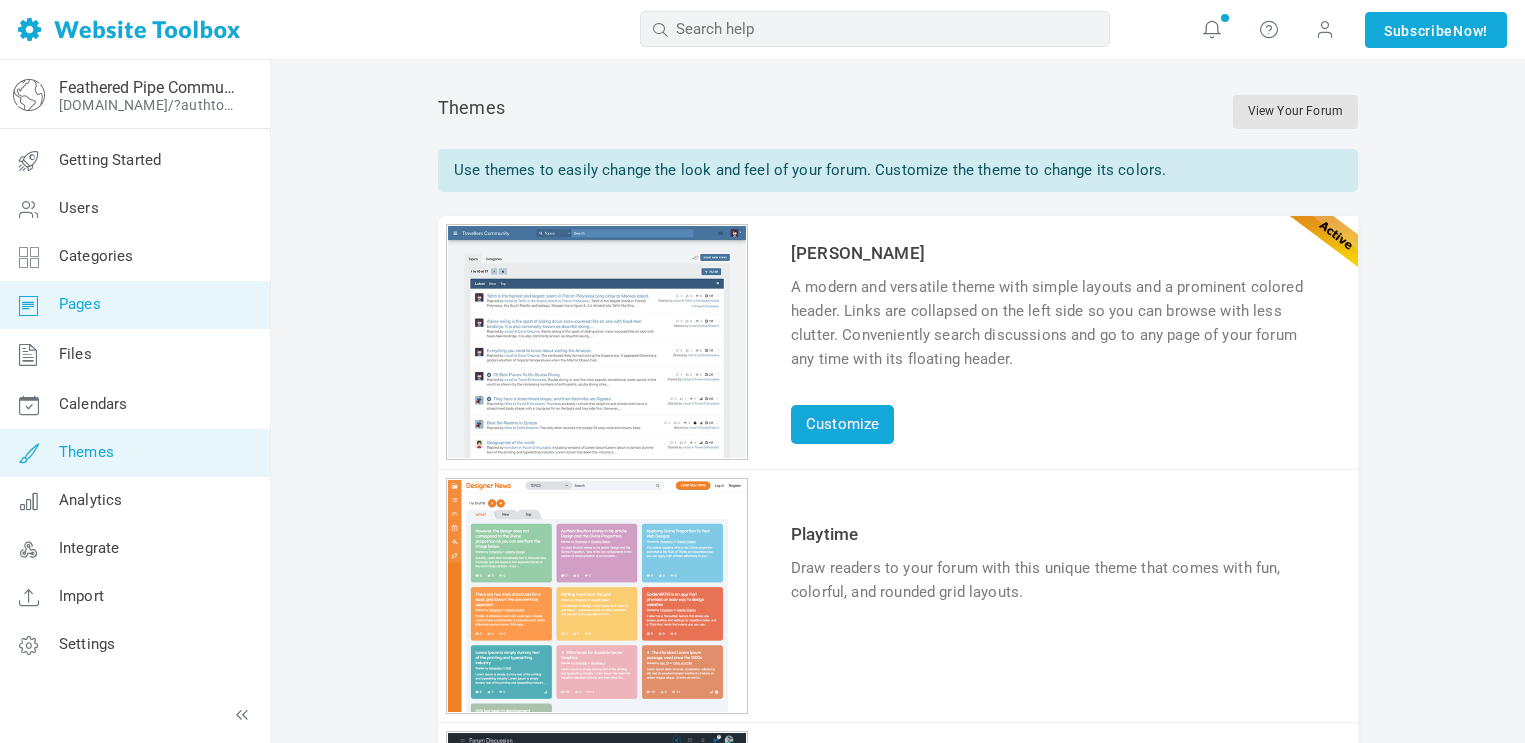 scroll, scrollTop: 0, scrollLeft: 0, axis: both 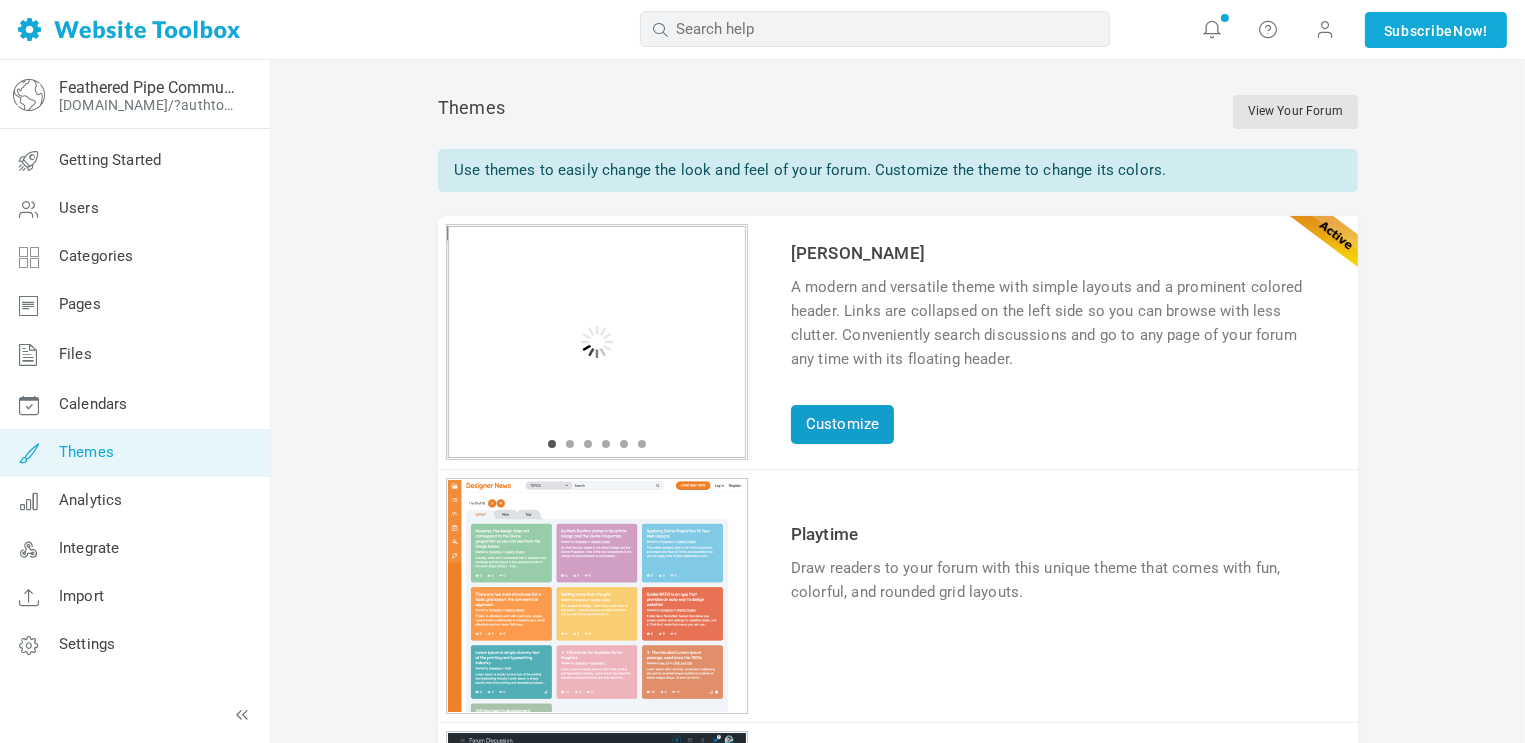 click on "Customize" at bounding box center [842, 424] 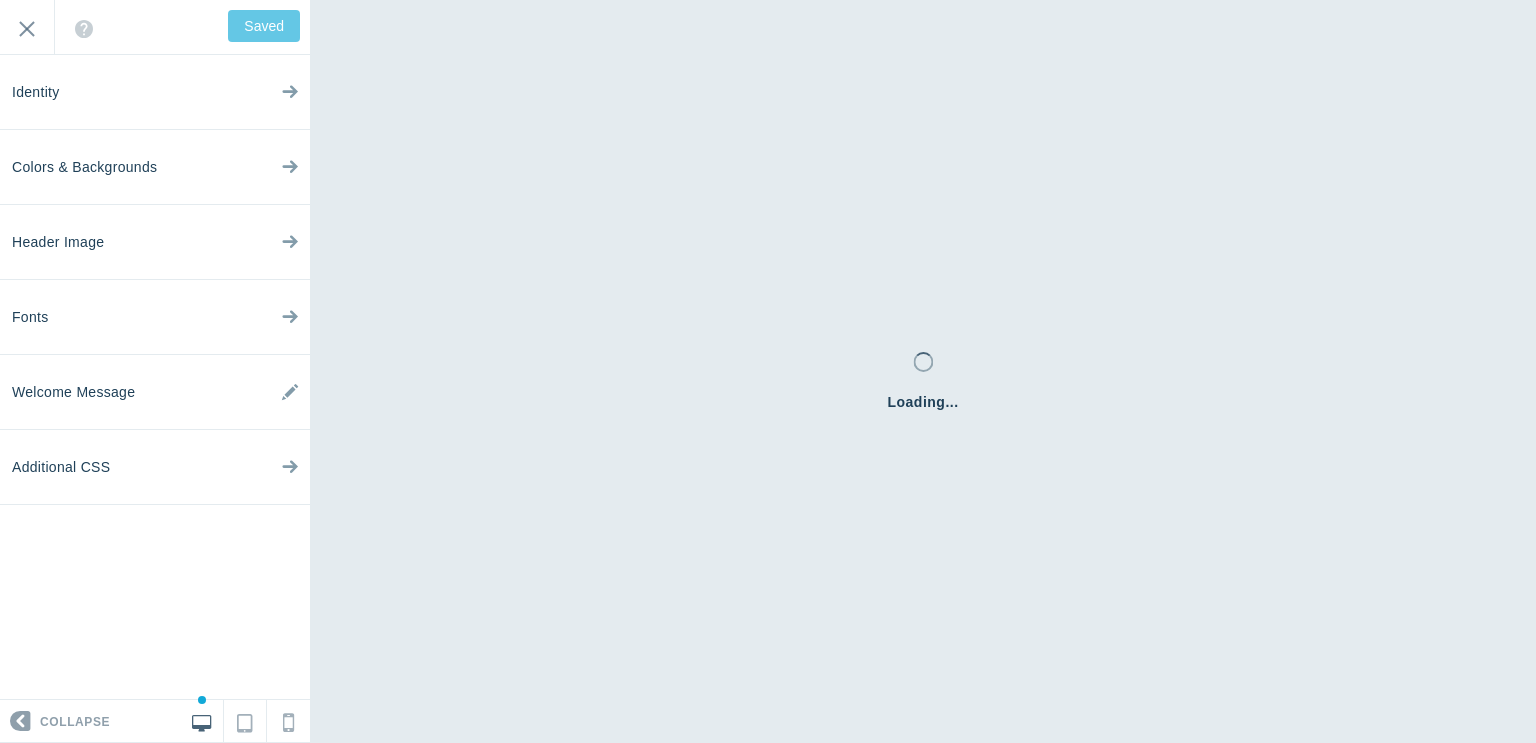 scroll, scrollTop: 0, scrollLeft: 0, axis: both 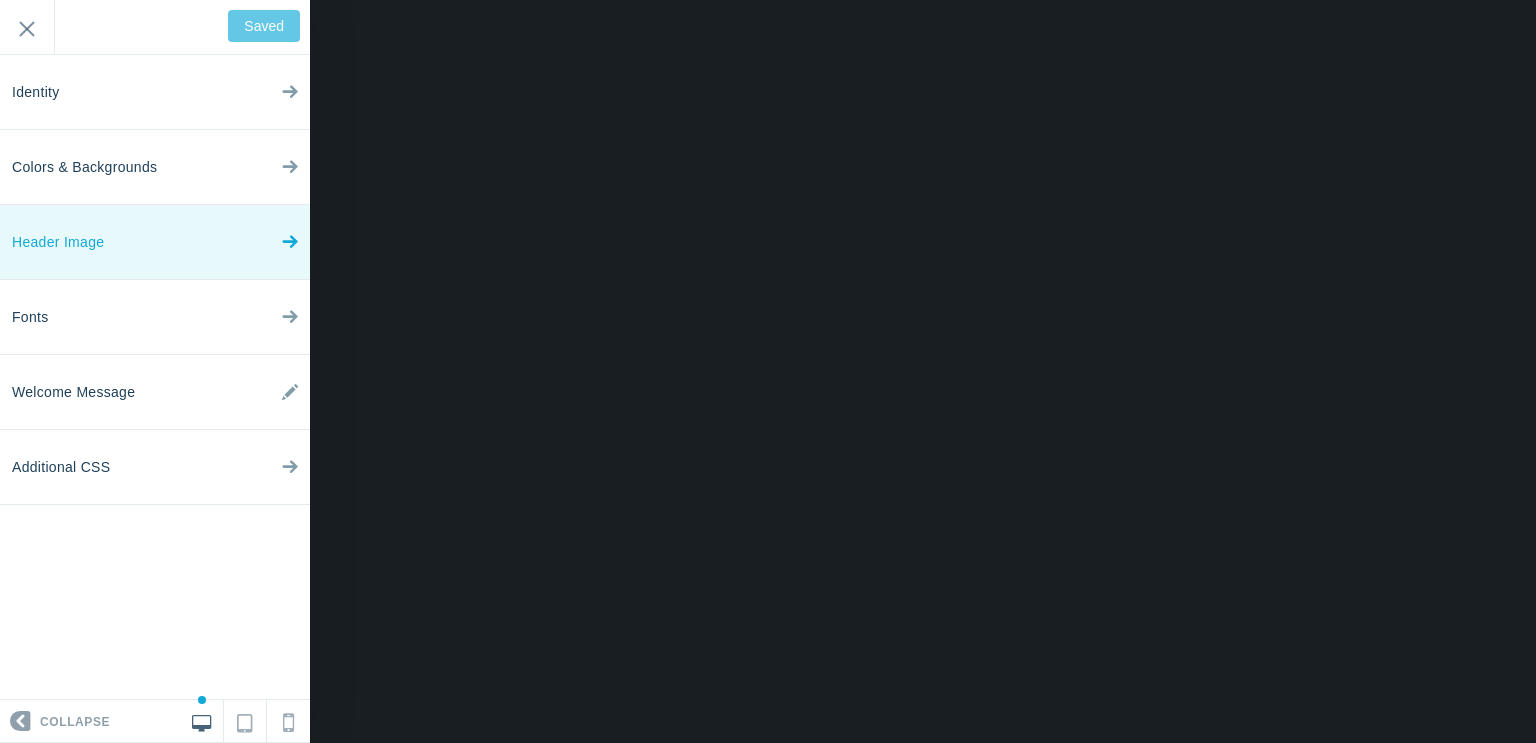 click at bounding box center (290, 237) 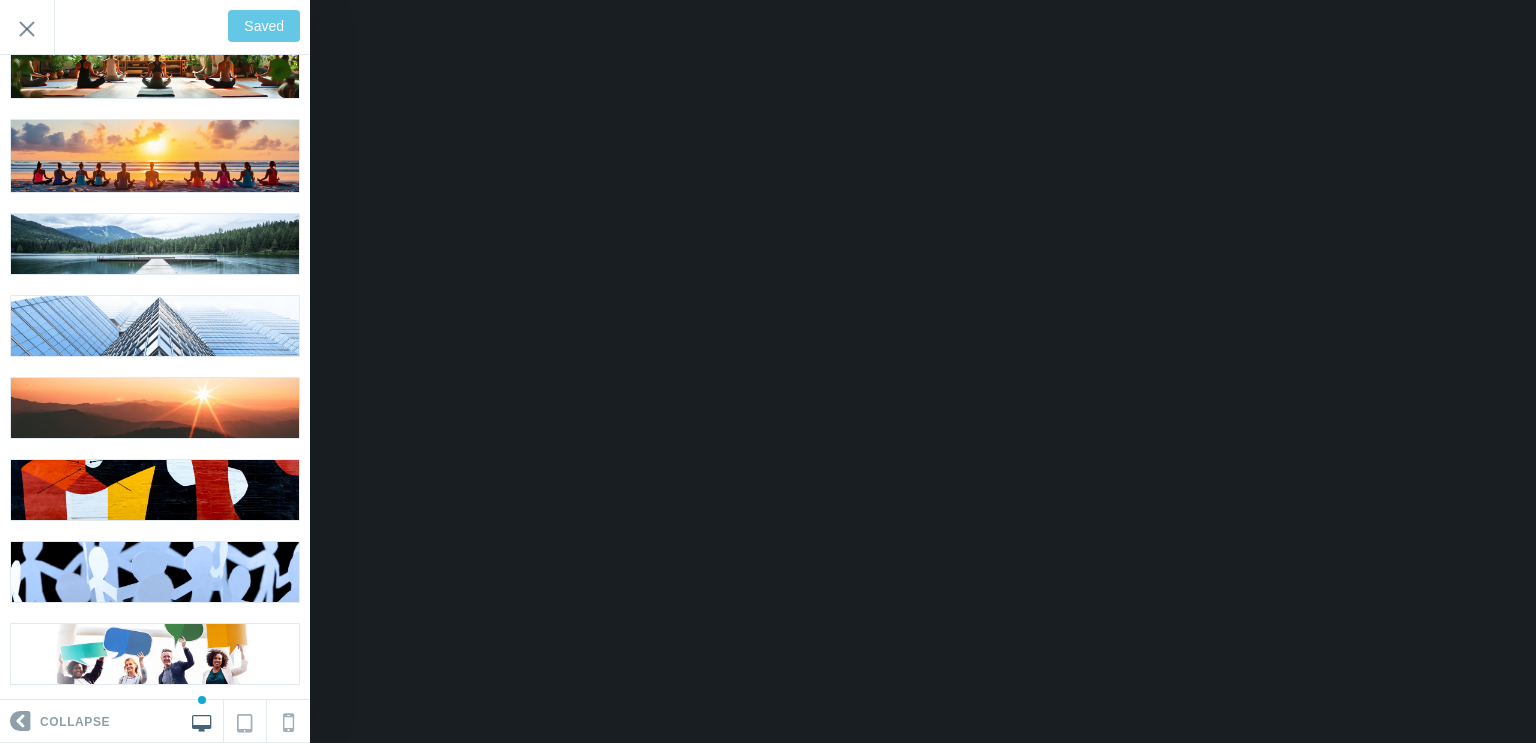 scroll, scrollTop: 0, scrollLeft: 0, axis: both 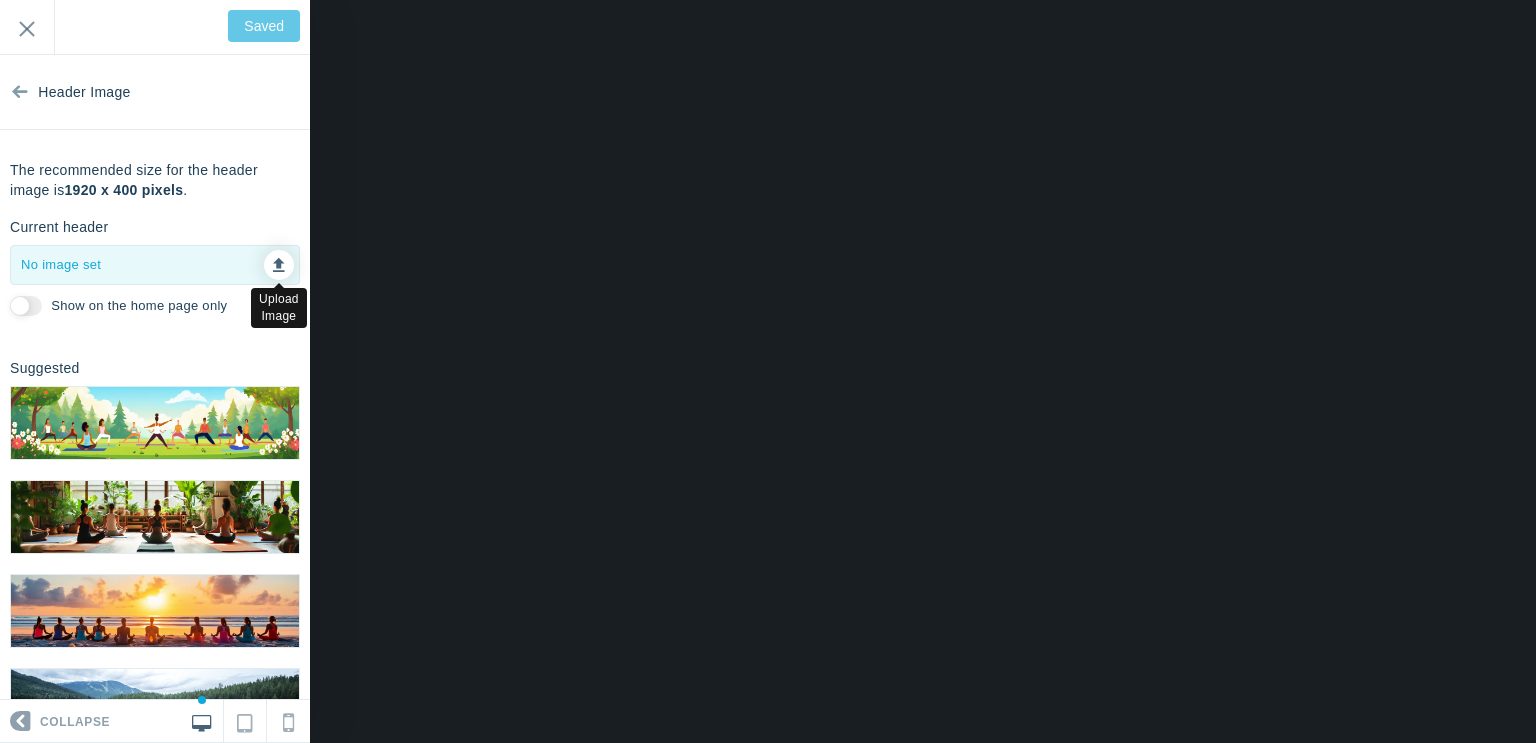 click at bounding box center [279, 265] 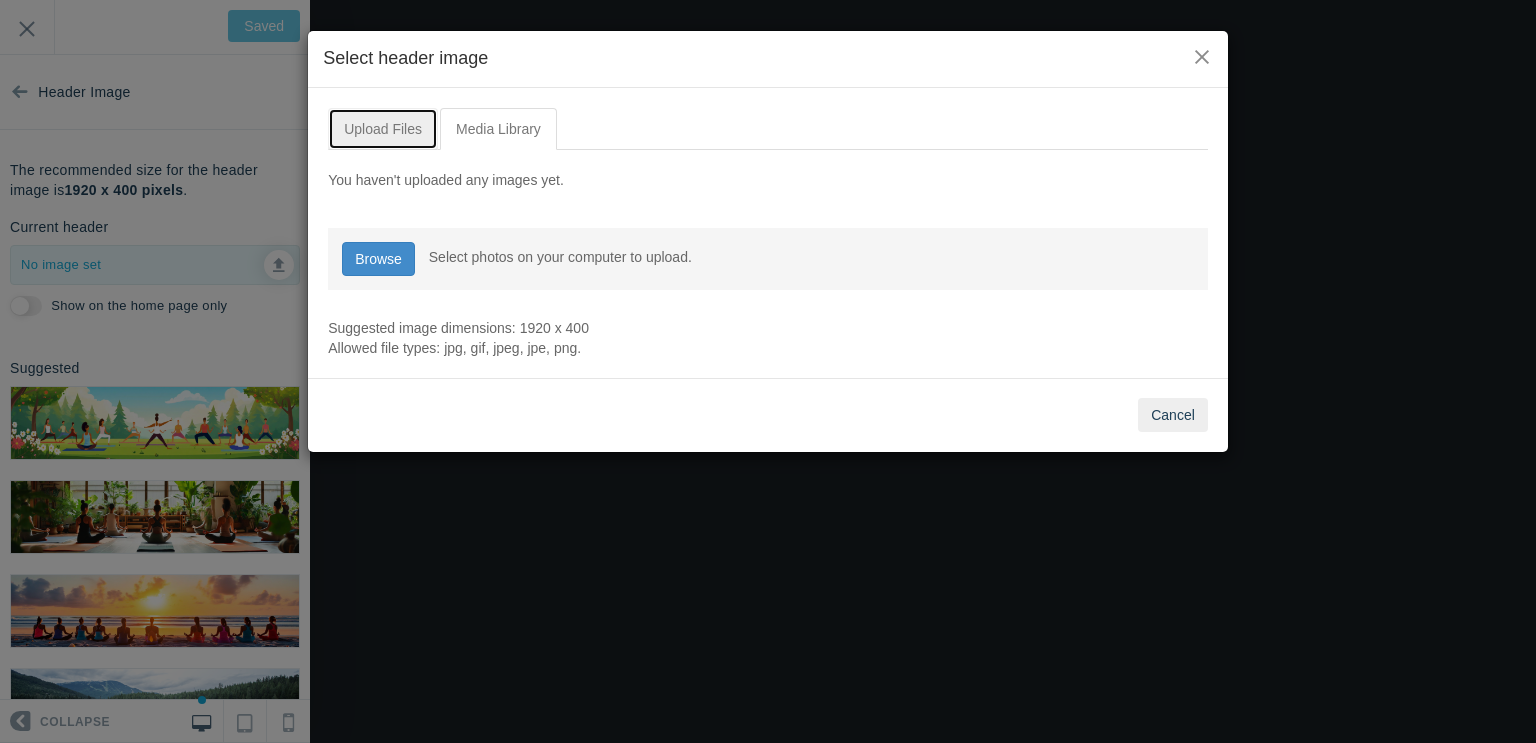 click on "Upload Files" at bounding box center (383, 129) 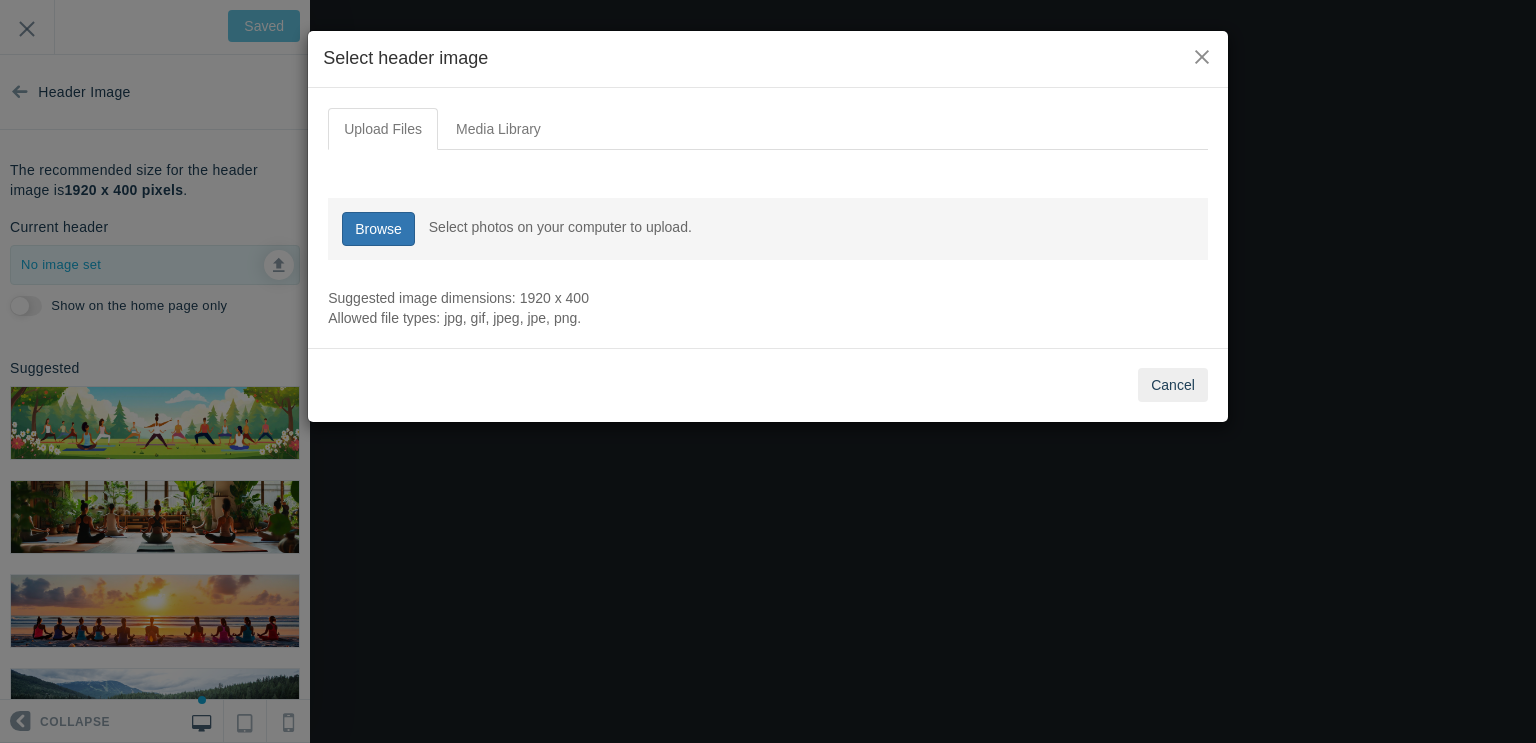 click on "Browse" at bounding box center (378, 229) 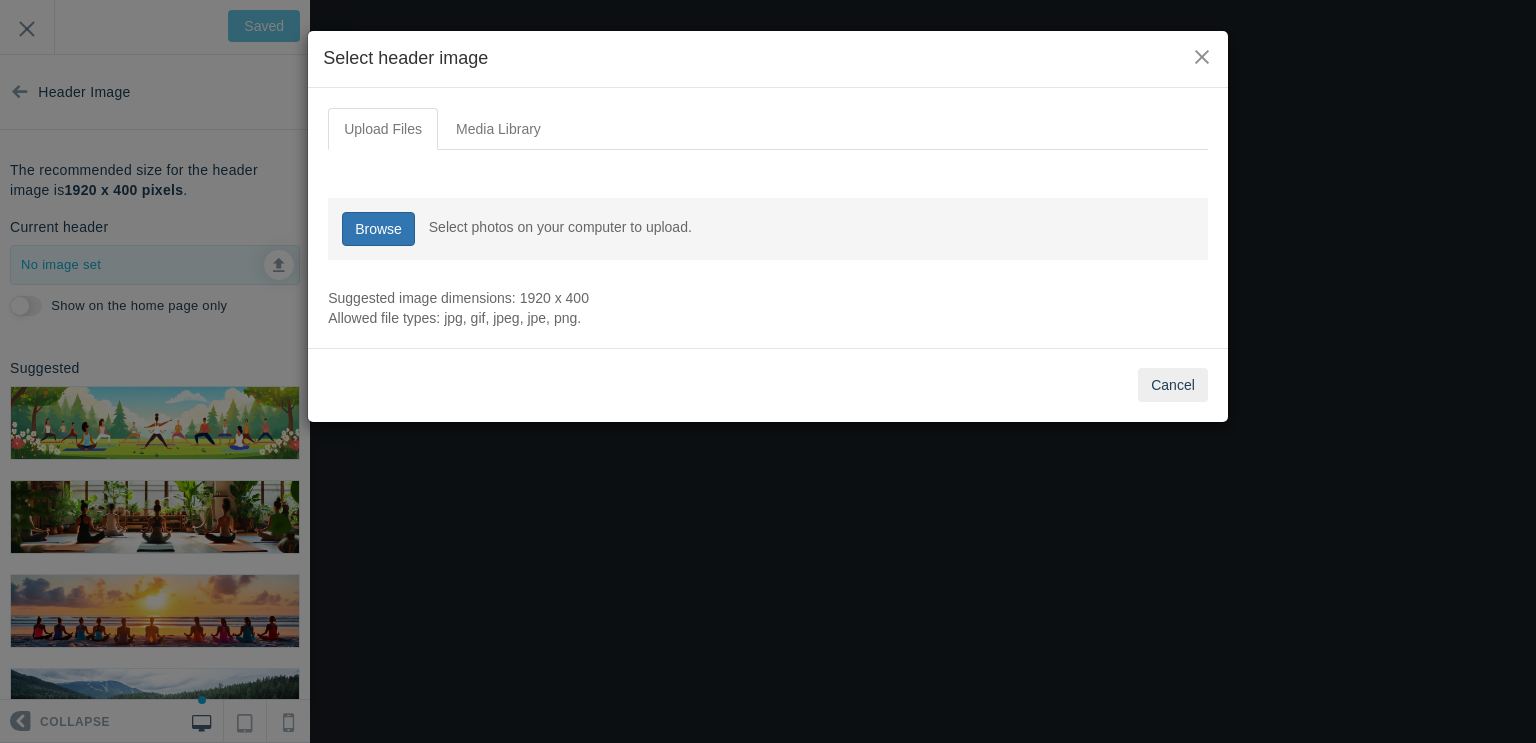 type on "C:\fakepath\Feather_Pipe_Ranch_final_transparent.png" 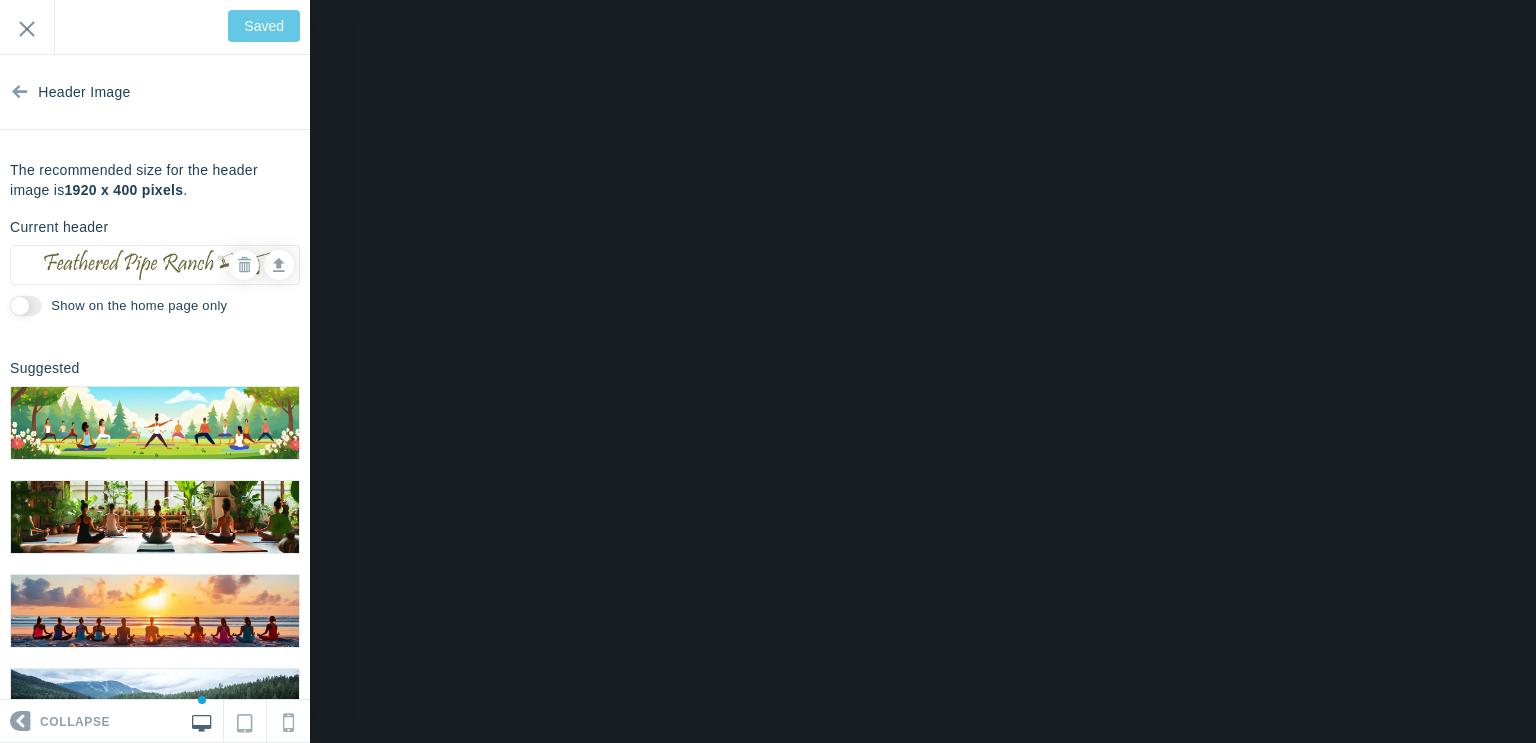 type on "Save" 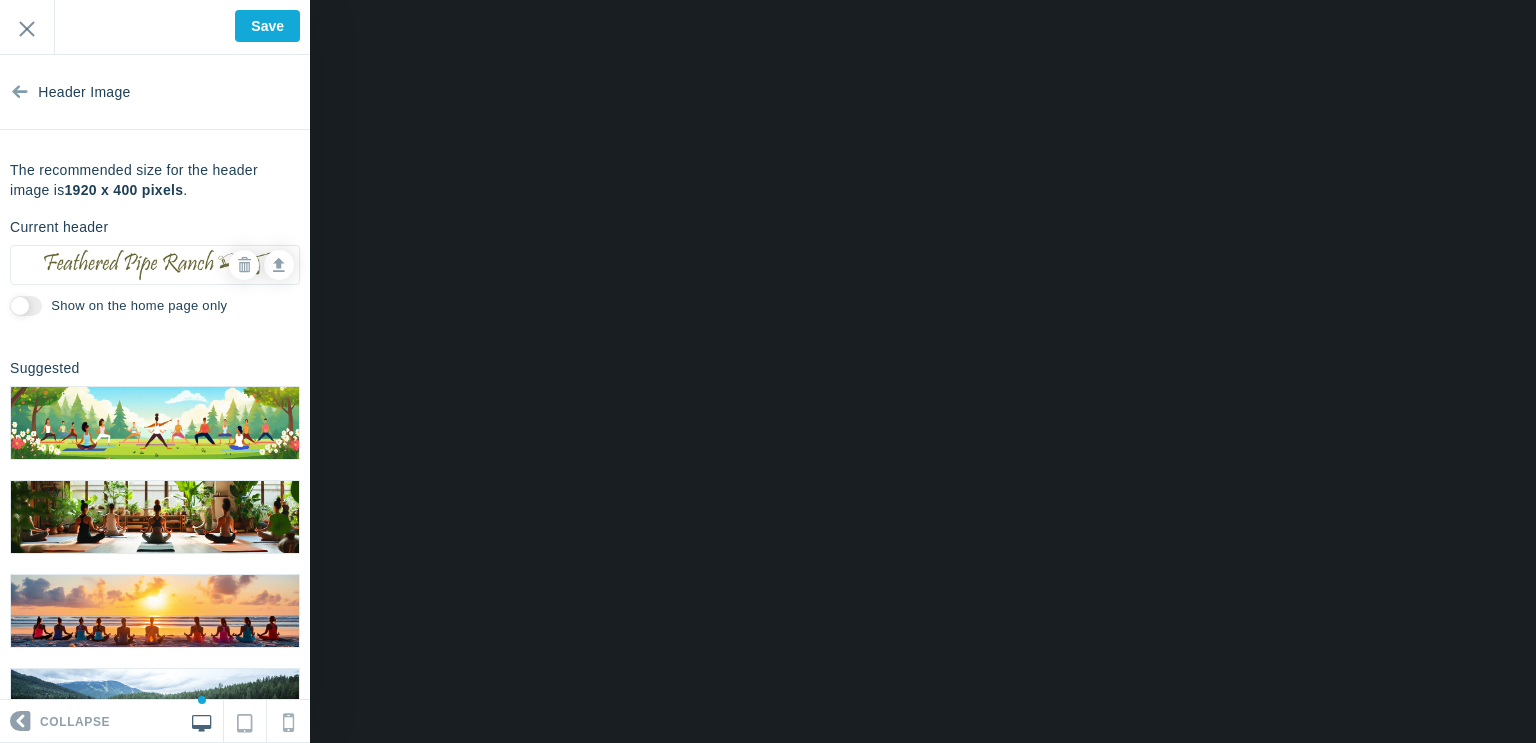 click at bounding box center [20, 87] 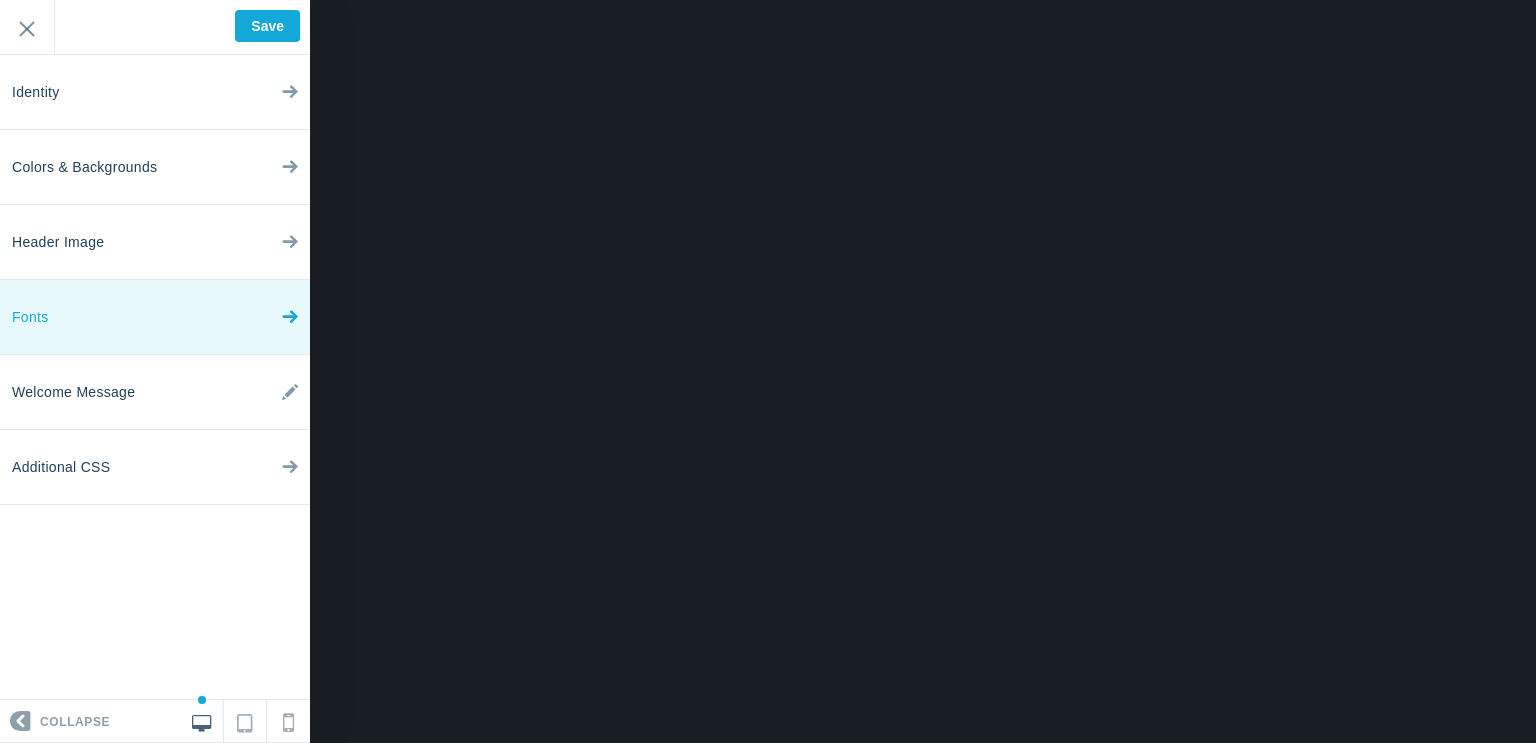 click at bounding box center (290, 312) 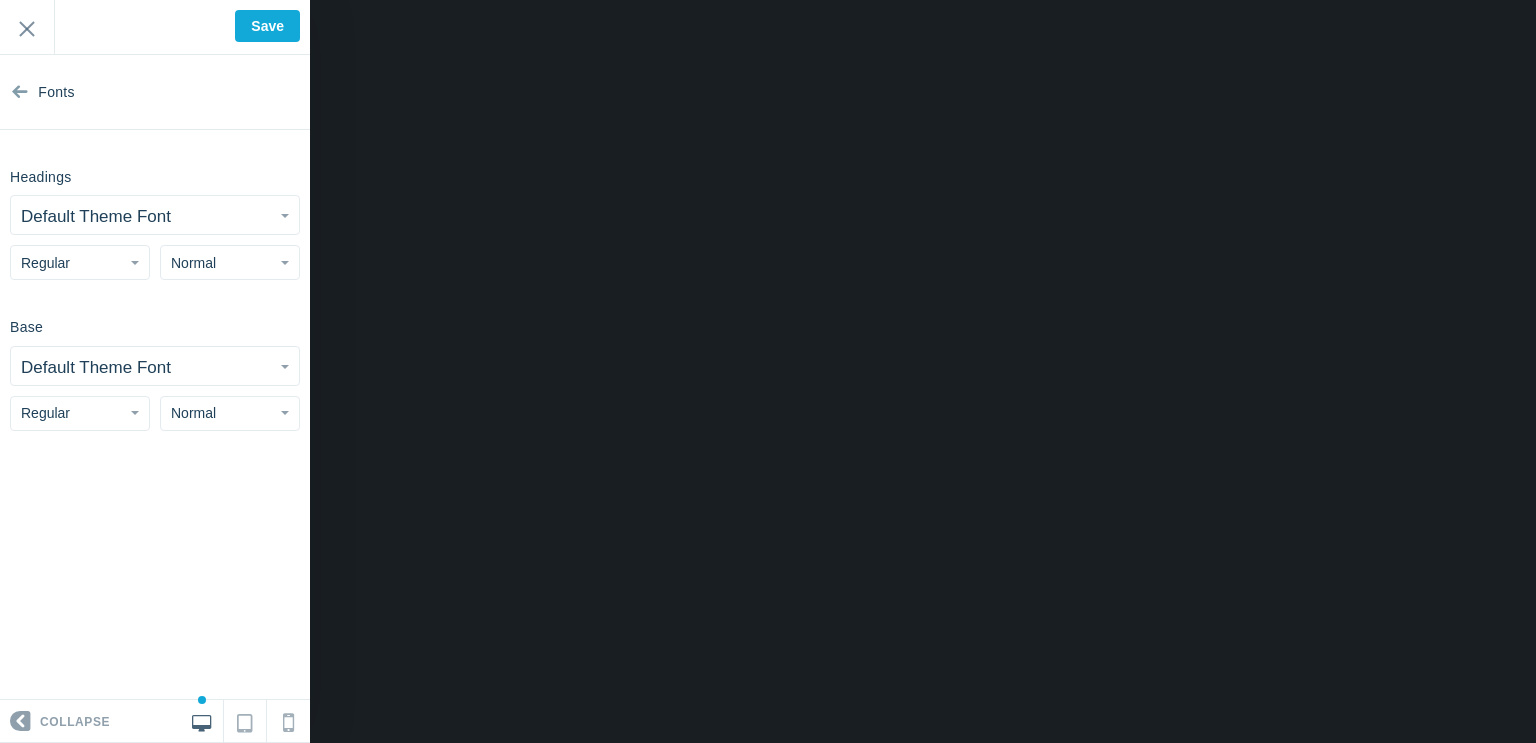 click on "Default Theme Font" at bounding box center (155, 215) 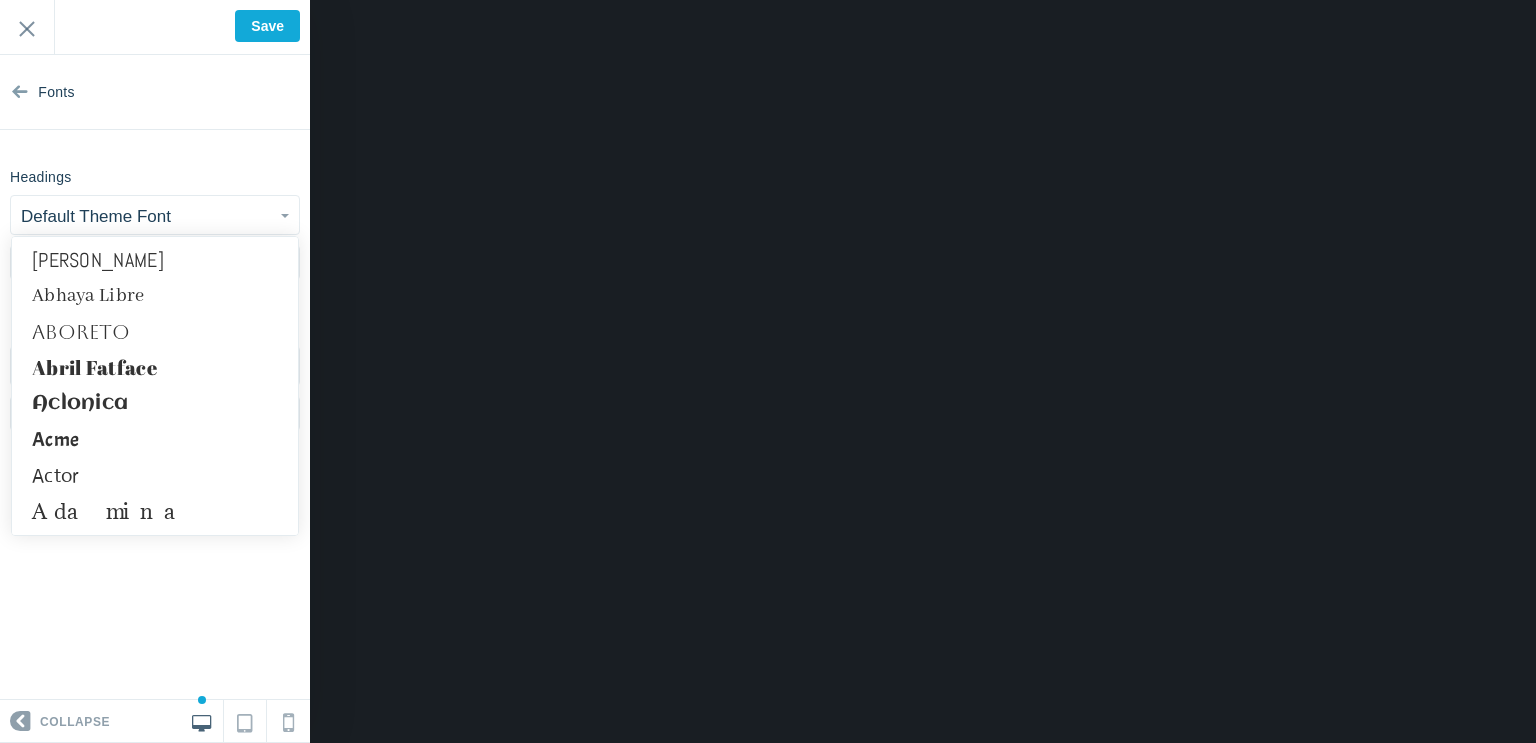 click on "Default Theme Font" at bounding box center [155, 215] 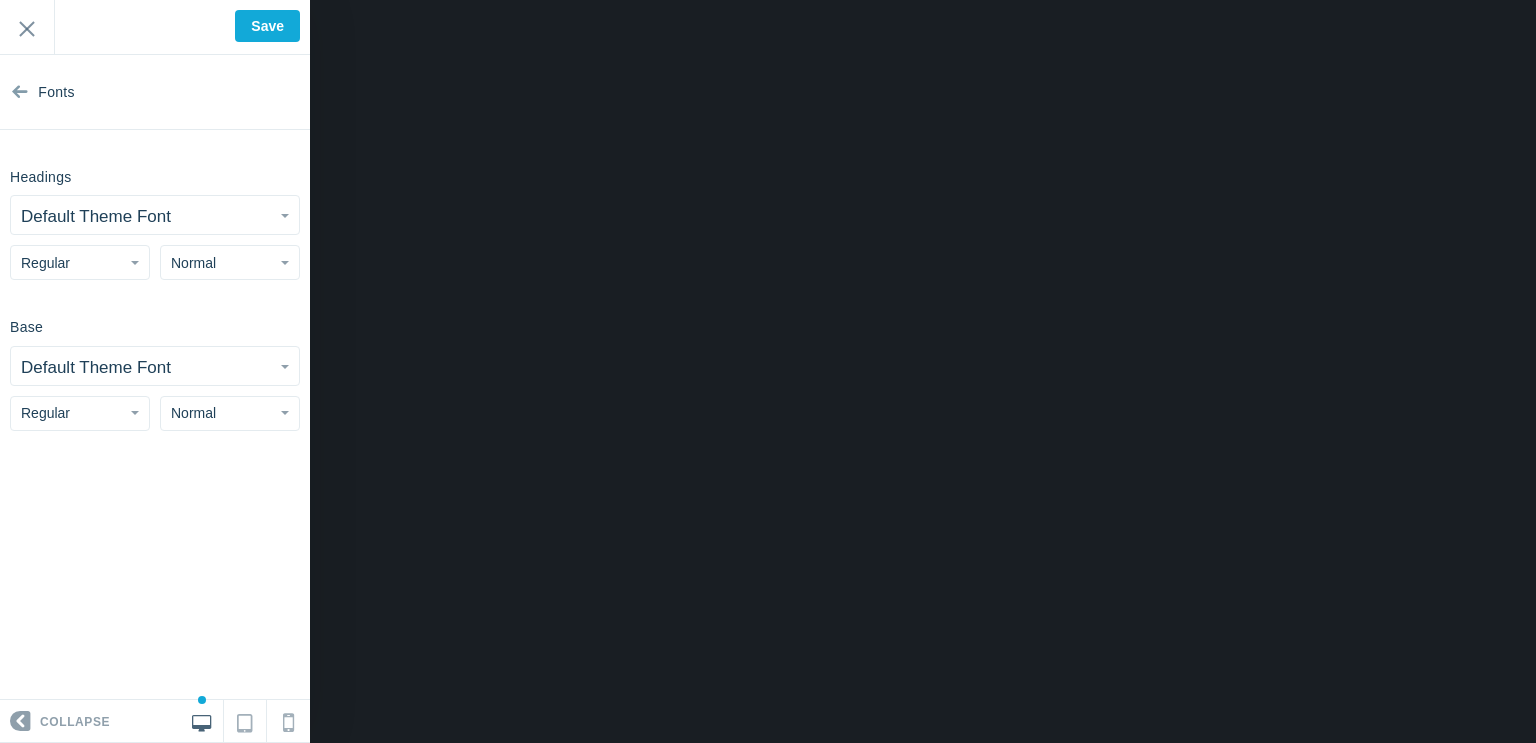 click on "Default Theme Font" at bounding box center (155, 215) 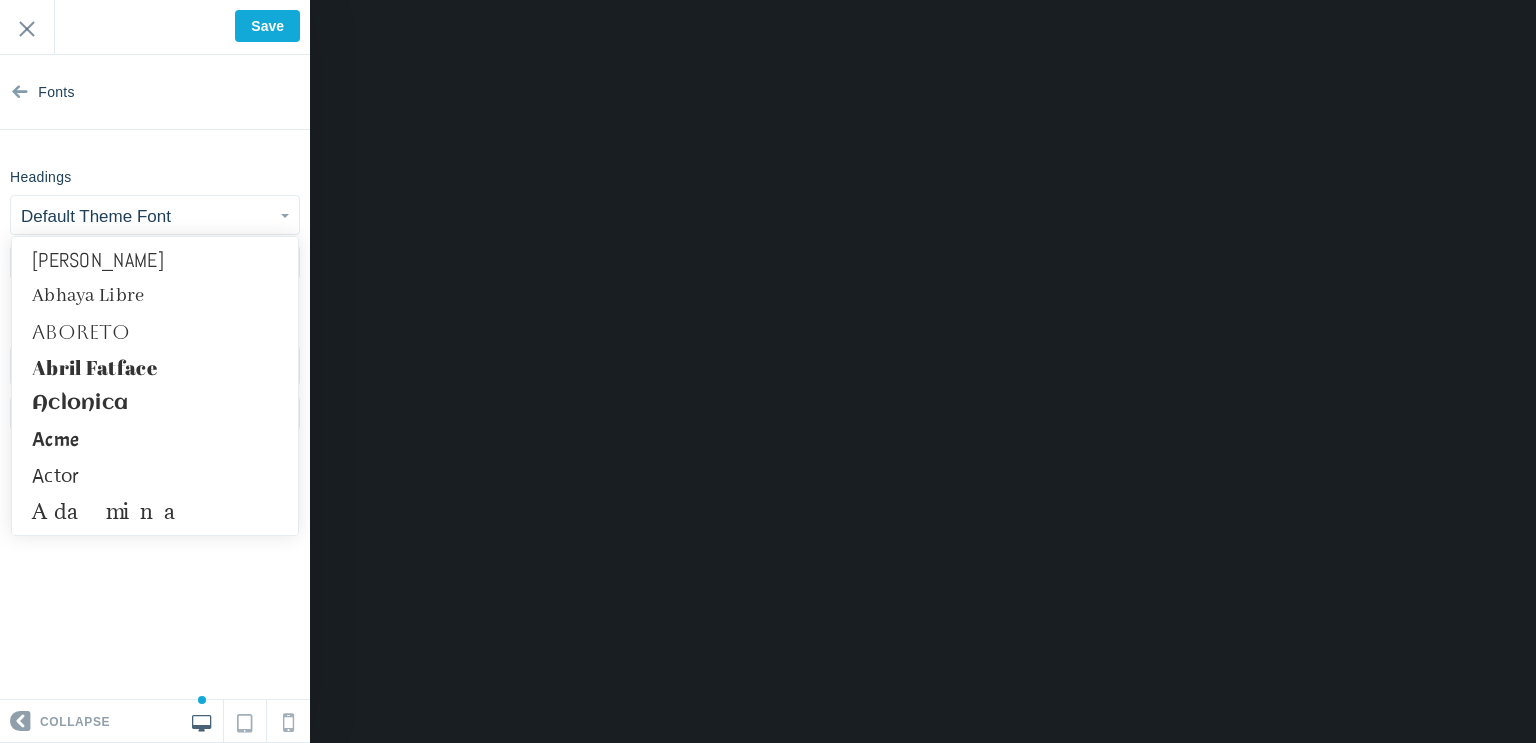 click on "Headings
Default Theme Font
Abel
Abhaya Libre
Aboreto
Abril Fatface
Aclonica
Acme
Actor
Adamina
Advent Pro
Alata
Alatsi
Aldrich
Alef
Alegreya
Alegreya Sans SC
Aleo
Alex Brush
Alfa Slab One
Alice
Allerta Stencil
Allura
Almarai
Amaranth
Amatic SC
Amethysta
Amita
Anonymous Pro
Antic
Antic Slab
Anton
Antonio
Arapey
Arbutus Slab
Architects Daughter
Archivo
Archivo Black
Archivo Narrow
Arima Madurai
Arimo
Arizonia
Armata
Arsenal
Arvo
Asap
Asap Condensed
Assistant
Asul
Athiti
Atma
Audiowide
Average Sans
Bad Script
Bai Jamjuree
Bakbak One
Bangers
Barlow Condensed
Barlow Semi Condensed
Barriecito
Basic
Baskerville
Be Vietnam Pro
Bebas Neue
Belleza
BenchNine Exo" at bounding box center [155, 220] 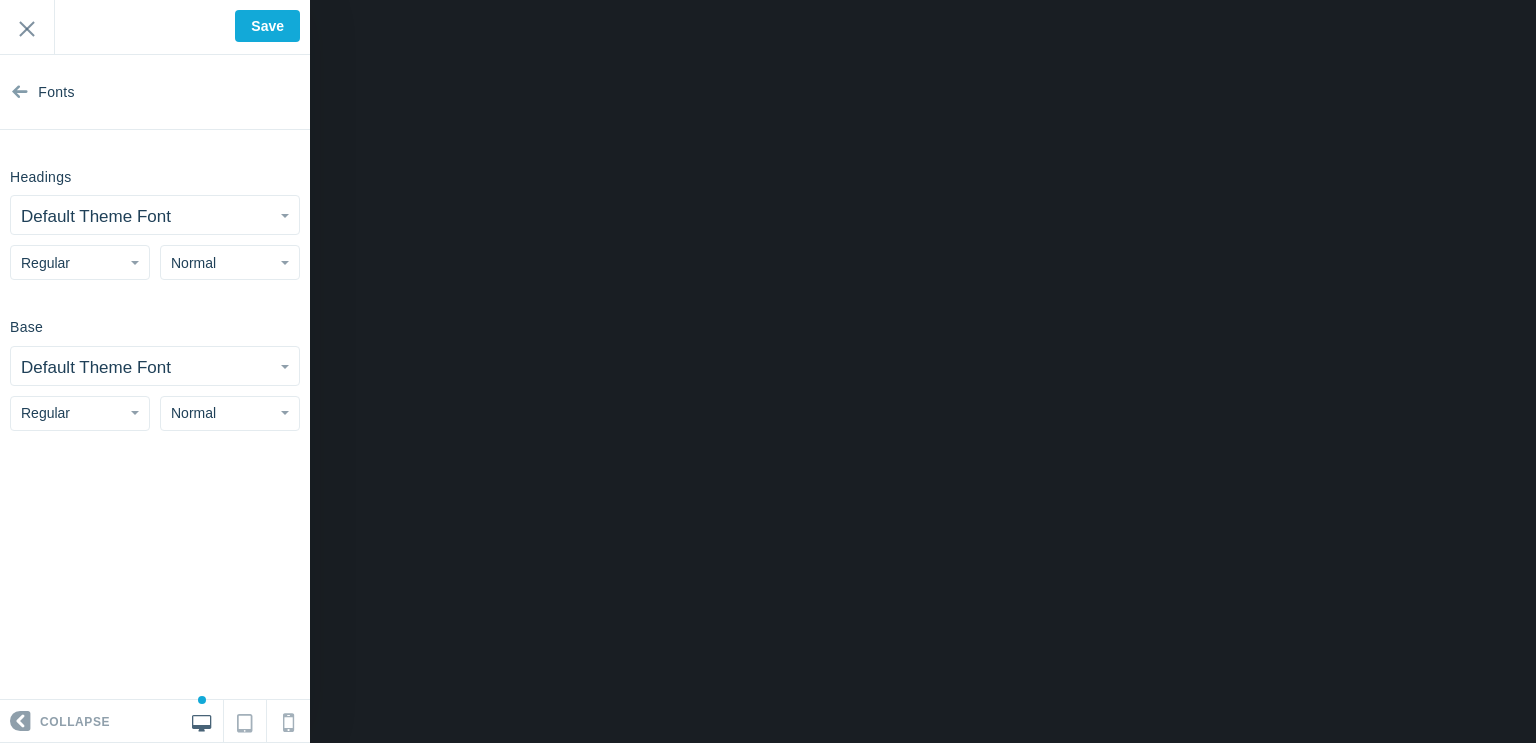 click on "Regular" at bounding box center (80, 262) 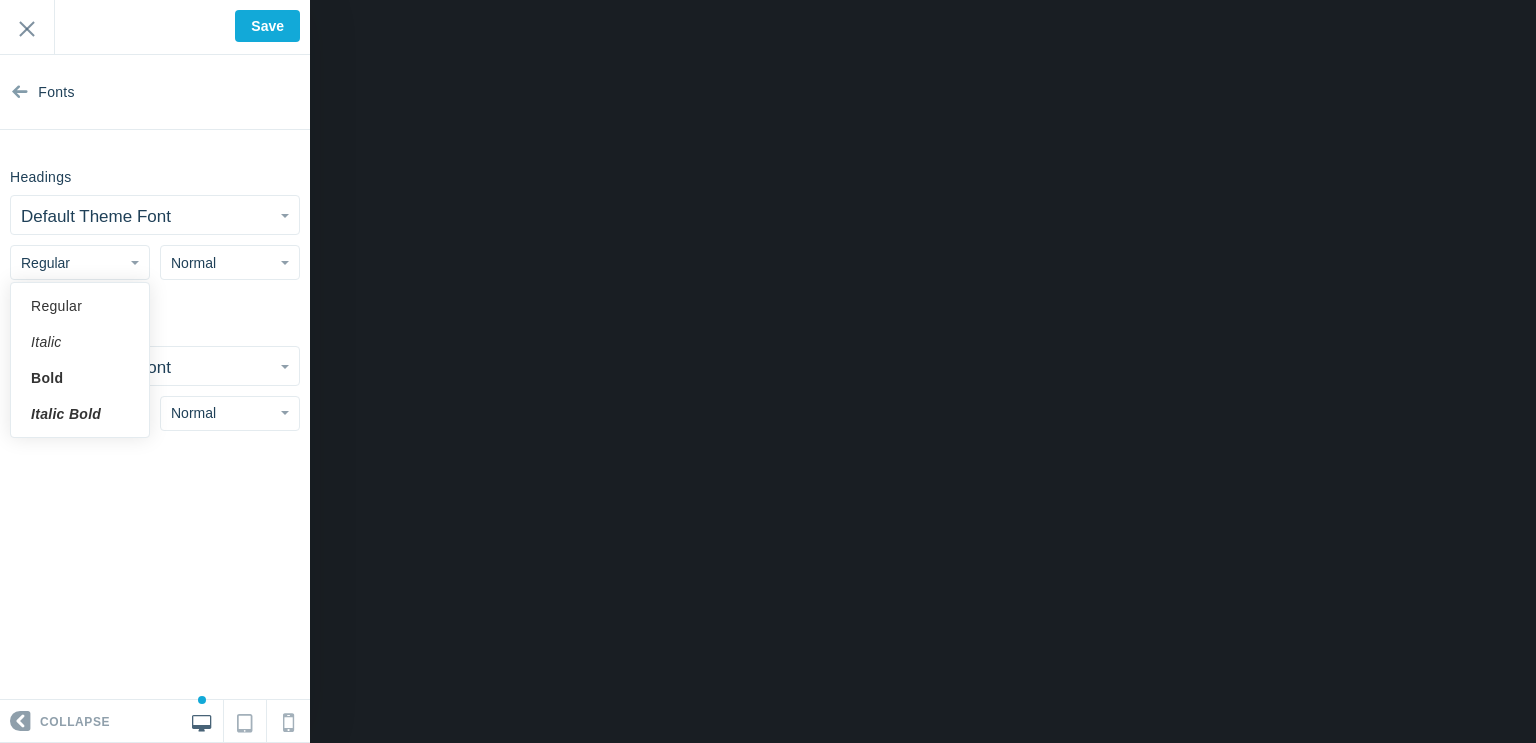 click on "Normal" at bounding box center [230, 262] 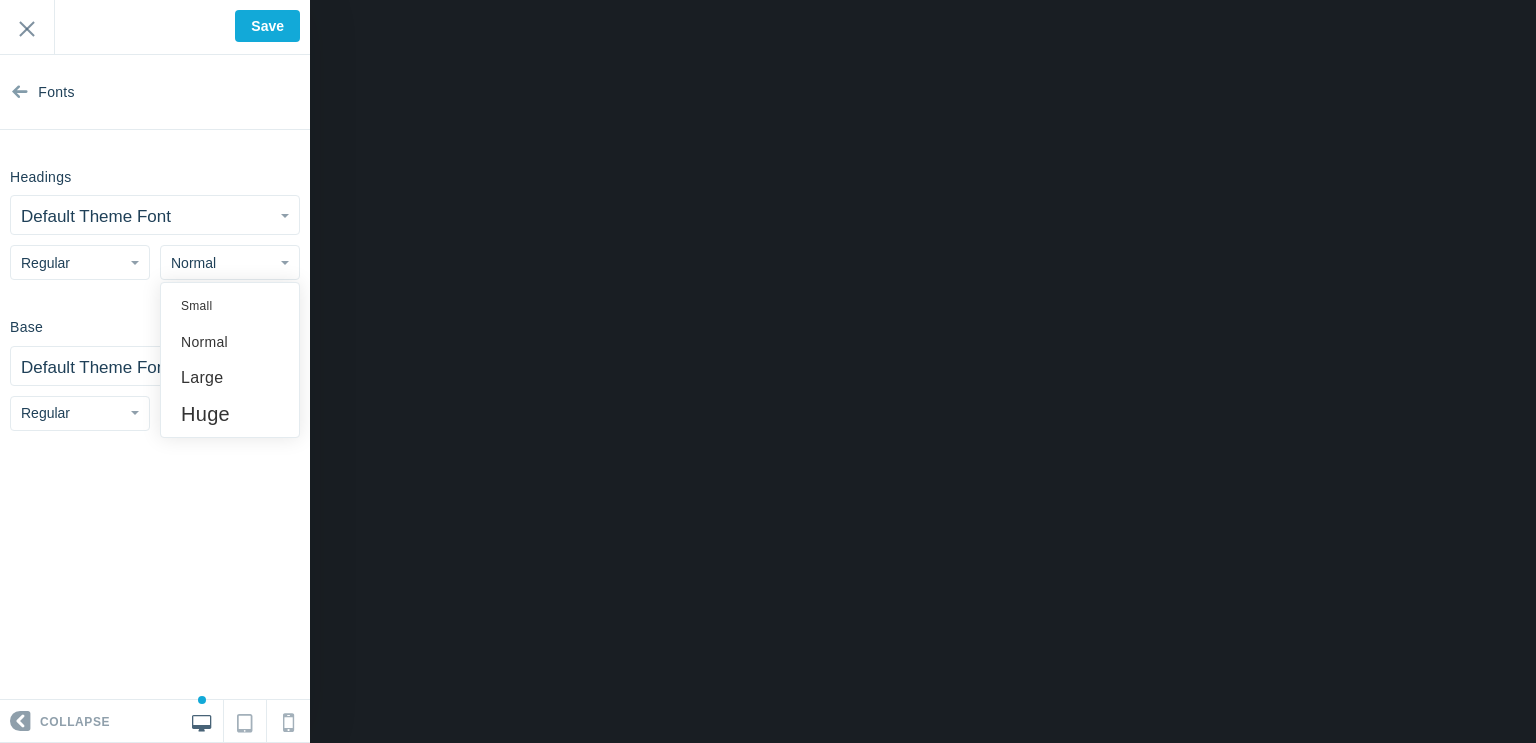 click on "Fonts
Headings
Default Theme Font
Abel
Abhaya Libre
Aboreto
Abril Fatface
Aclonica
Acme
Actor
Adamina
Advent Pro
Alata
Alatsi
Aldrich
Alef
Alegreya
Alegreya Sans SC
Aleo
Alex Brush
Alfa Slab One
Alice
Allerta Stencil
Allura
Almarai
Amaranth
Amatic SC
Amethysta
Amita
Anonymous Pro
Antic
Antic Slab
Anton
Antonio
Arapey
Arbutus Slab
Architects Daughter
Archivo
Archivo Black
Archivo Narrow
Arima Madurai
Arimo
Arizonia
Armata
Arsenal
Arvo
Asap
Asap Condensed
Assistant
Asul
Athiti
Atma
Audiowide
Average Sans
Bad Script
Bai Jamjuree
Bakbak One
Bangers
Barlow Condensed
Barlow Semi Condensed
Barriecito
Basic" at bounding box center [155, 377] 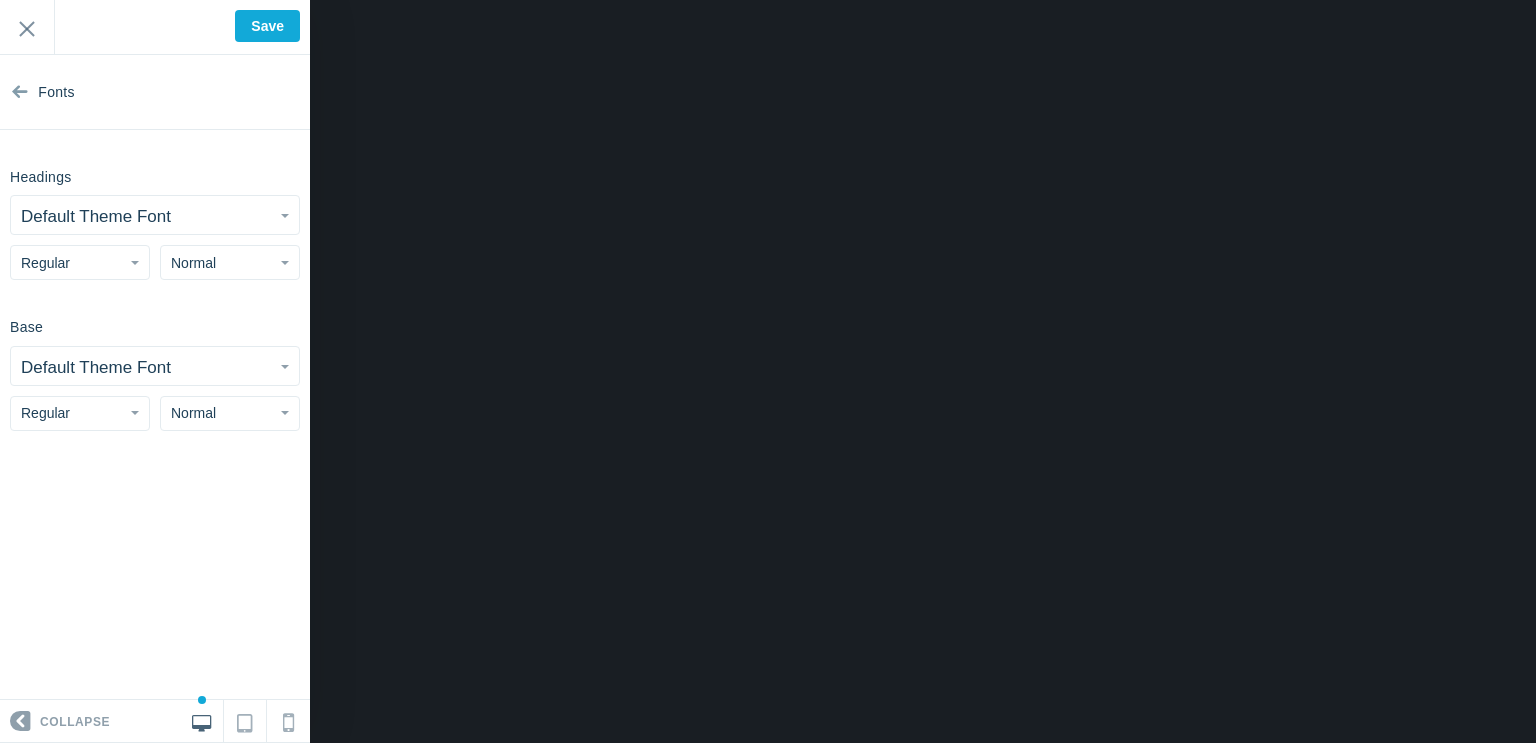 click on "Default Theme Font" at bounding box center [96, 216] 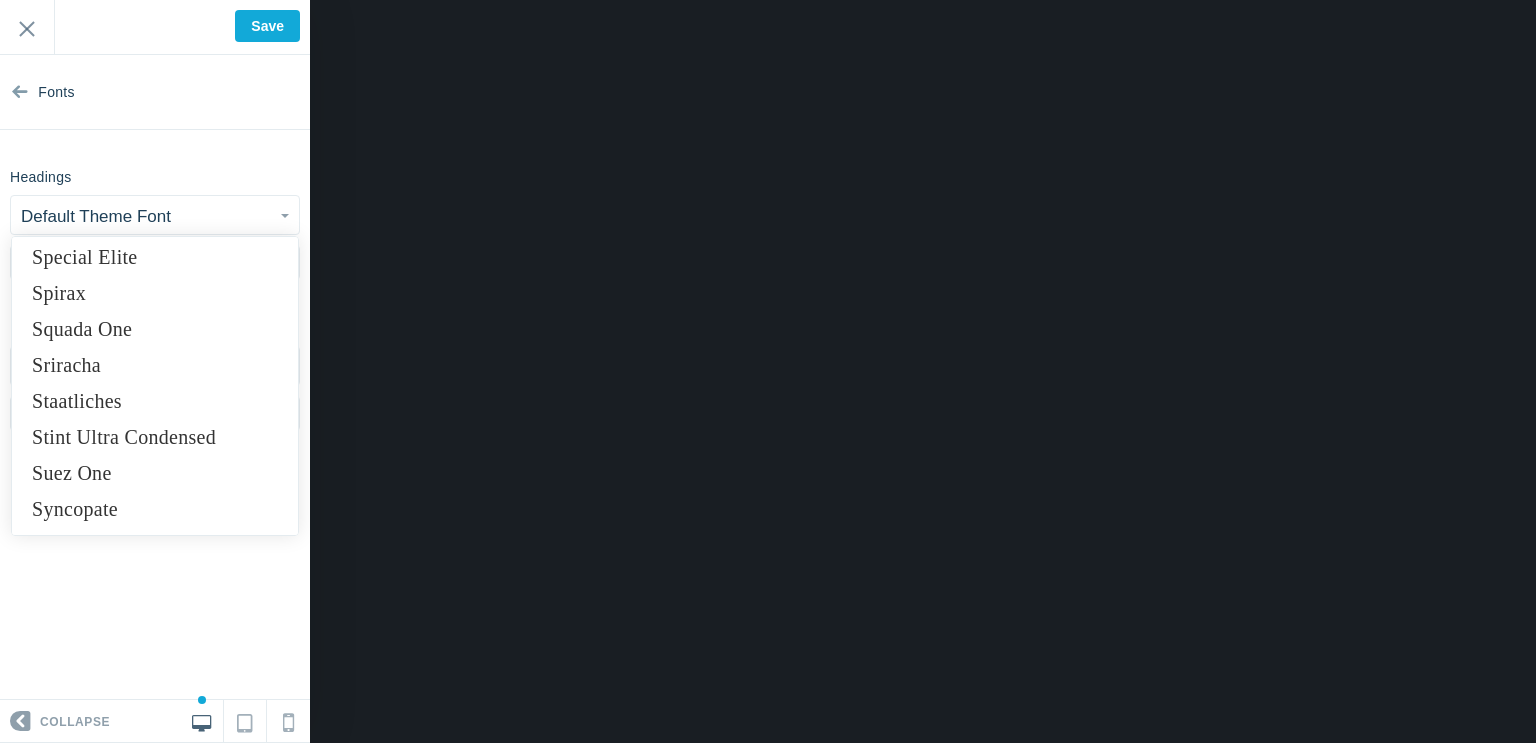 scroll, scrollTop: 14782, scrollLeft: 0, axis: vertical 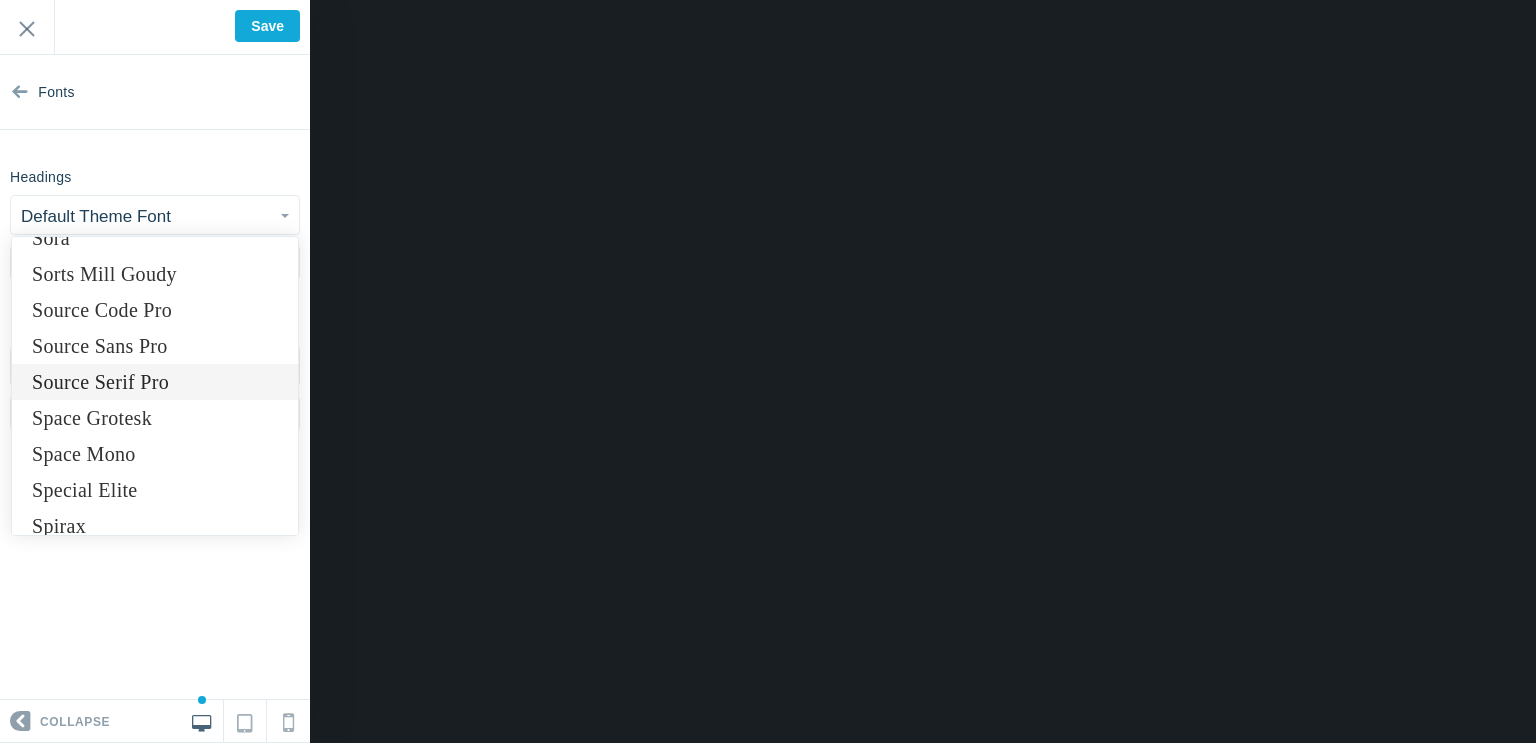 click on "Source Serif Pro" at bounding box center (155, 382) 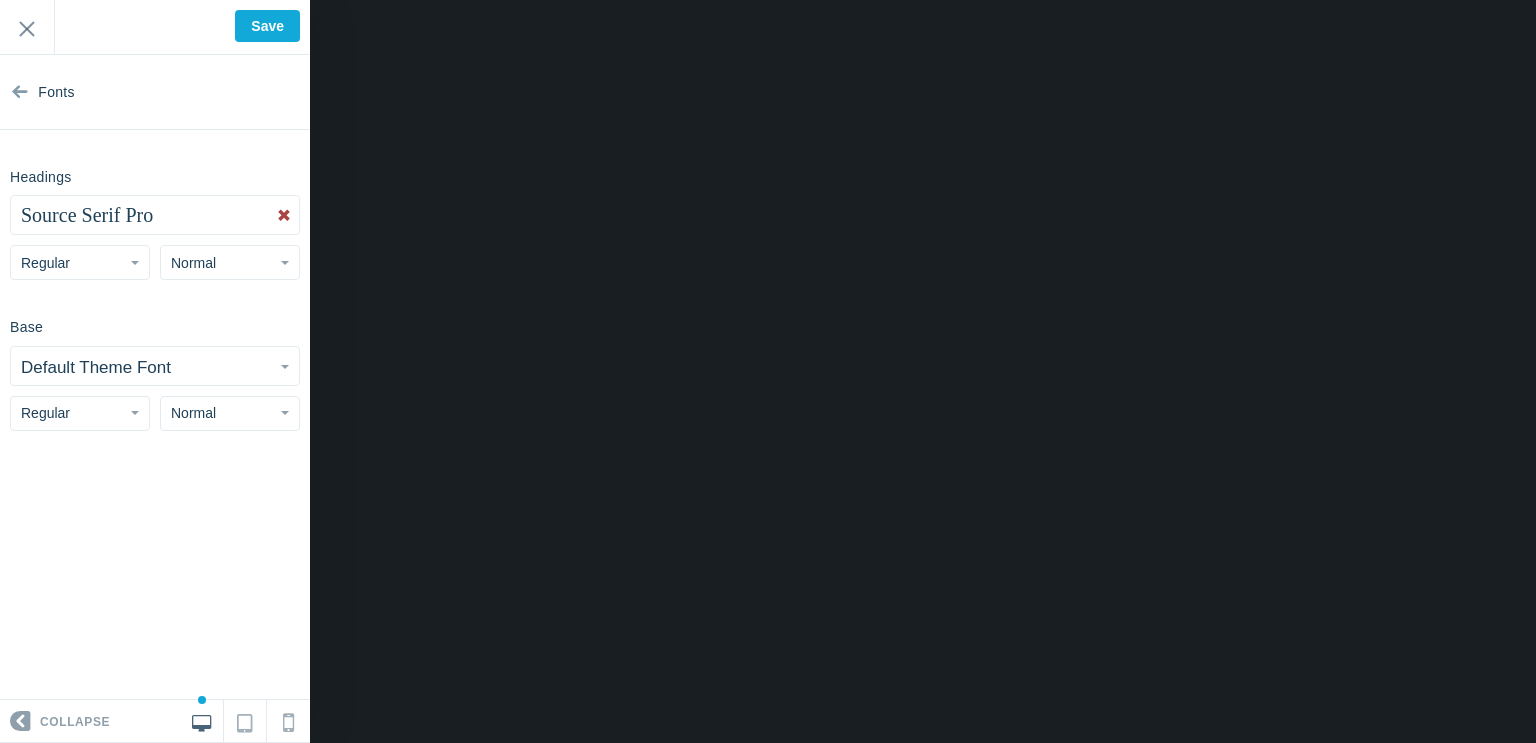 click on "Source Serif Pro" at bounding box center (155, 215) 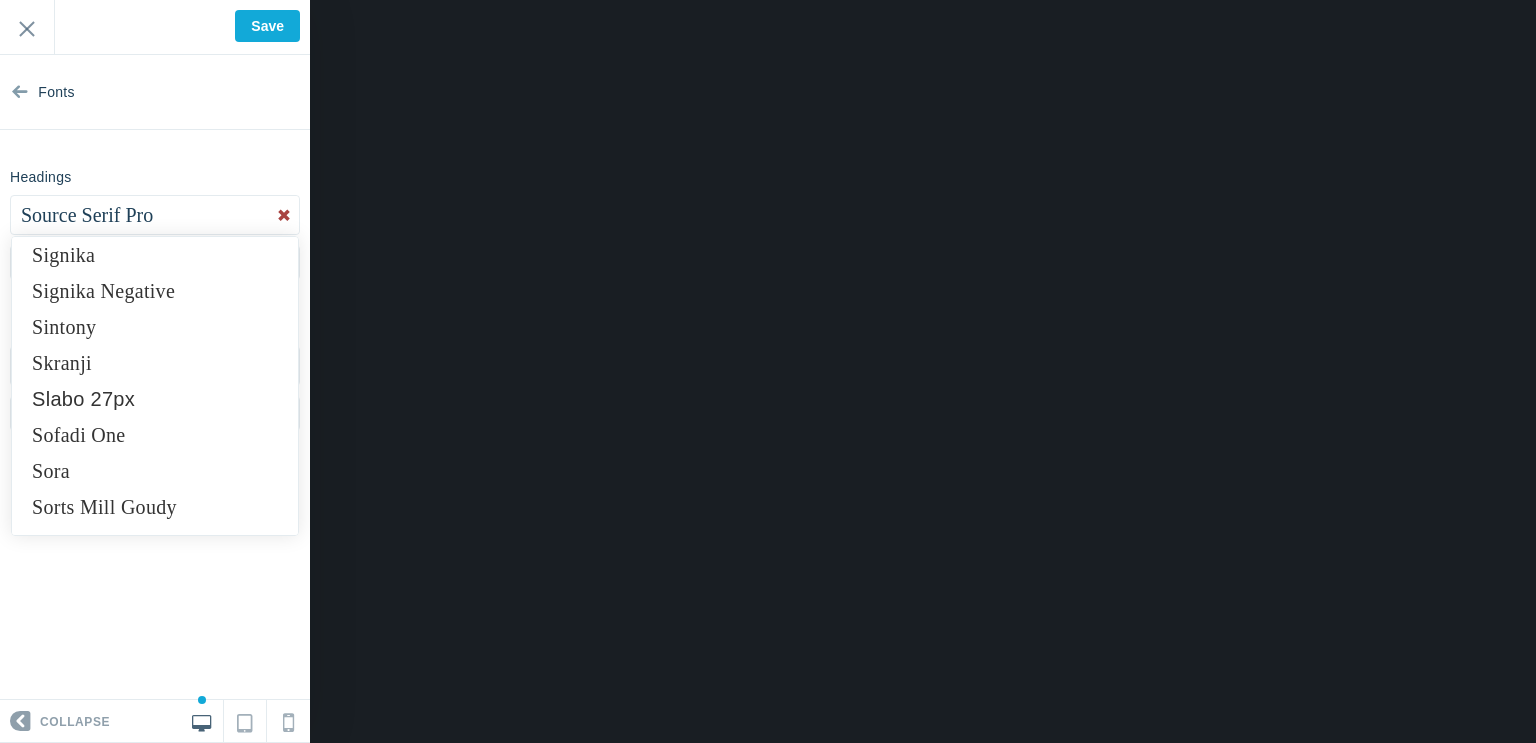 scroll, scrollTop: 14782, scrollLeft: 0, axis: vertical 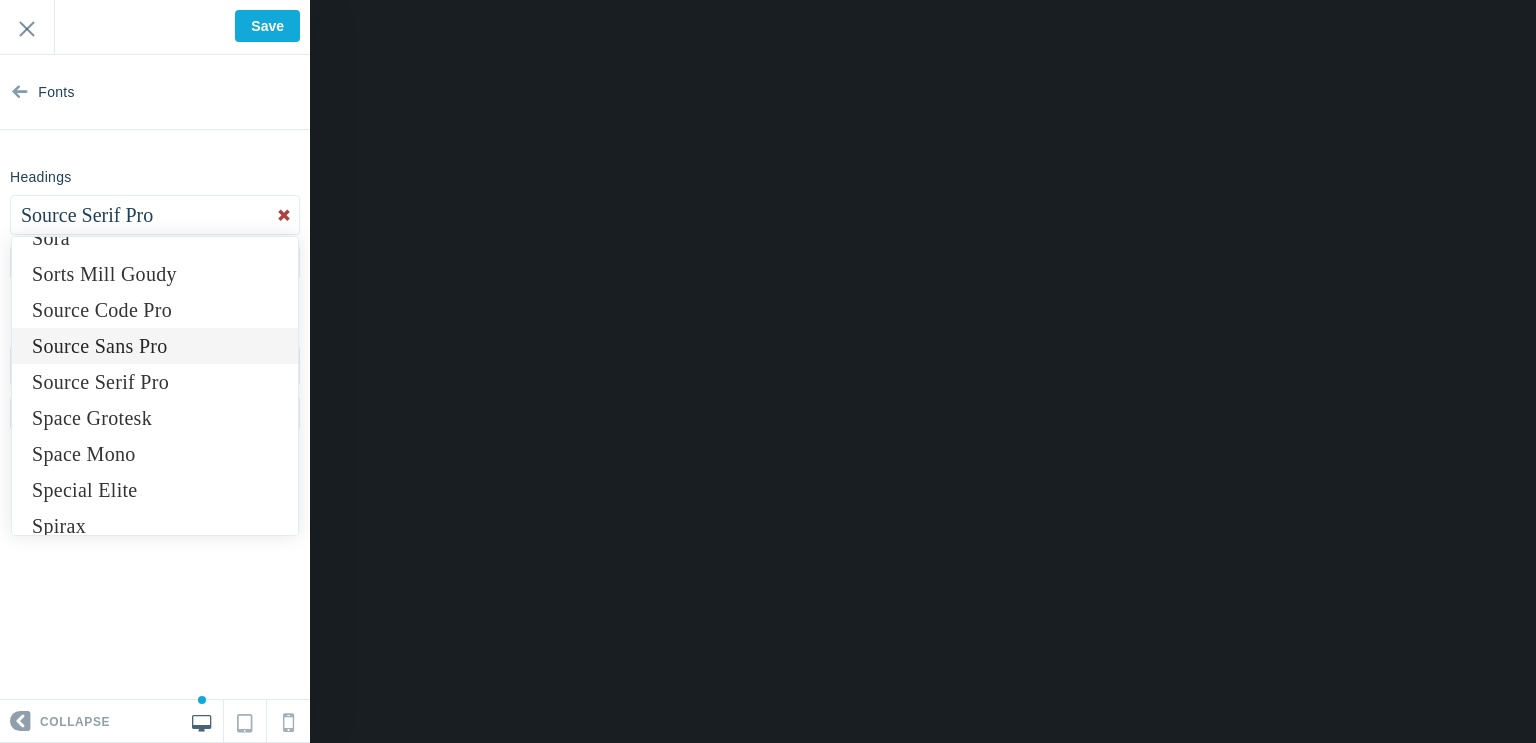 click on "Source Sans Pro" at bounding box center (155, 346) 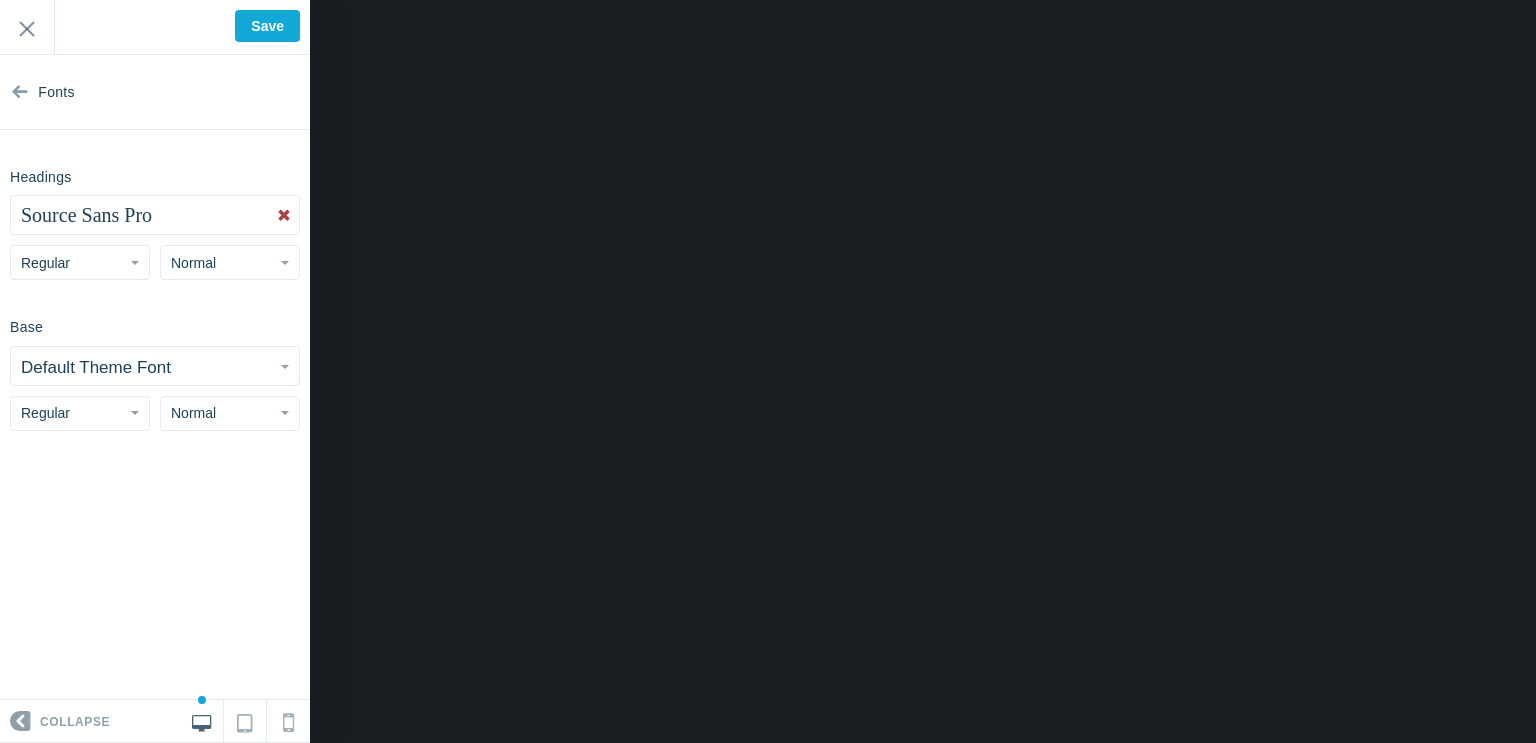 click on "Source Sans Pro" at bounding box center (155, 215) 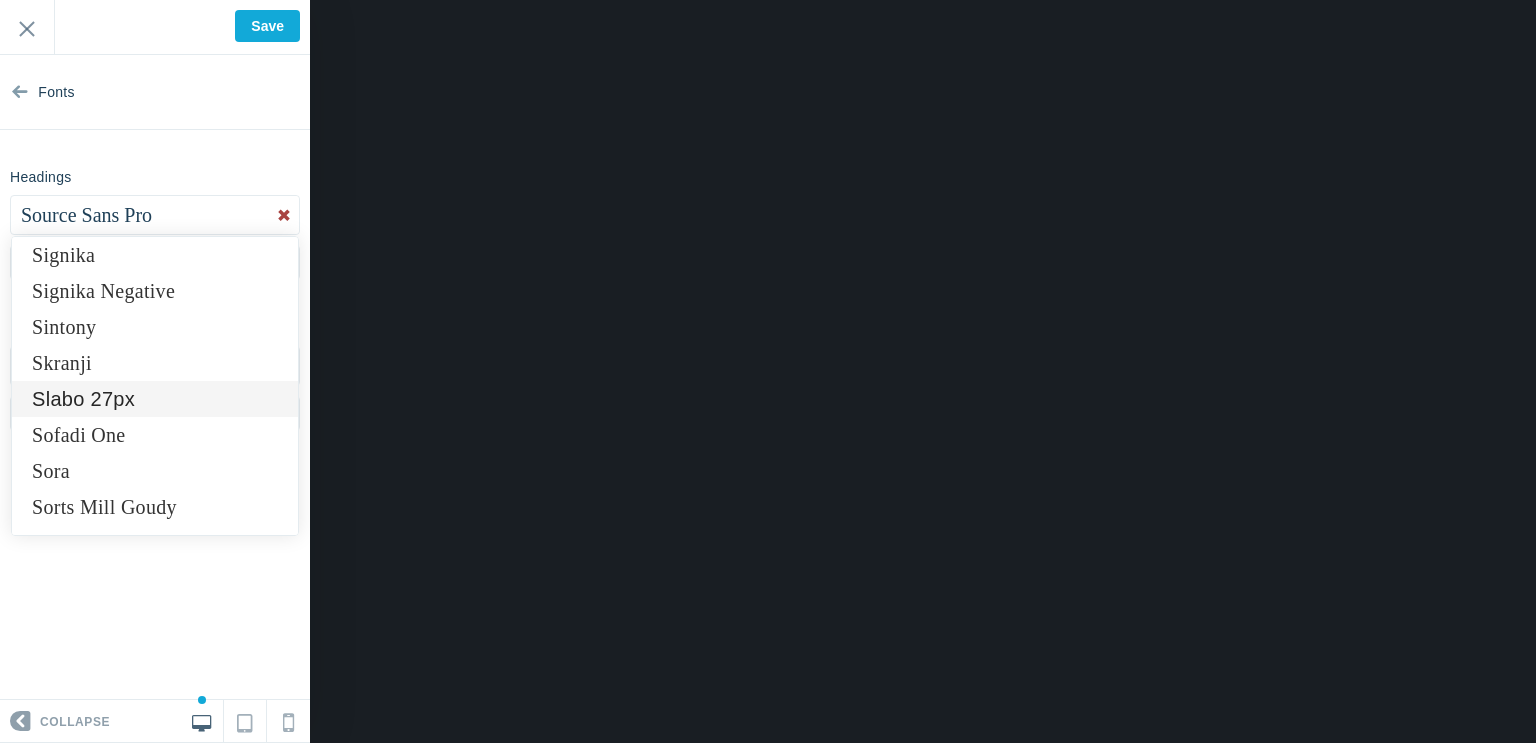 scroll, scrollTop: 14782, scrollLeft: 0, axis: vertical 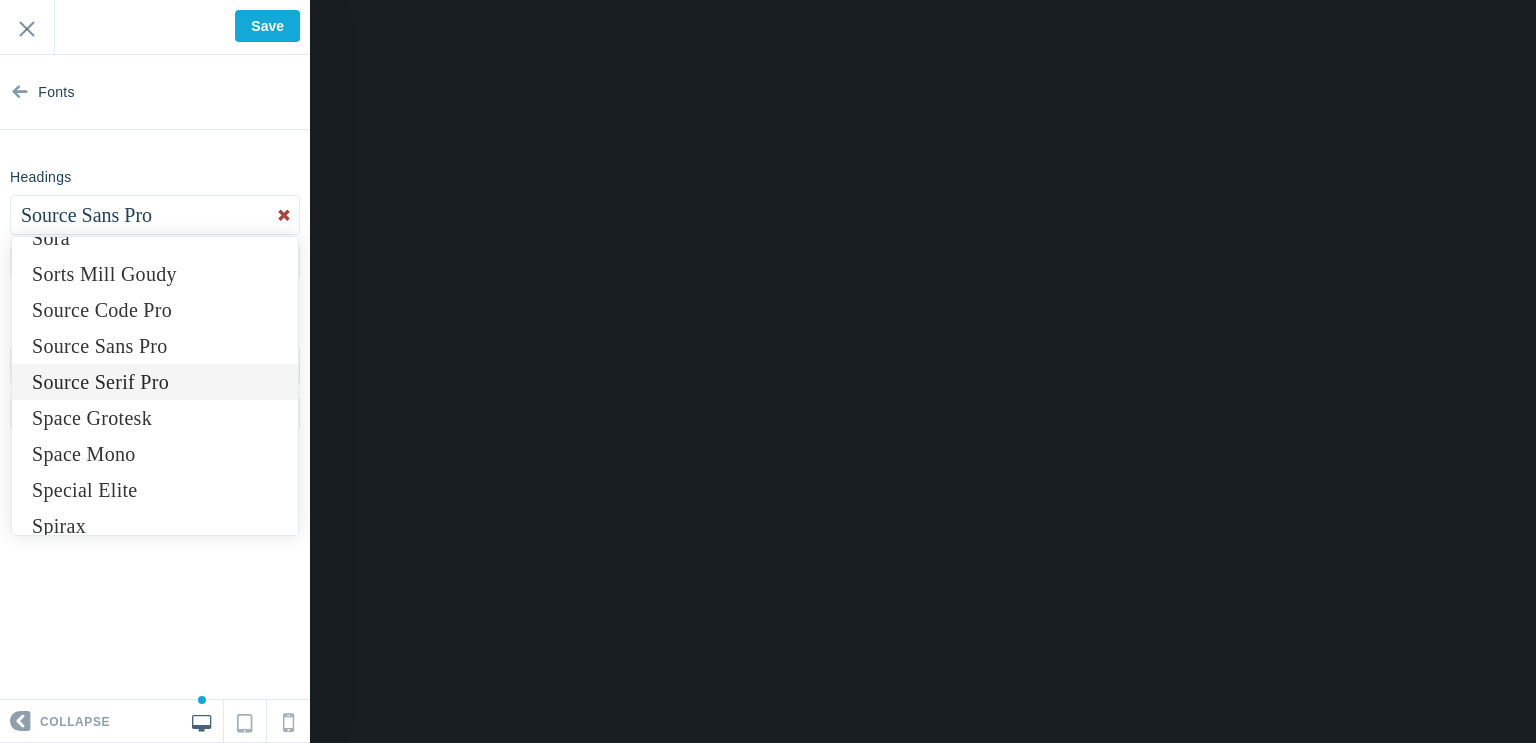 click on "Source Serif Pro" at bounding box center (155, 382) 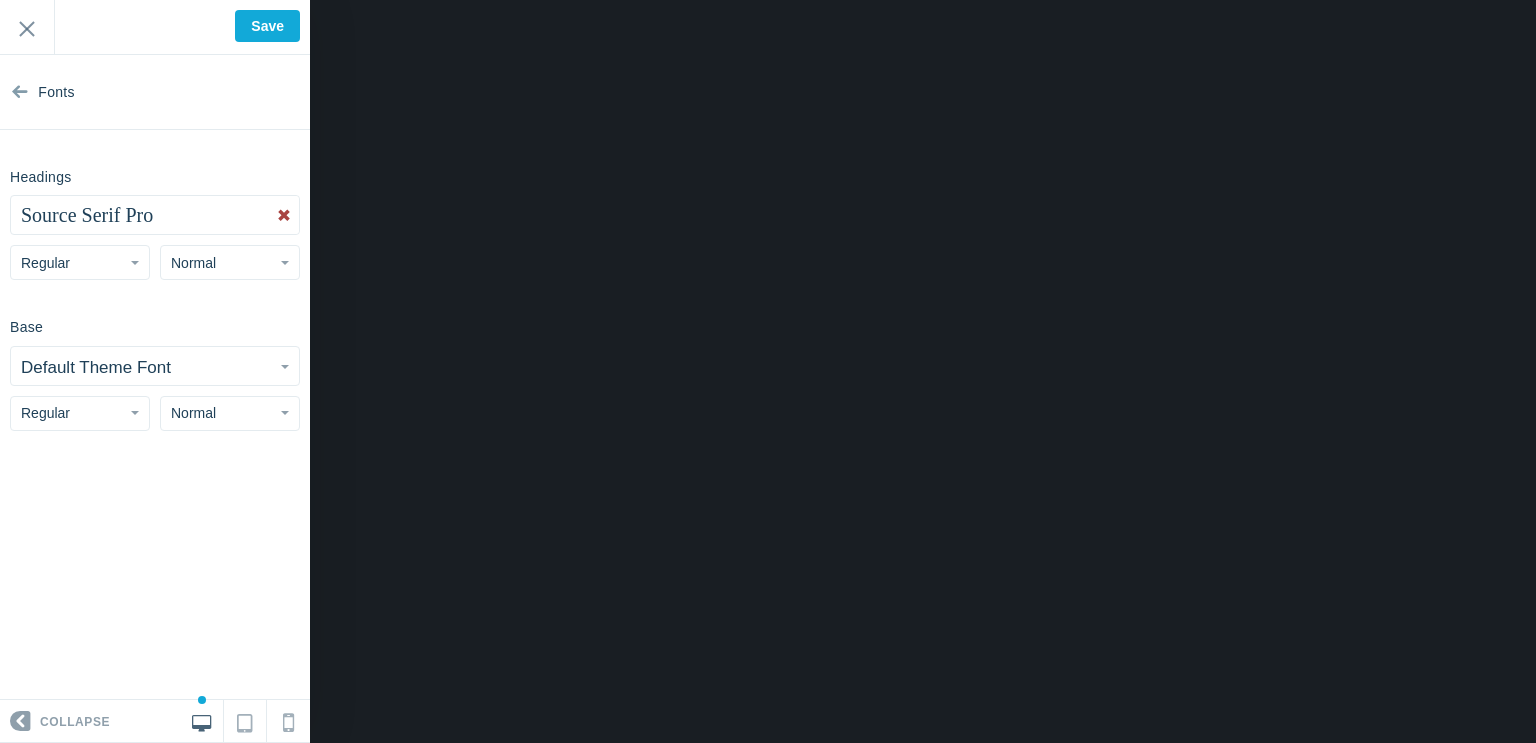 click on "Source Serif Pro" at bounding box center [155, 215] 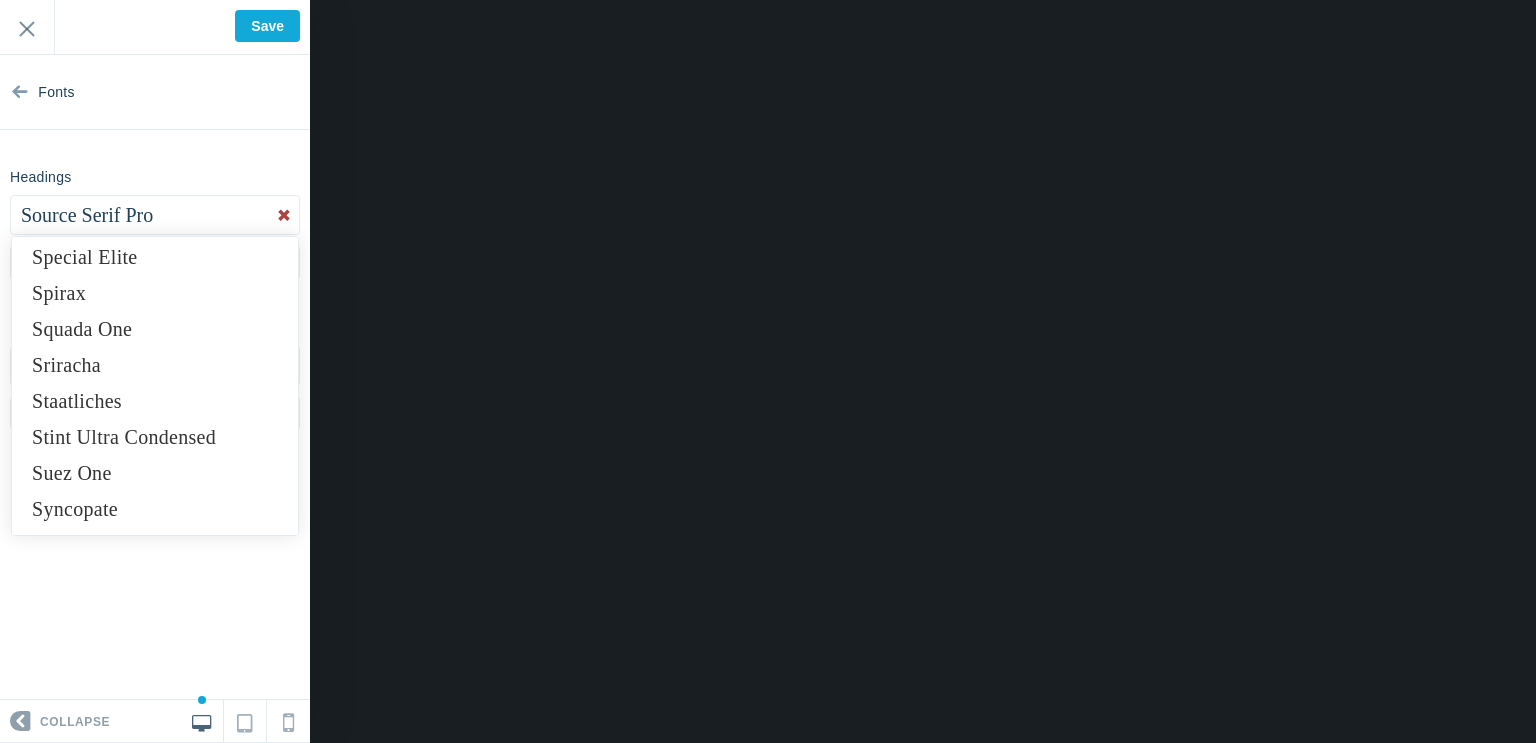 scroll, scrollTop: 14782, scrollLeft: 0, axis: vertical 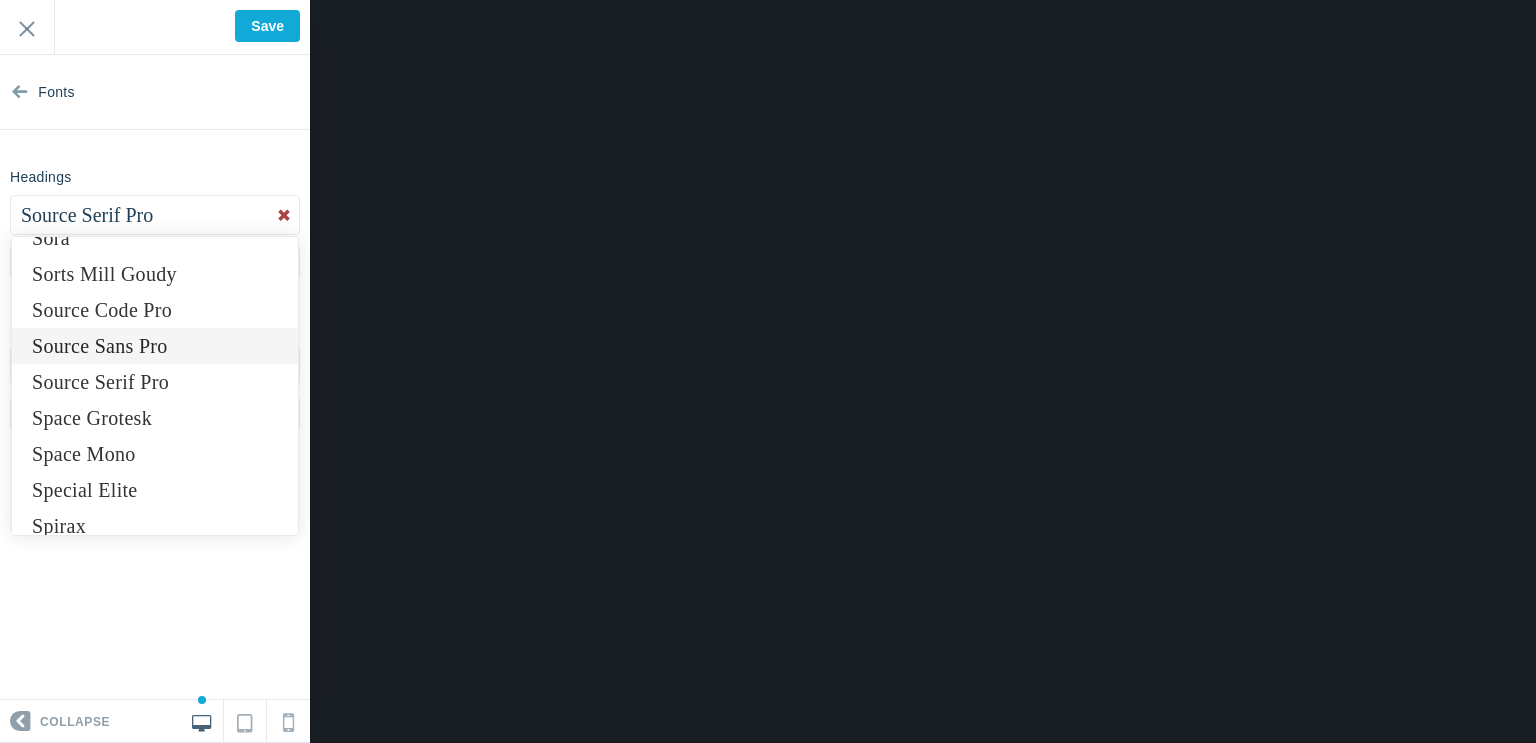 click on "Source Sans Pro" at bounding box center [155, 346] 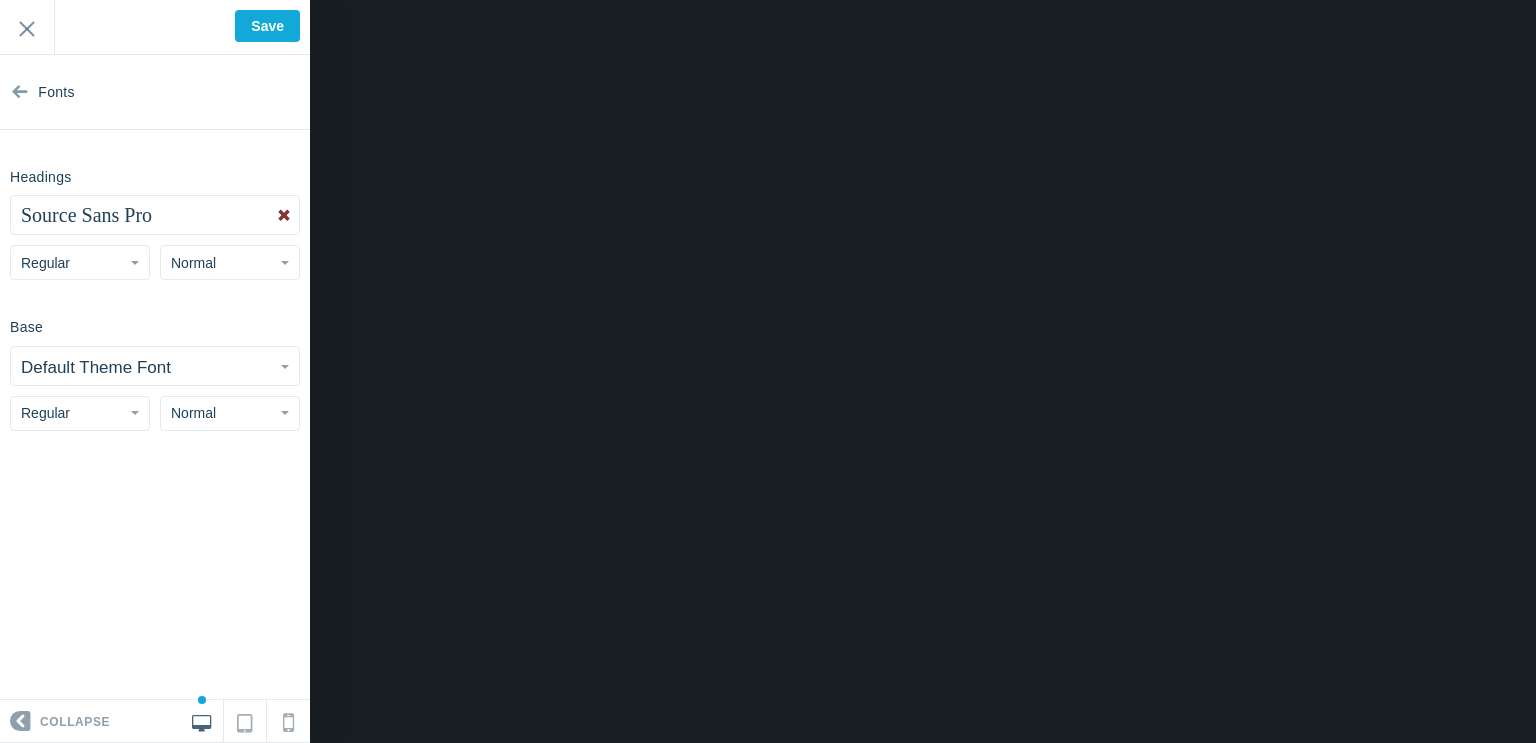 click at bounding box center (284, 215) 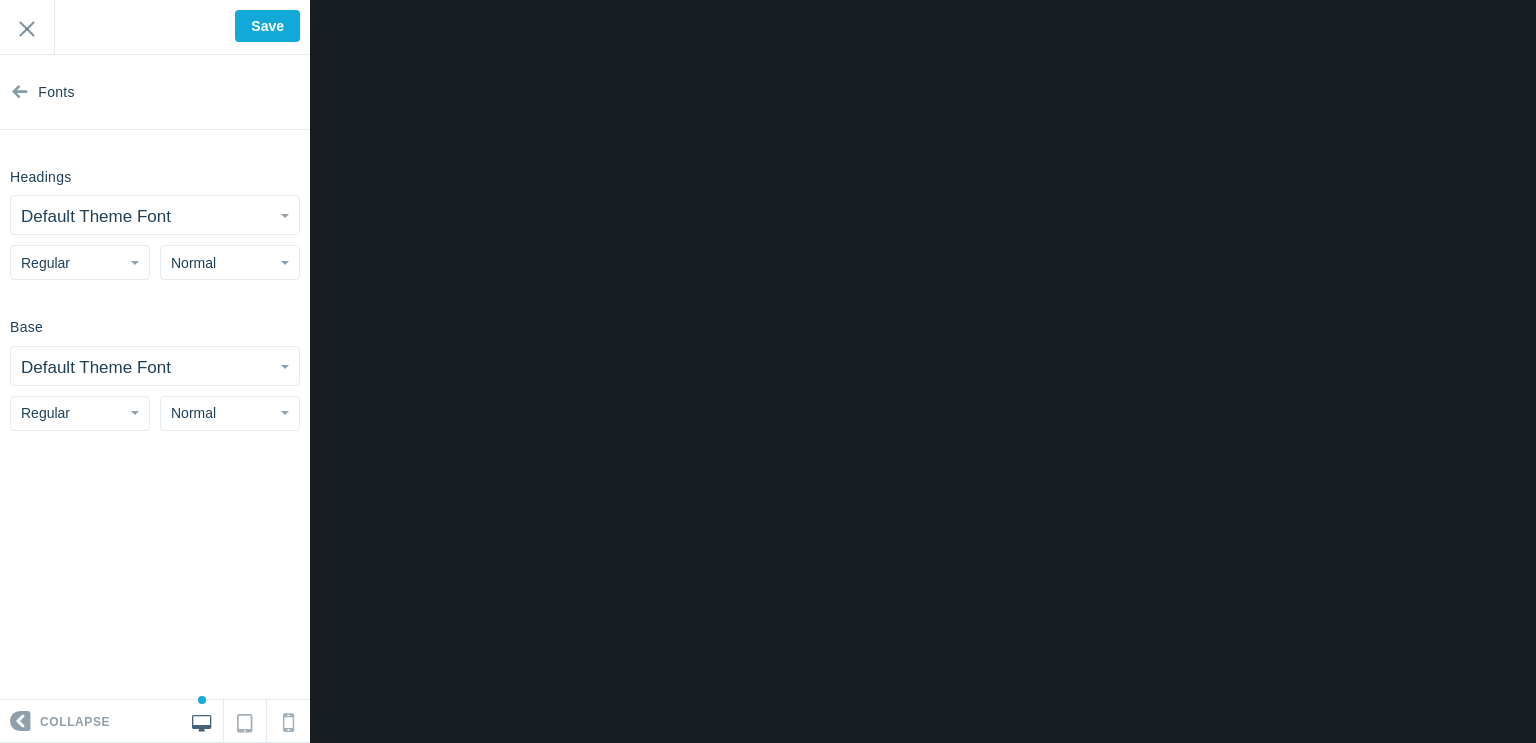 click on "Default Theme Font" at bounding box center [155, 366] 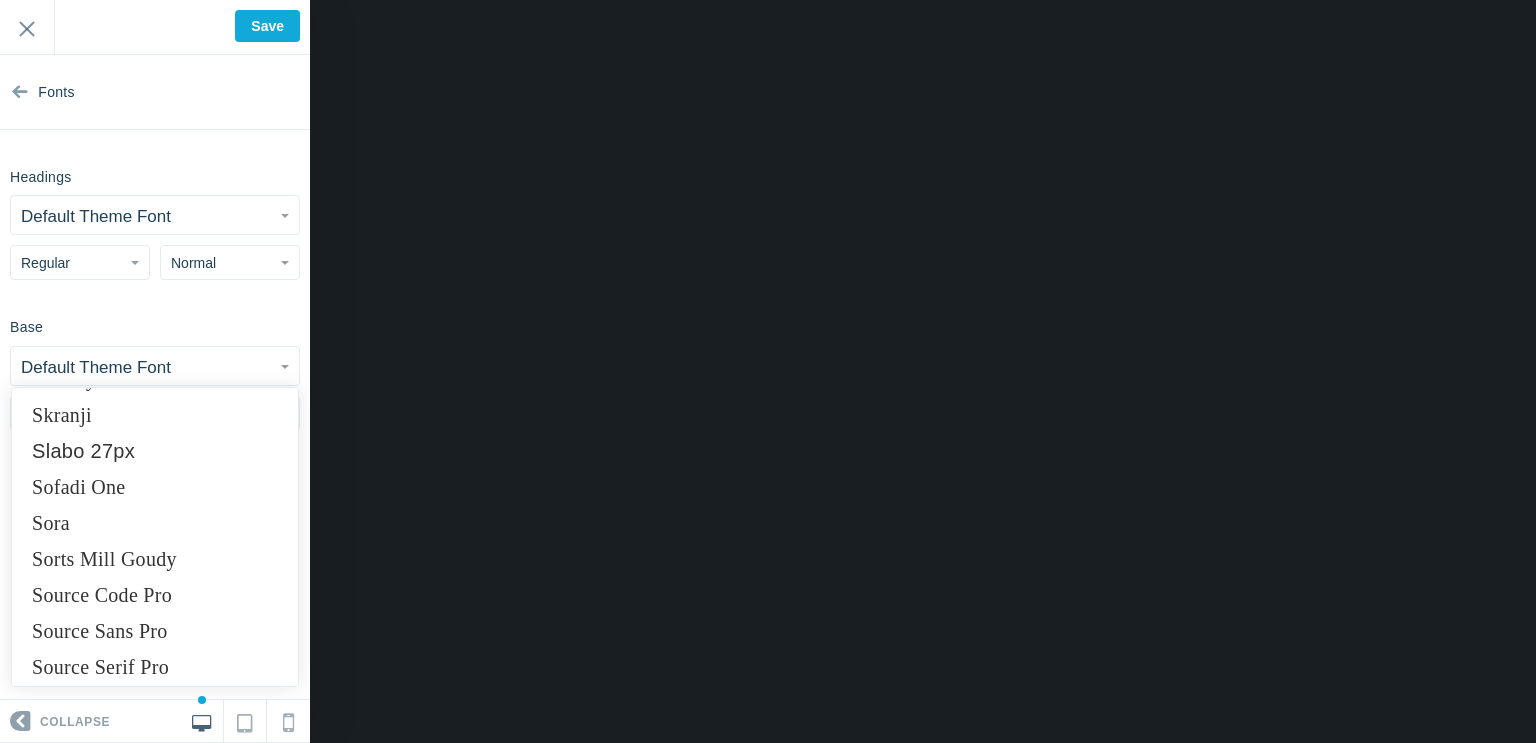 scroll, scrollTop: 14700, scrollLeft: 0, axis: vertical 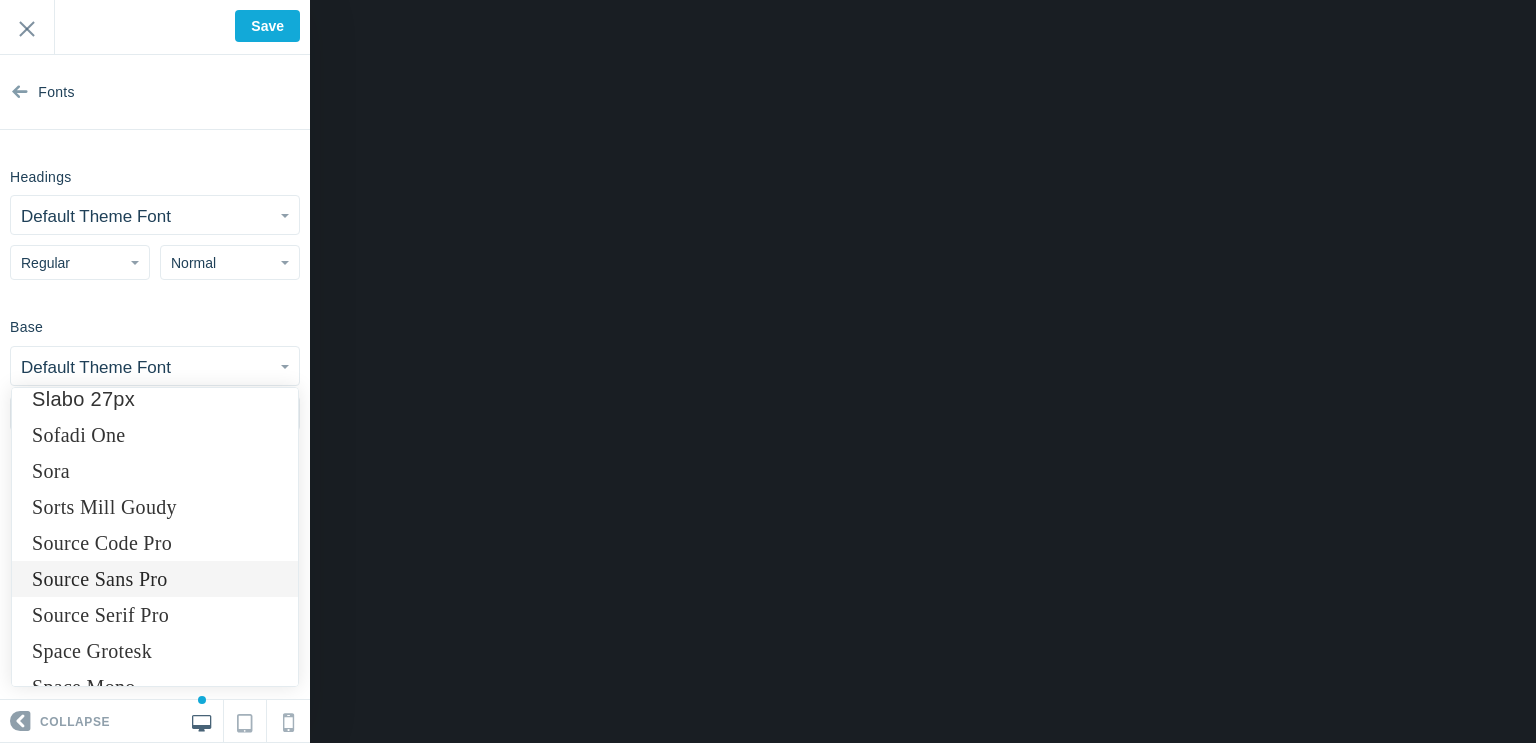 click on "Source Sans Pro" at bounding box center (155, 579) 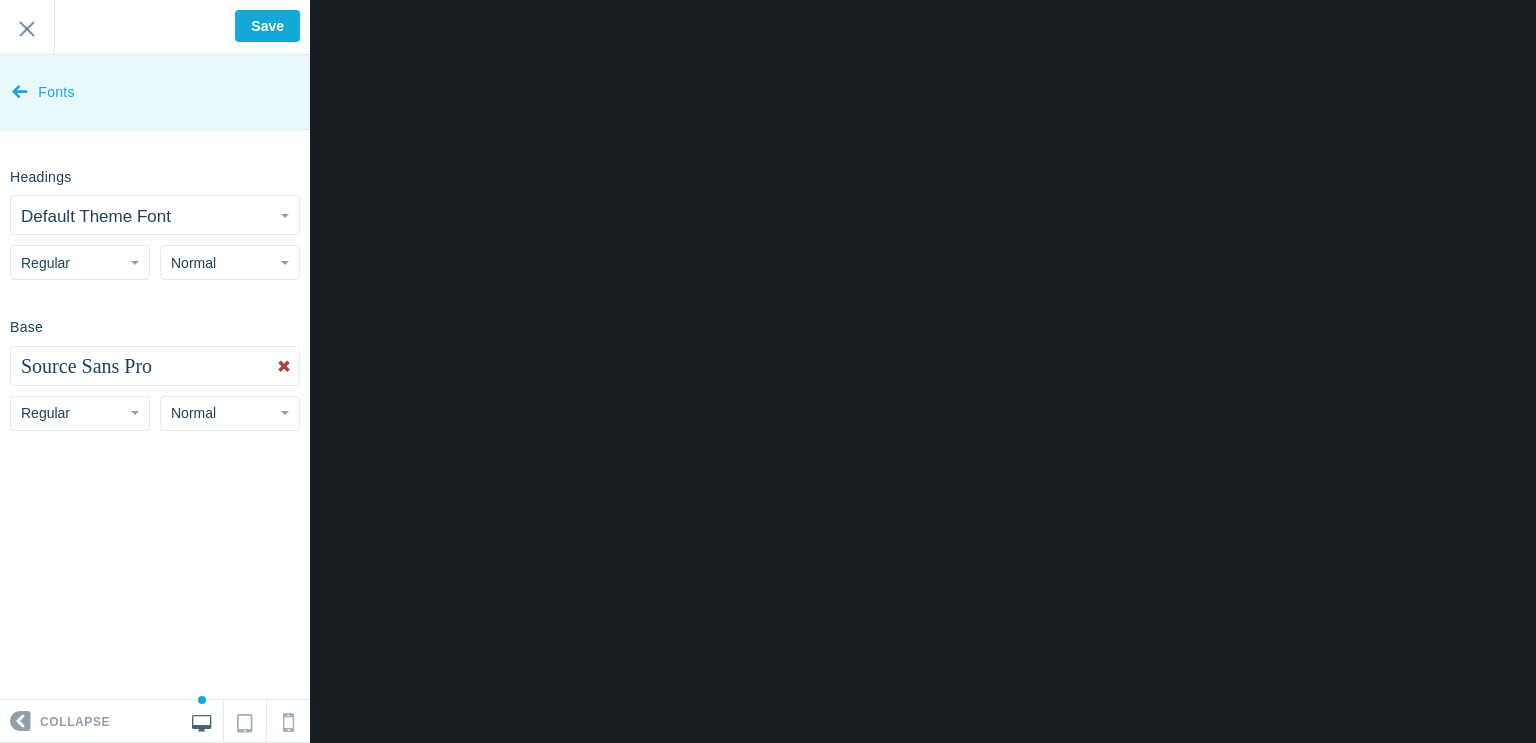click at bounding box center [20, 87] 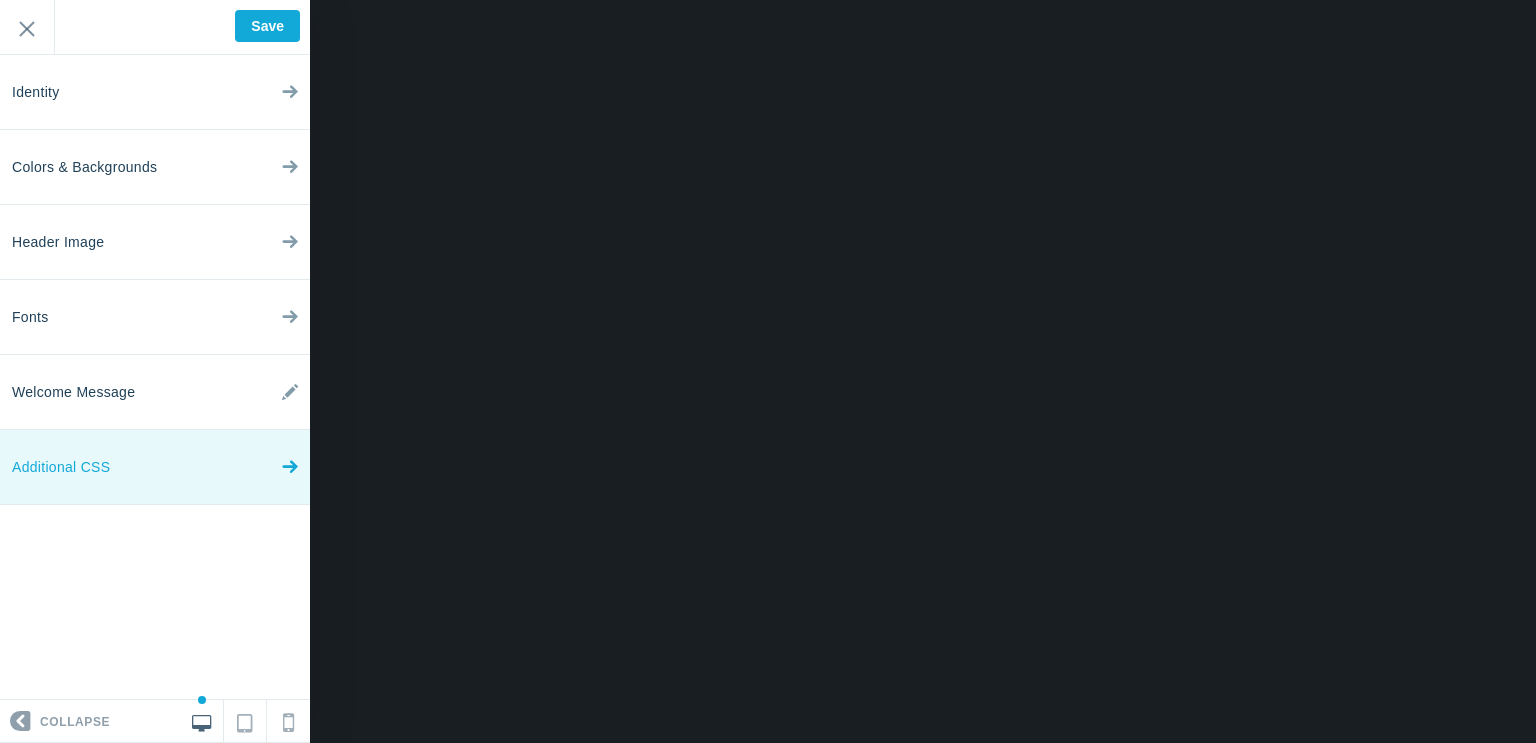 click on "Additional CSS" at bounding box center (155, 467) 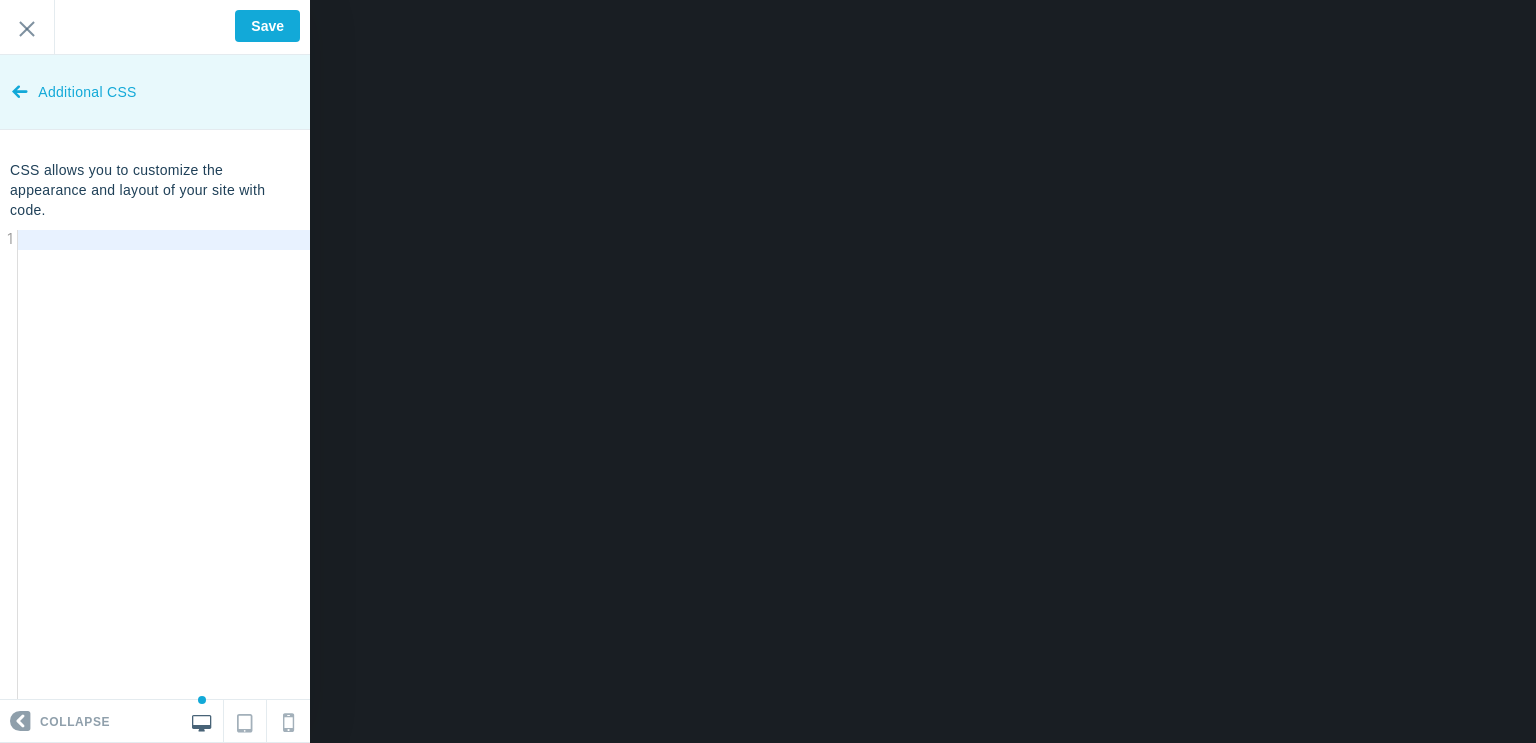 click at bounding box center [20, 87] 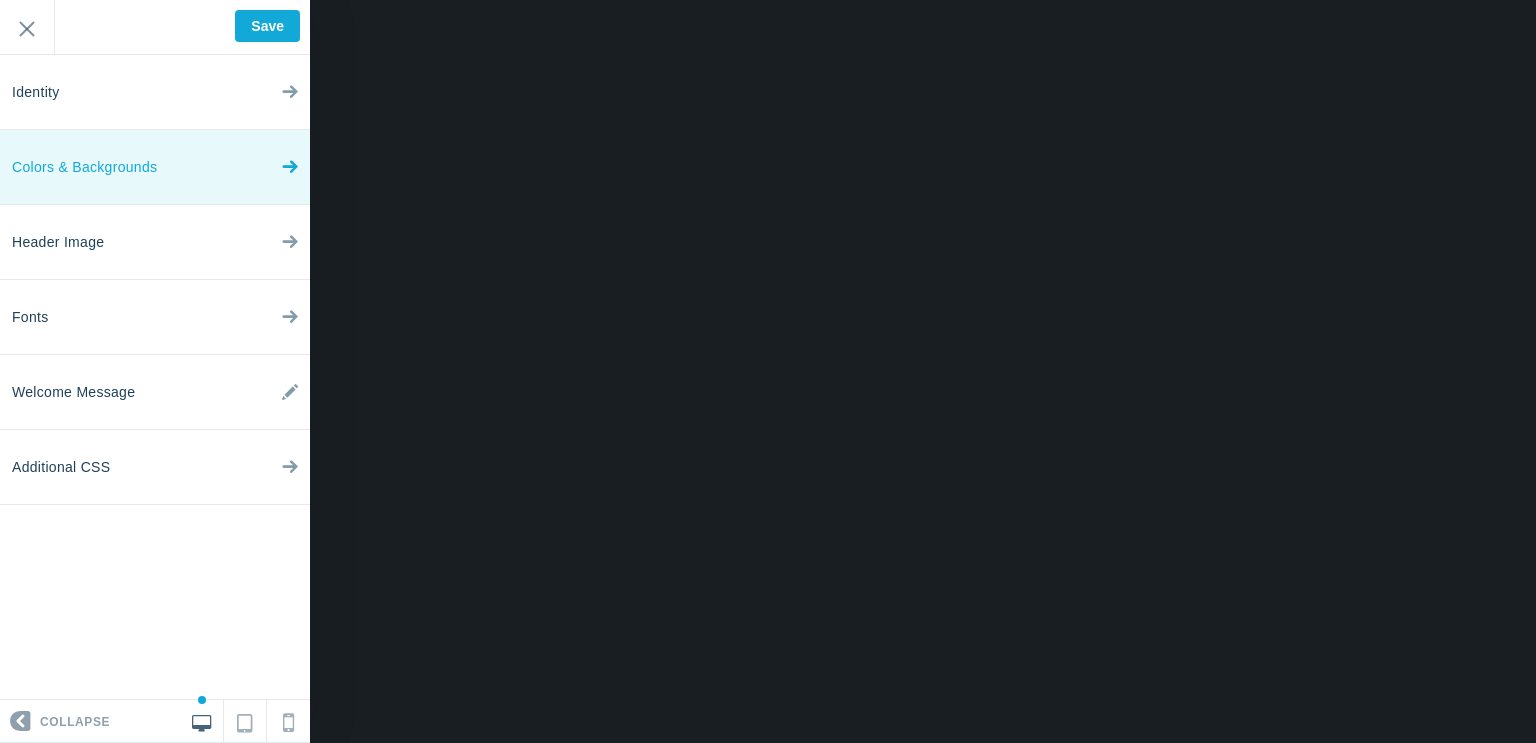 click on "Colors & Backgrounds" at bounding box center [155, 167] 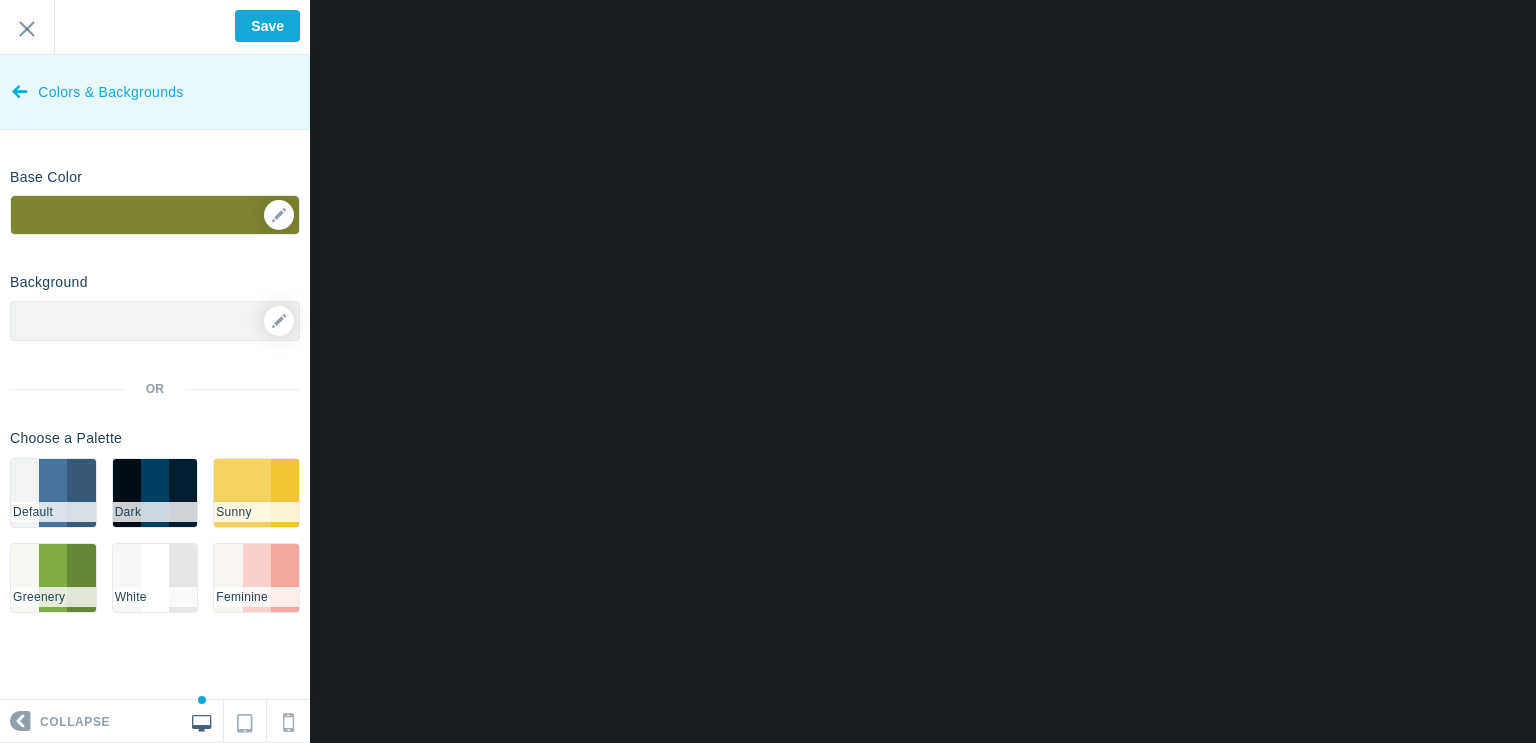 click at bounding box center [20, 87] 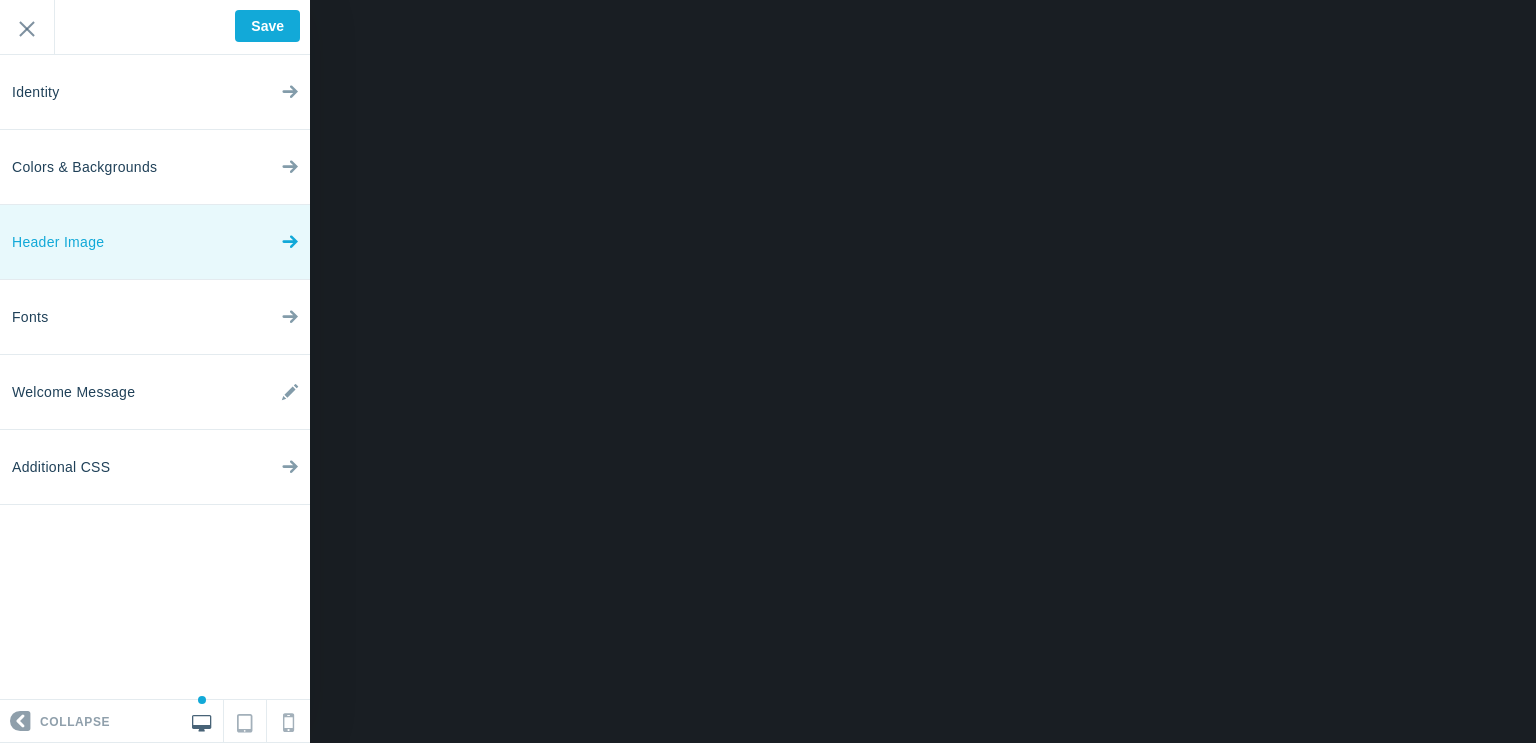 click on "Header Image" at bounding box center [155, 242] 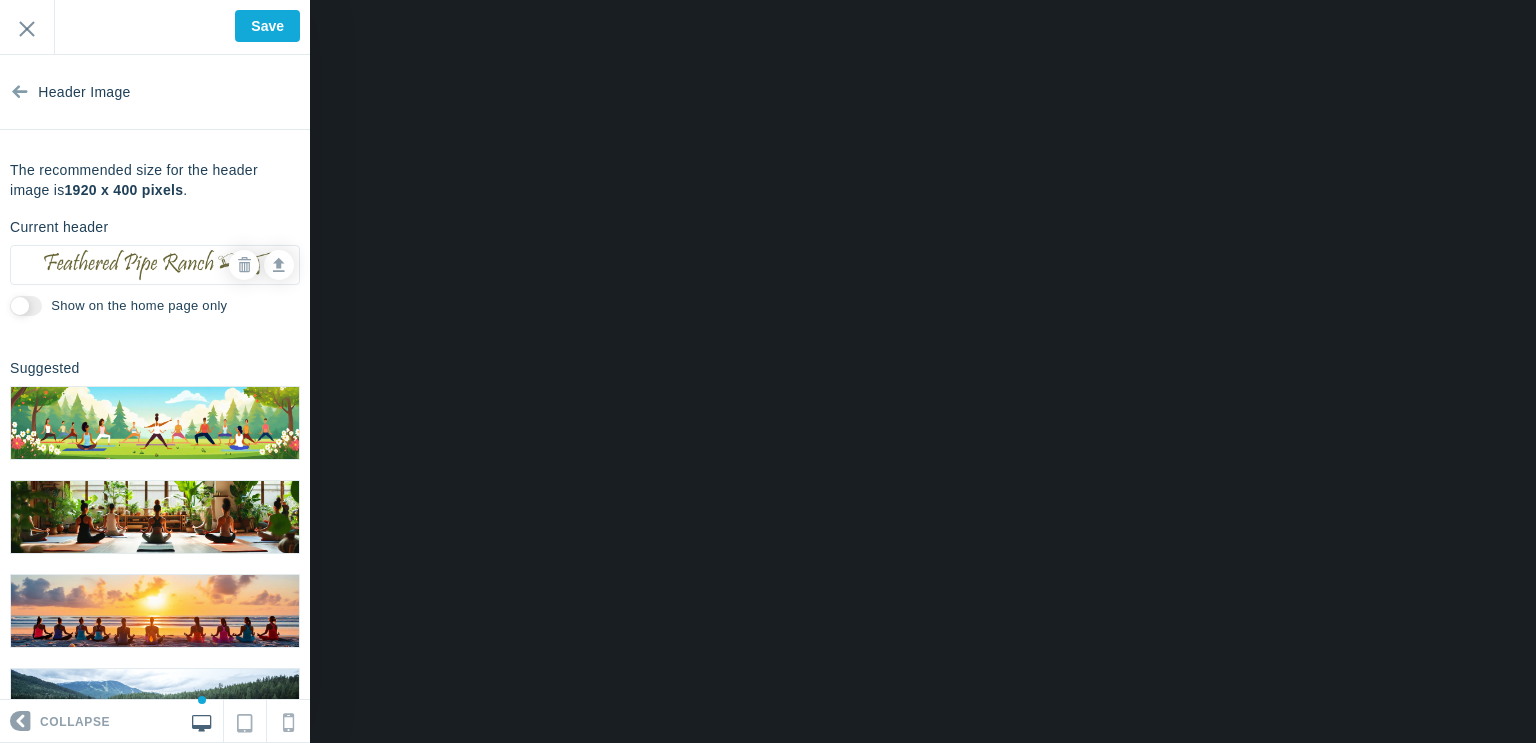 click on "Show on the home page only" at bounding box center [26, 306] 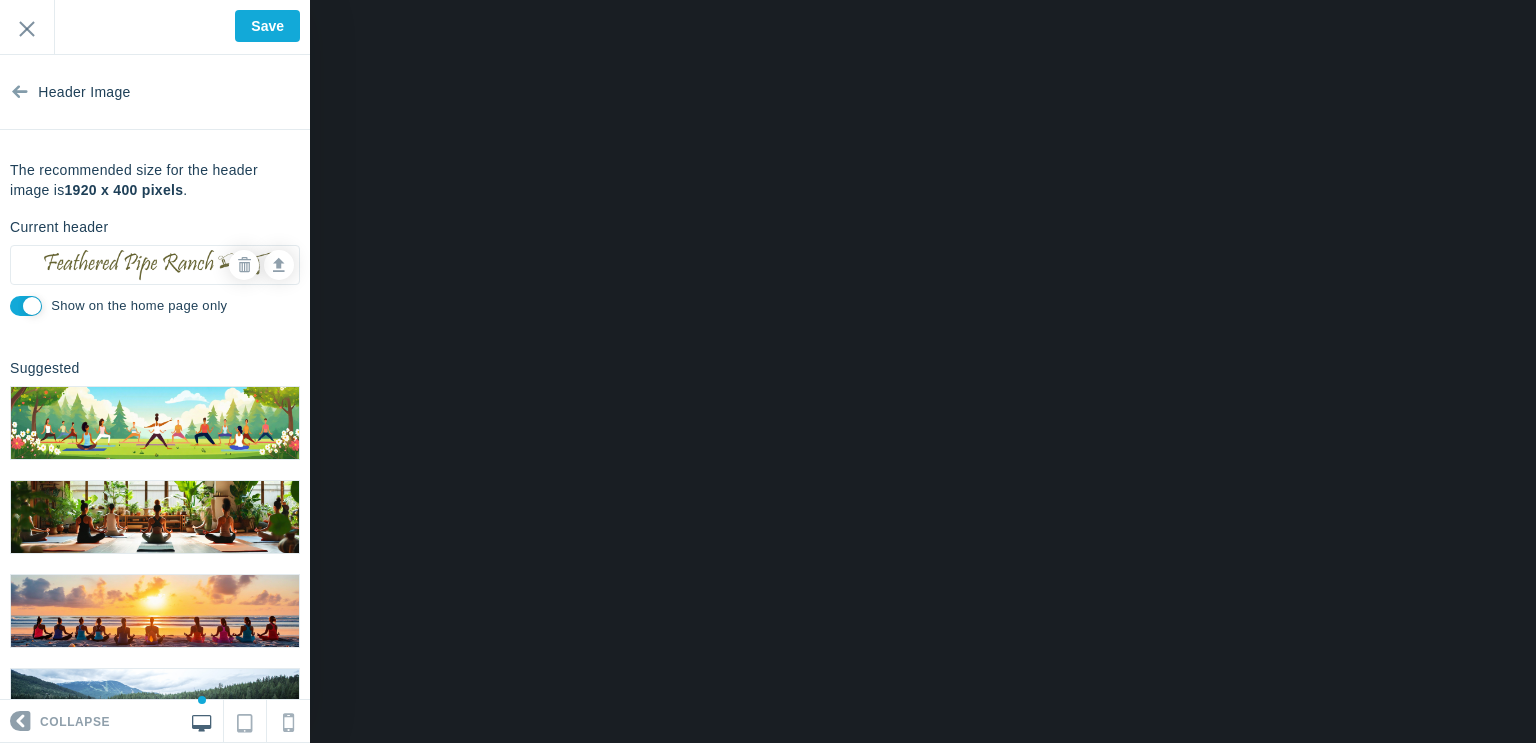 click on "Show on the home page only" at bounding box center [26, 306] 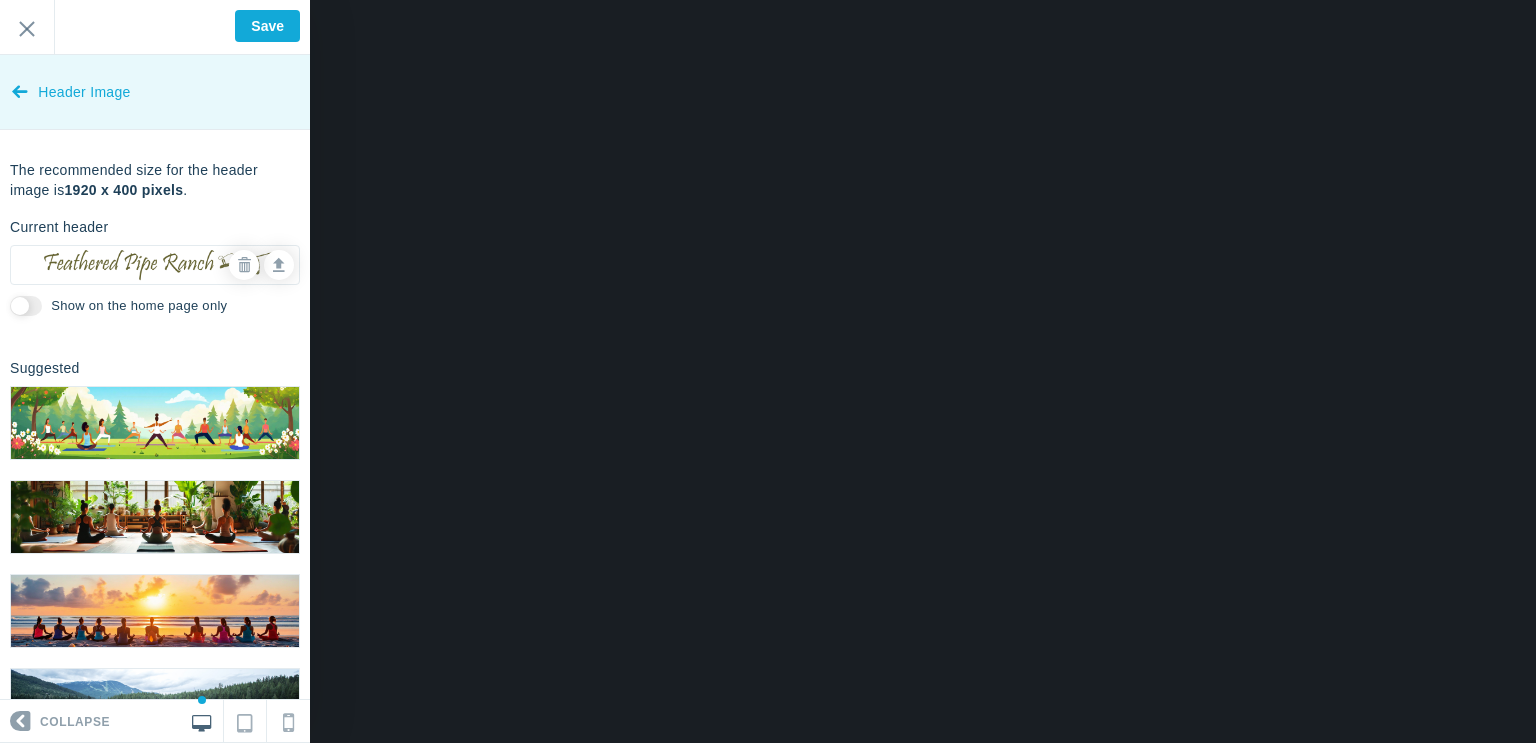 click on "Header Image" at bounding box center (155, 92) 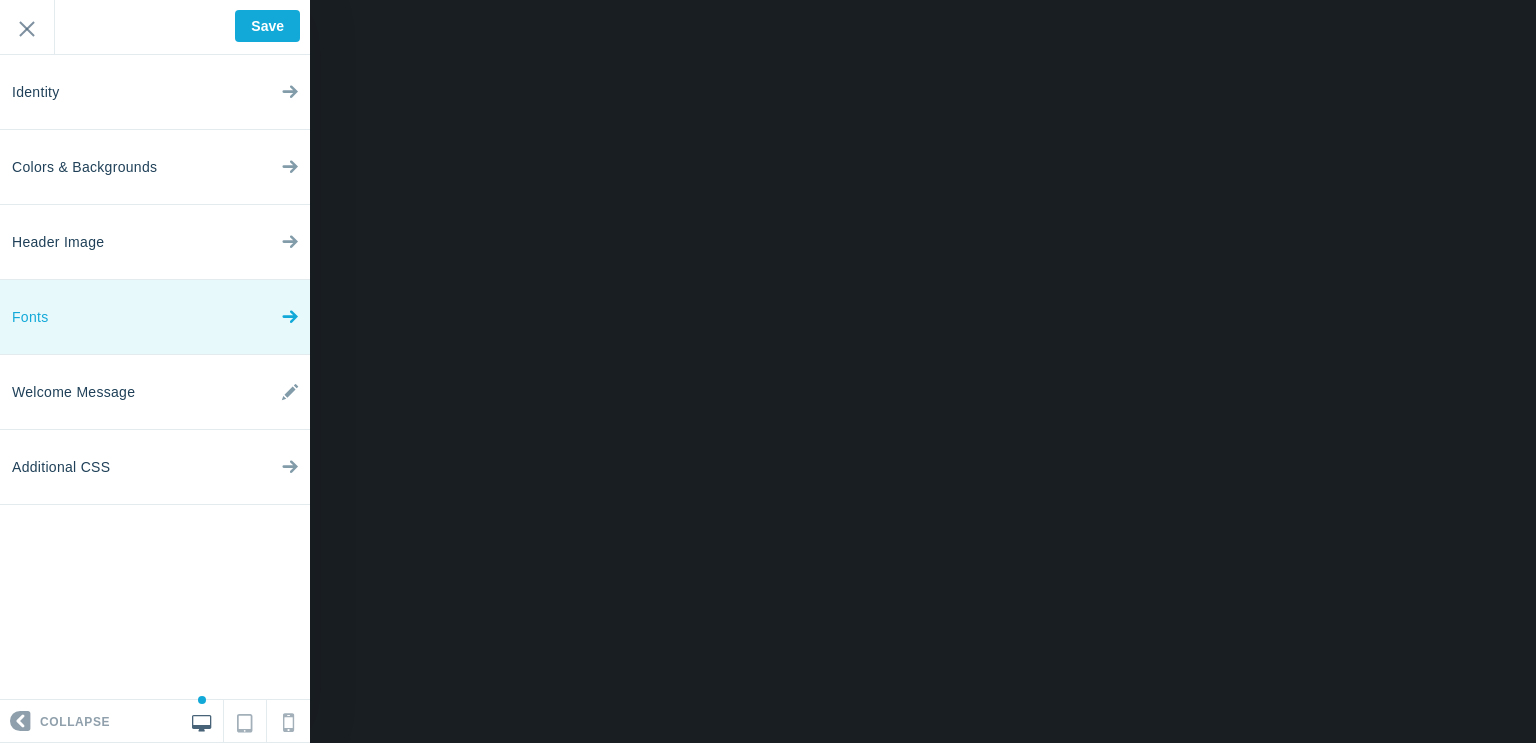 click on "Fonts" at bounding box center (155, 317) 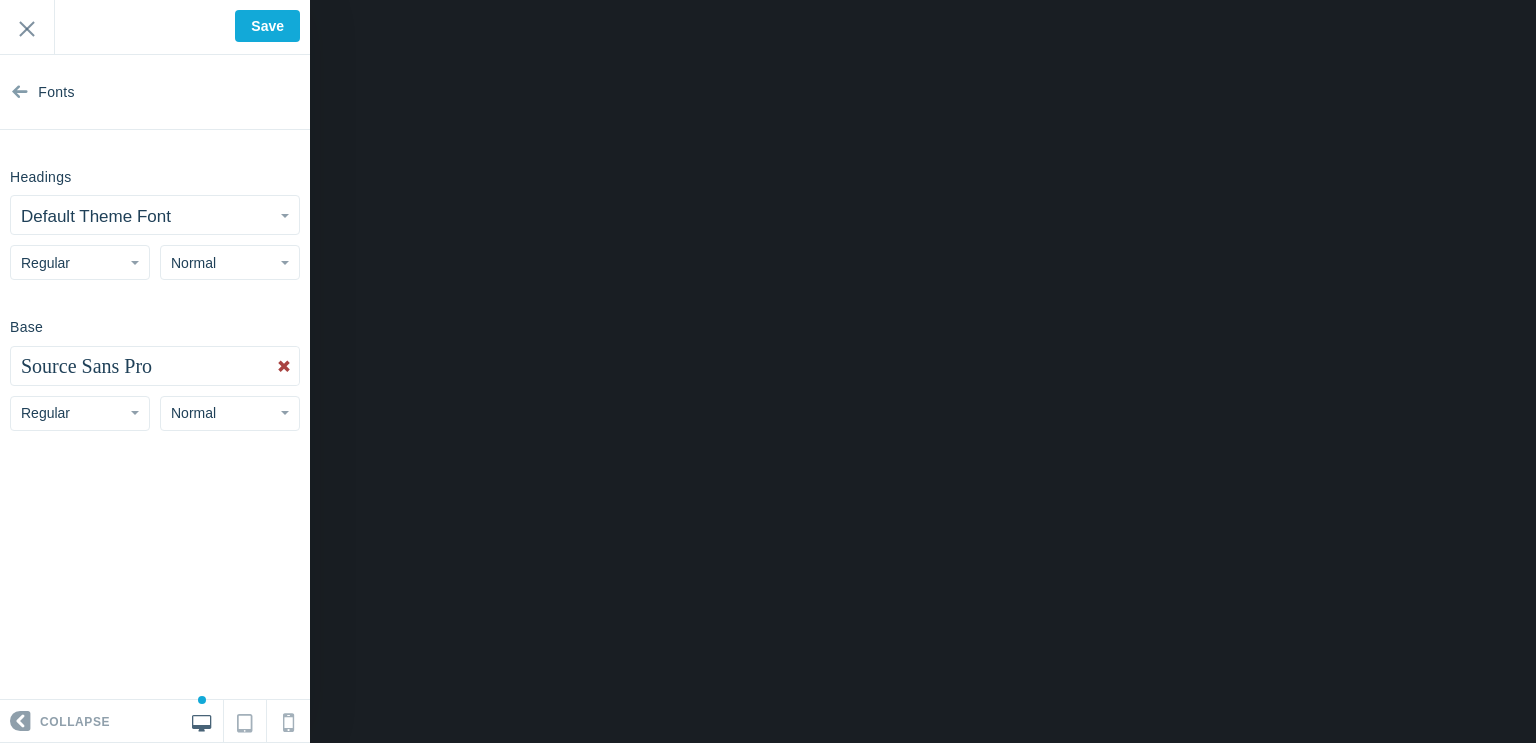 click on "Regular" at bounding box center [80, 413] 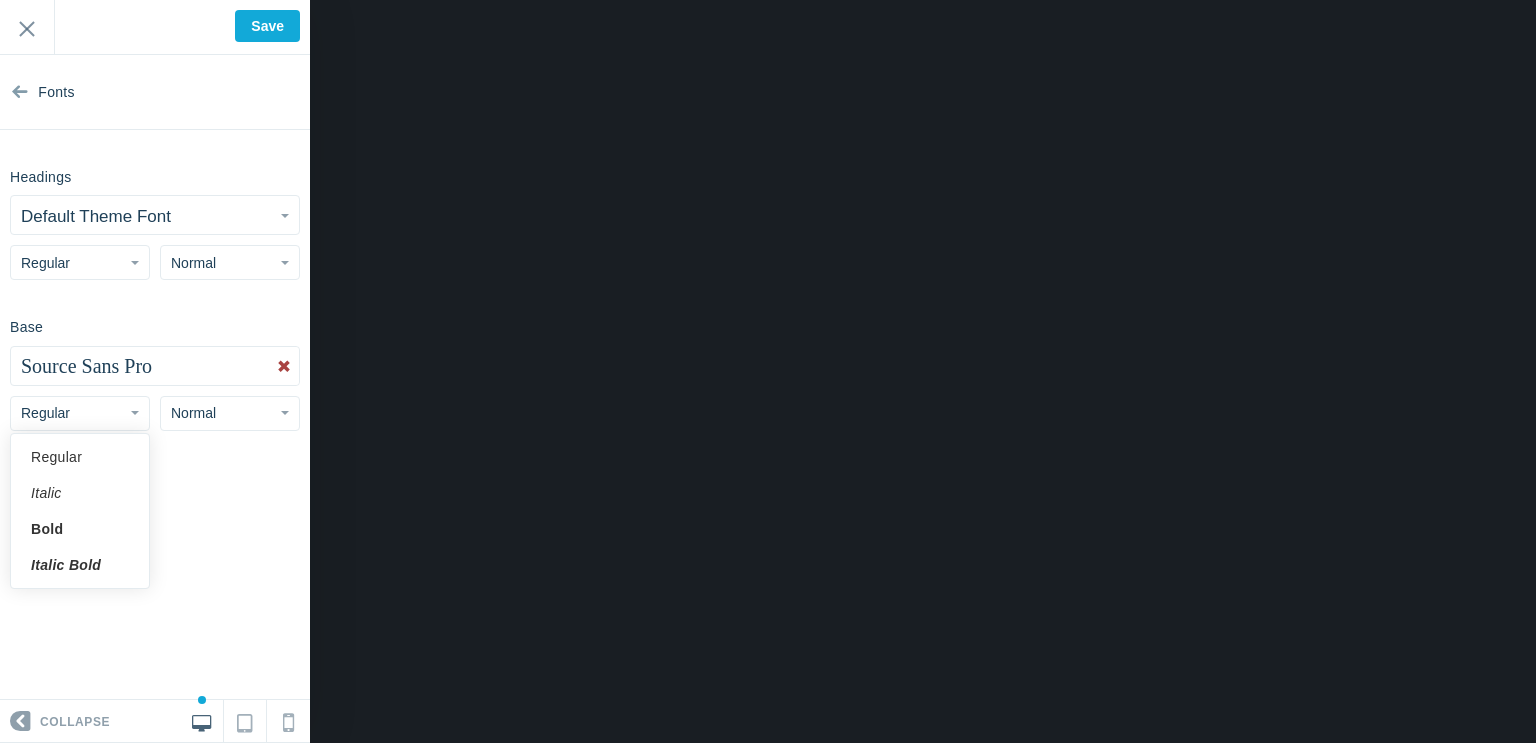 click on "Normal" at bounding box center [193, 413] 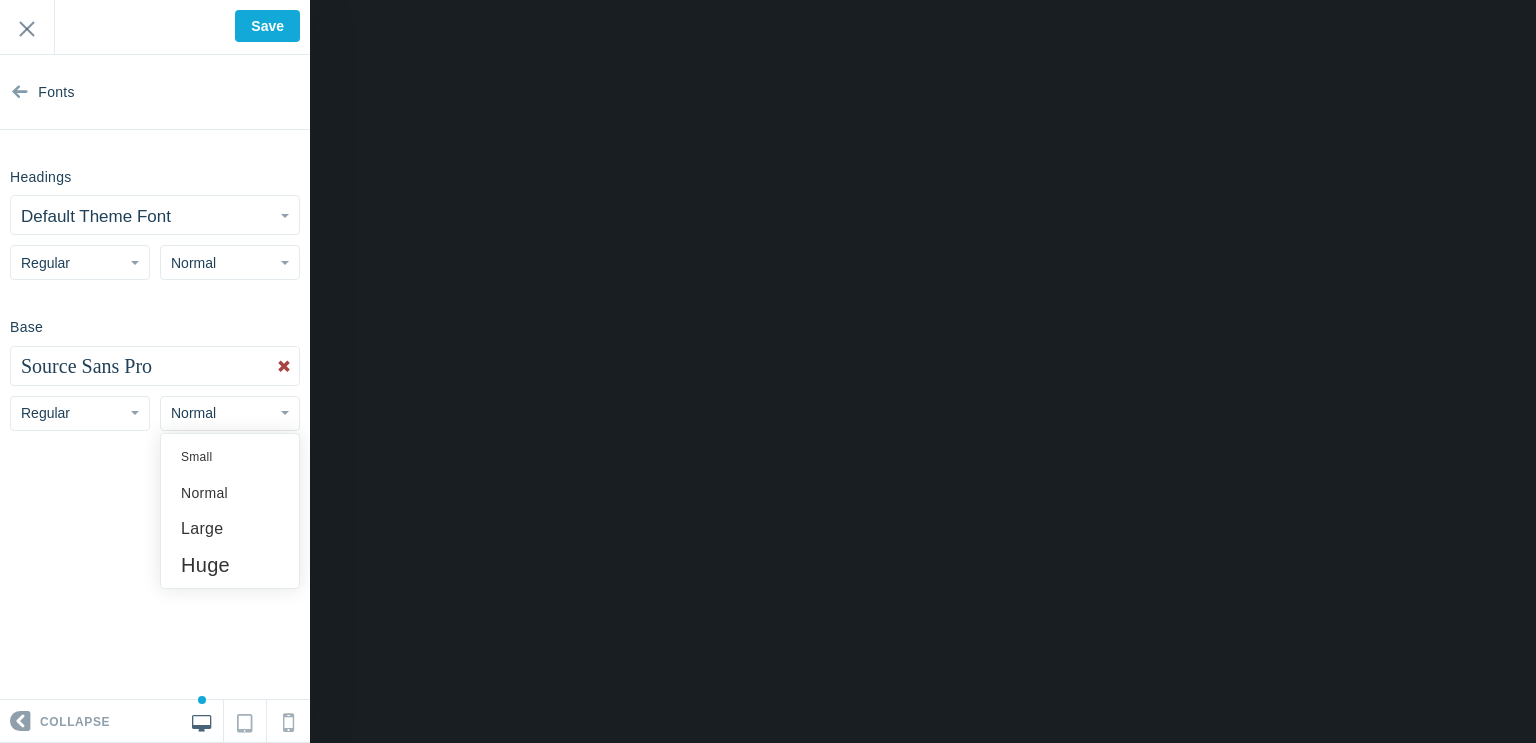 click on "Fonts
Headings
Default Theme Font
Abel
Abhaya Libre
Aboreto
Abril Fatface
Aclonica
Acme
Actor
Adamina
Advent Pro
Alata
Alatsi
Aldrich
Alef
Alegreya
Alegreya Sans SC
Aleo
Alex Brush
Alfa Slab One
Alice
Allerta Stencil
Allura
Almarai
Amaranth
Amatic SC
Amethysta
Amita
Anonymous Pro
Antic
Antic Slab
Anton
Antonio
Arapey
Arbutus Slab
Architects Daughter
Archivo
Archivo Black
Archivo Narrow
Arima Madurai
Arimo
Arizonia
Armata
Arsenal
Arvo
Asap
Asap Condensed
Assistant
Asul
Athiti
Atma
Audiowide
Average Sans
Bad Script
Bai Jamjuree
Bakbak One
Bangers
Barlow Condensed
Barlow Semi Condensed
Barriecito
Basic" at bounding box center [155, 377] 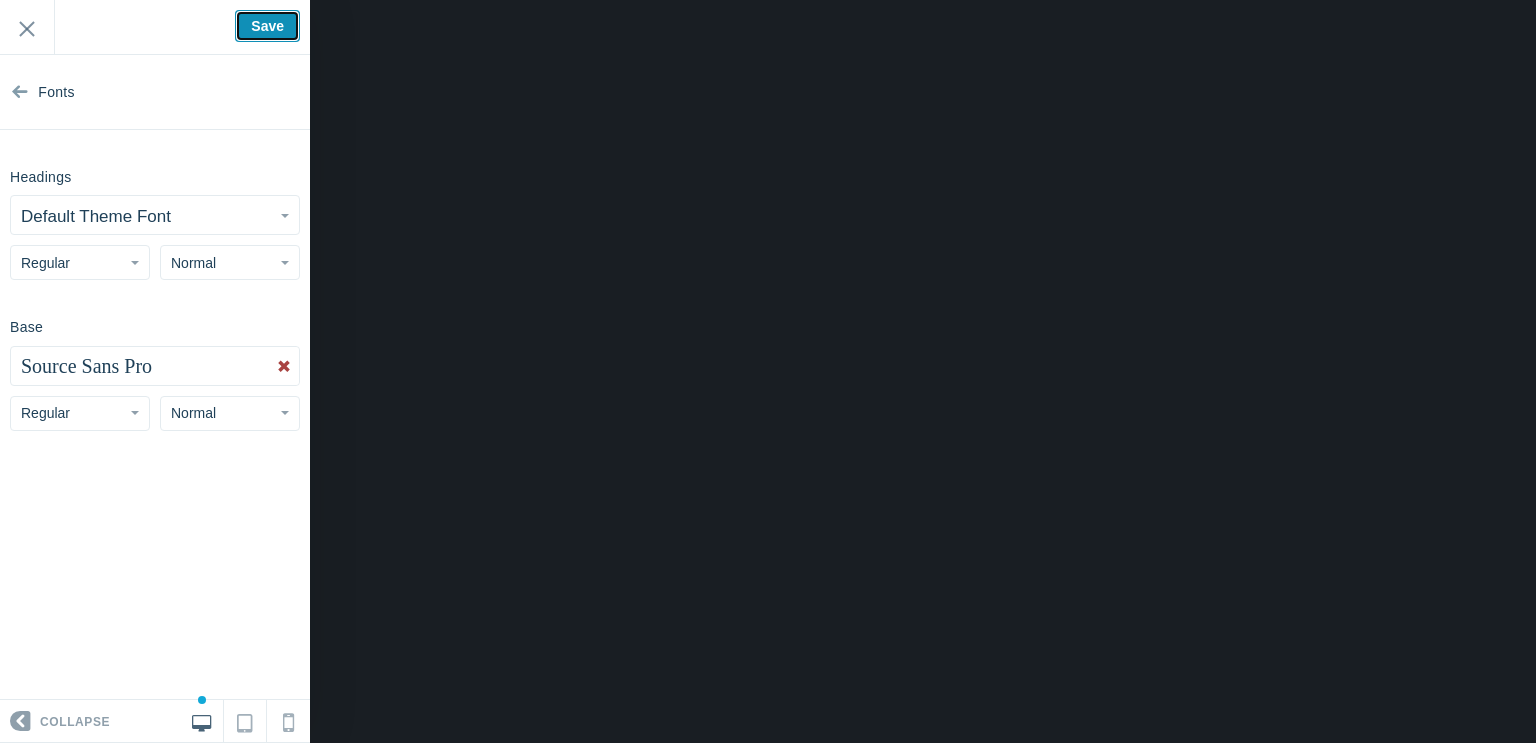 click on "Save" at bounding box center (267, 26) 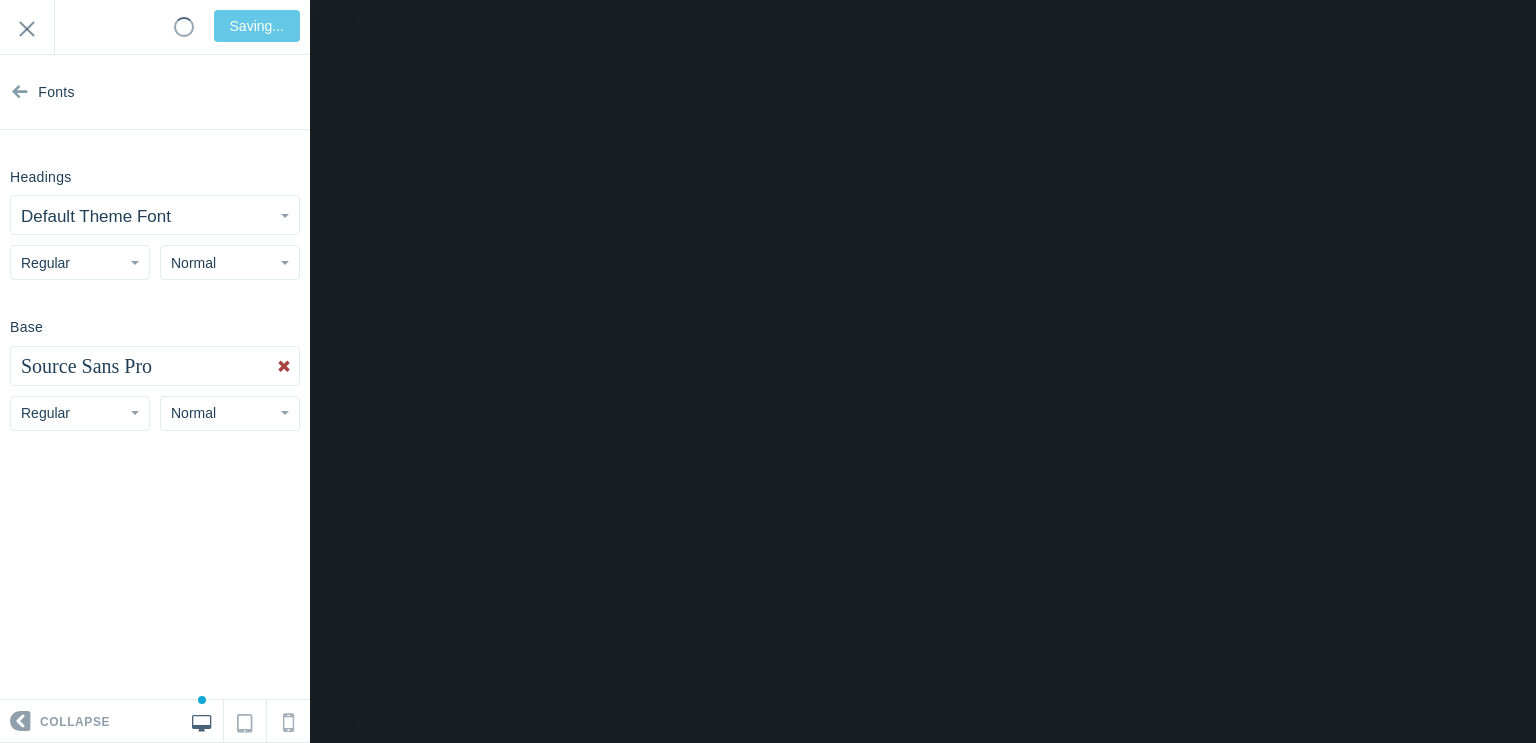 type on "Saved" 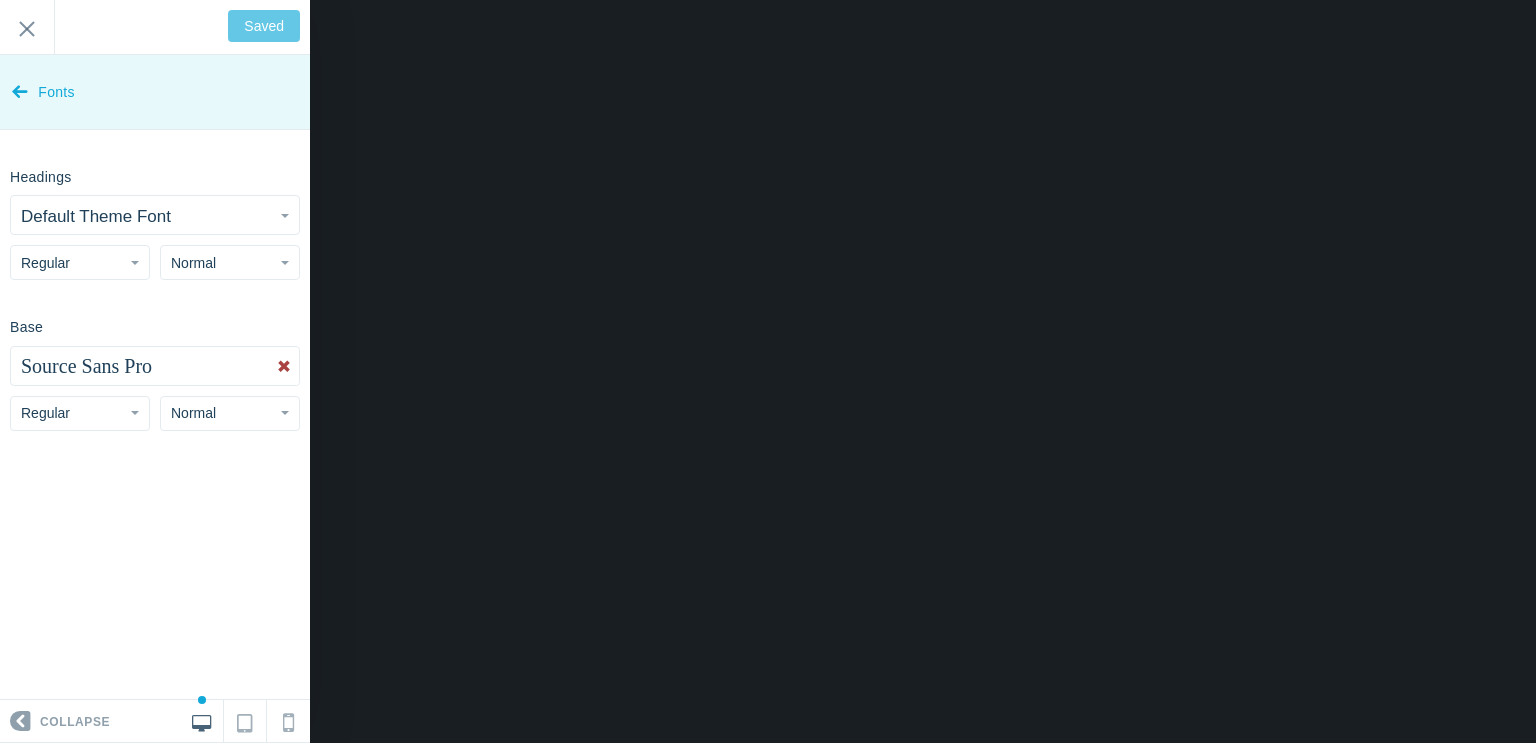 click at bounding box center [20, 87] 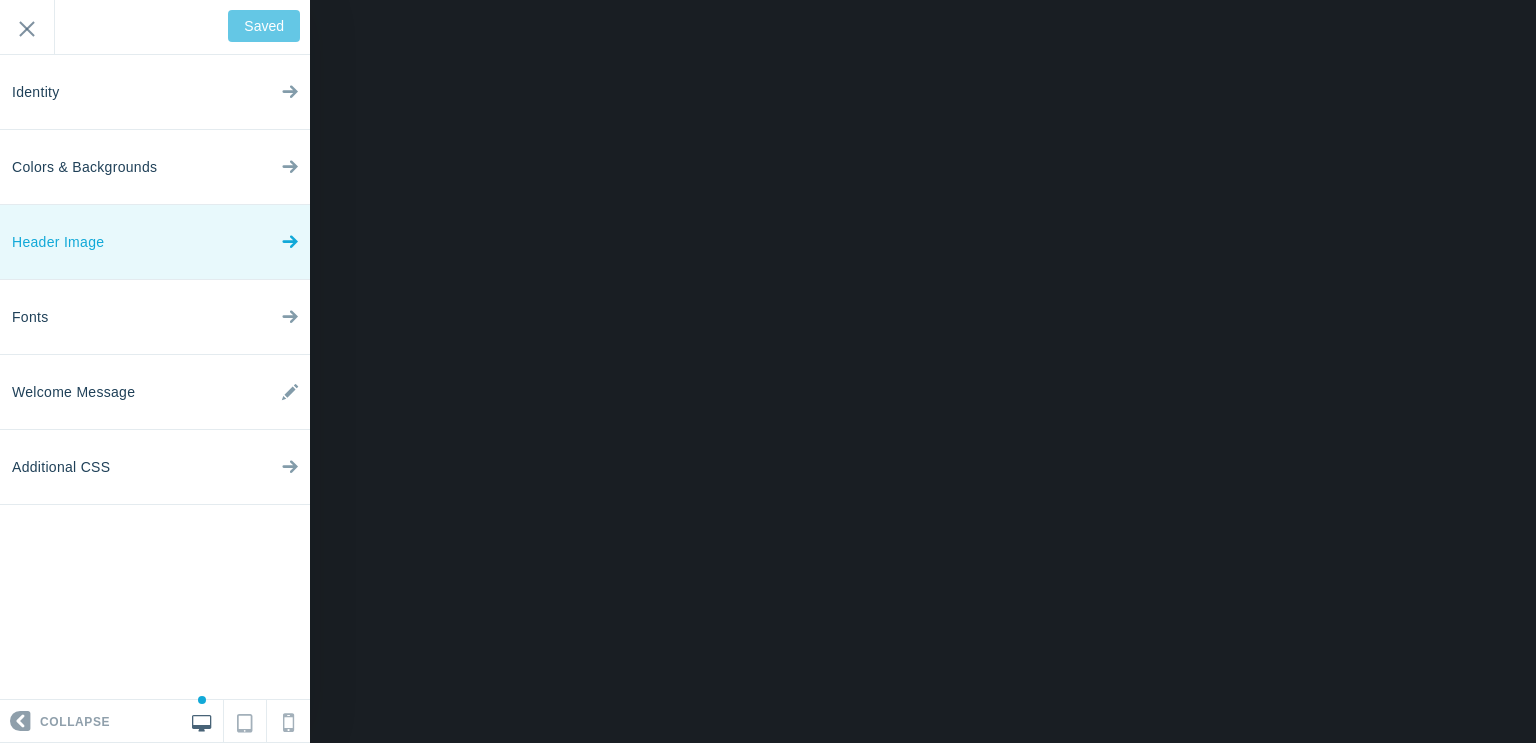 click on "Header Image" at bounding box center (58, 242) 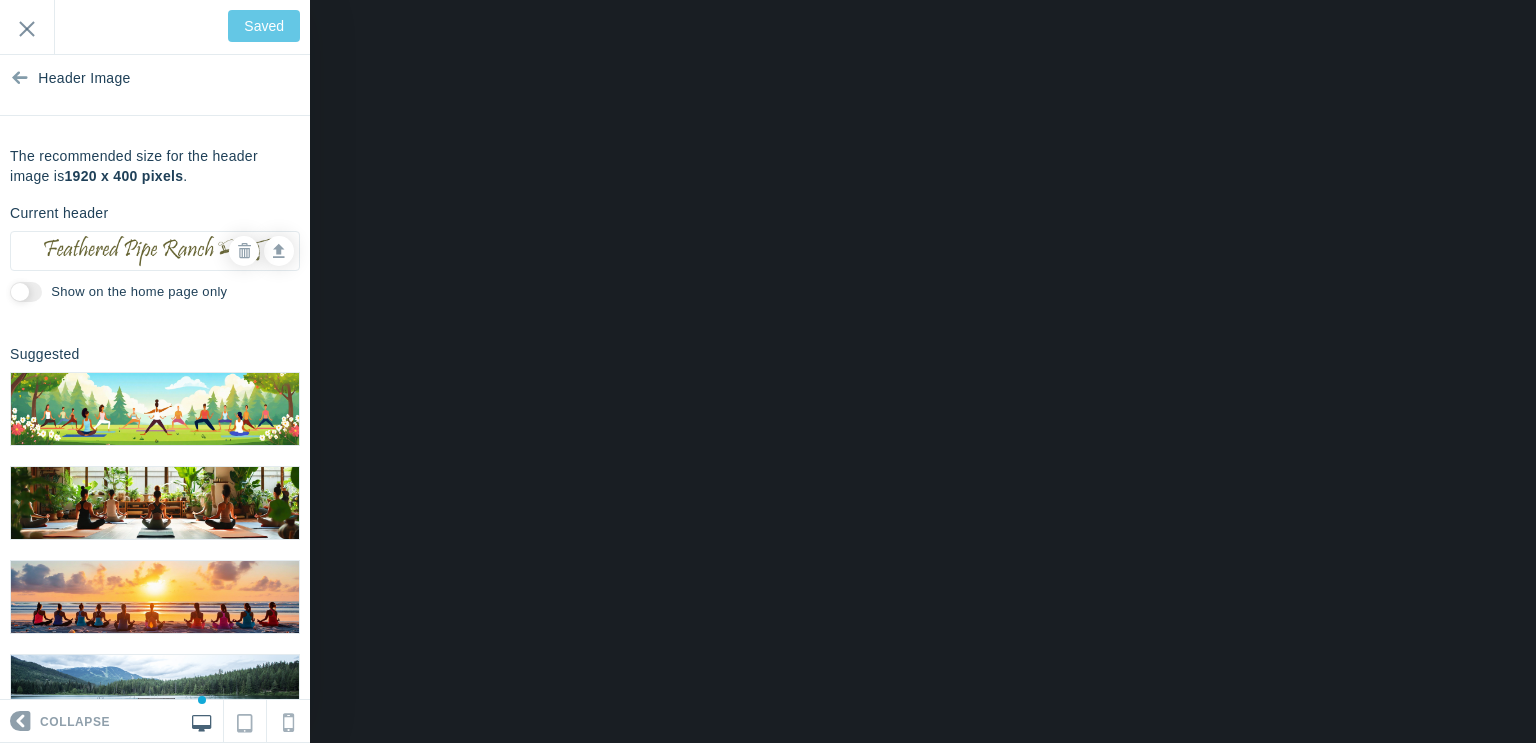 scroll, scrollTop: 0, scrollLeft: 0, axis: both 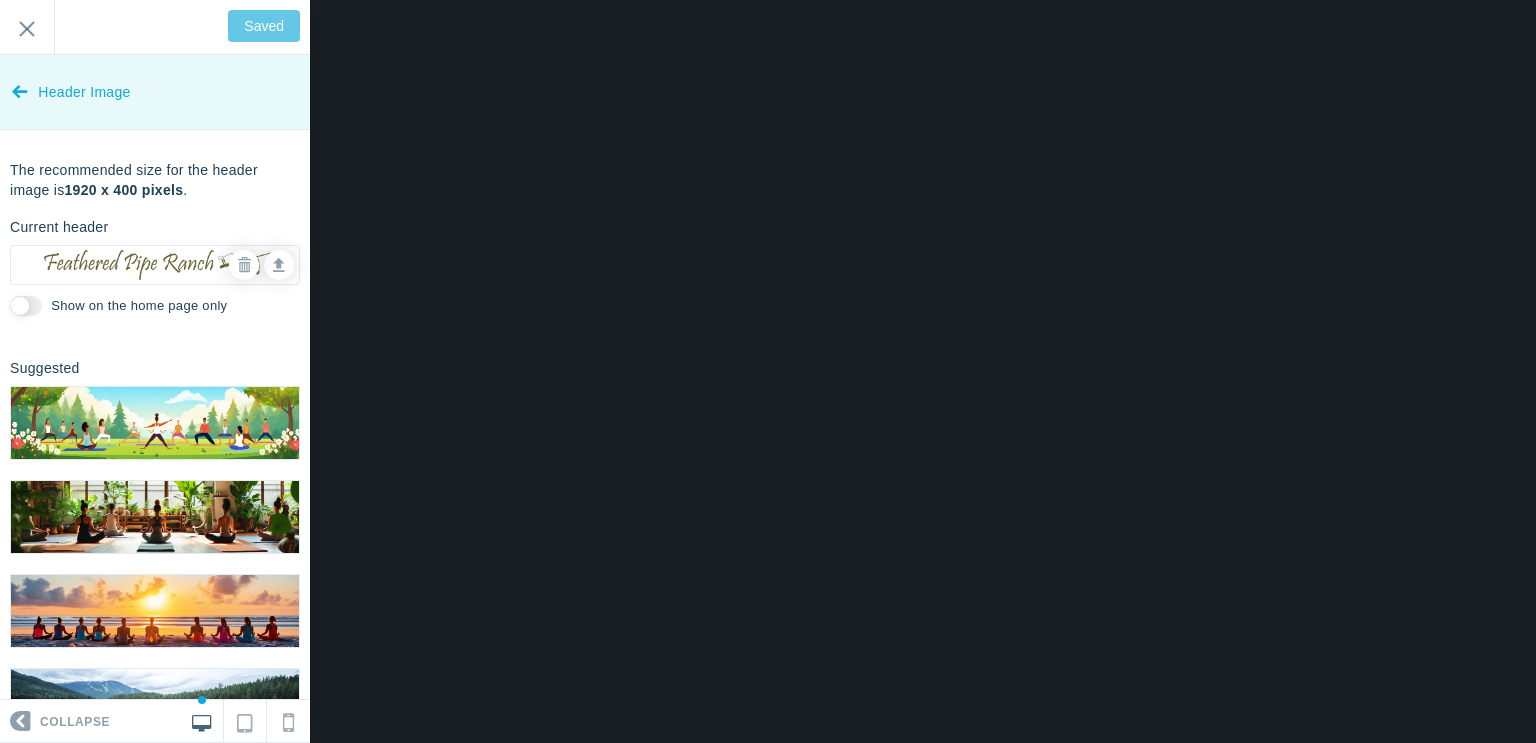 click at bounding box center [20, 87] 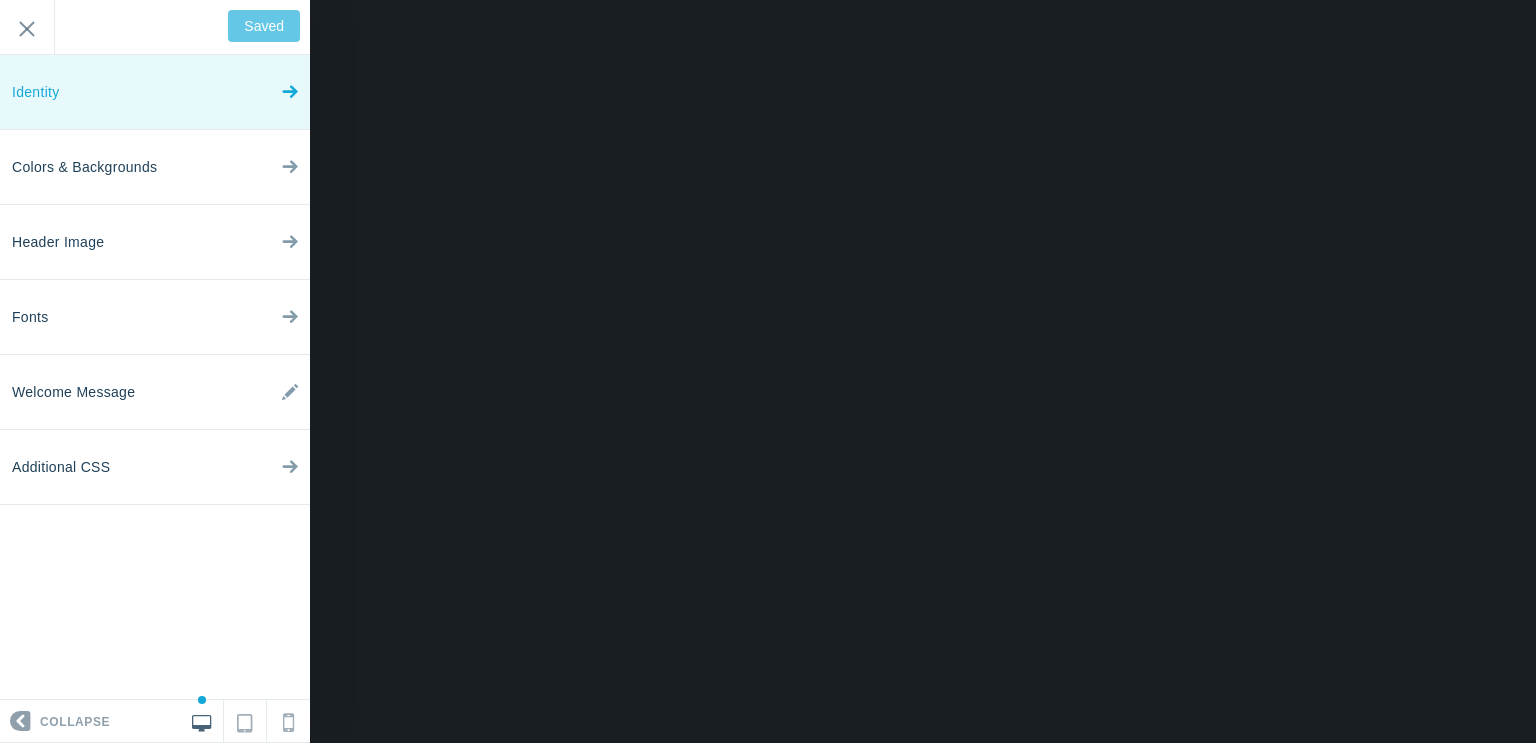 click on "Identity" at bounding box center [155, 92] 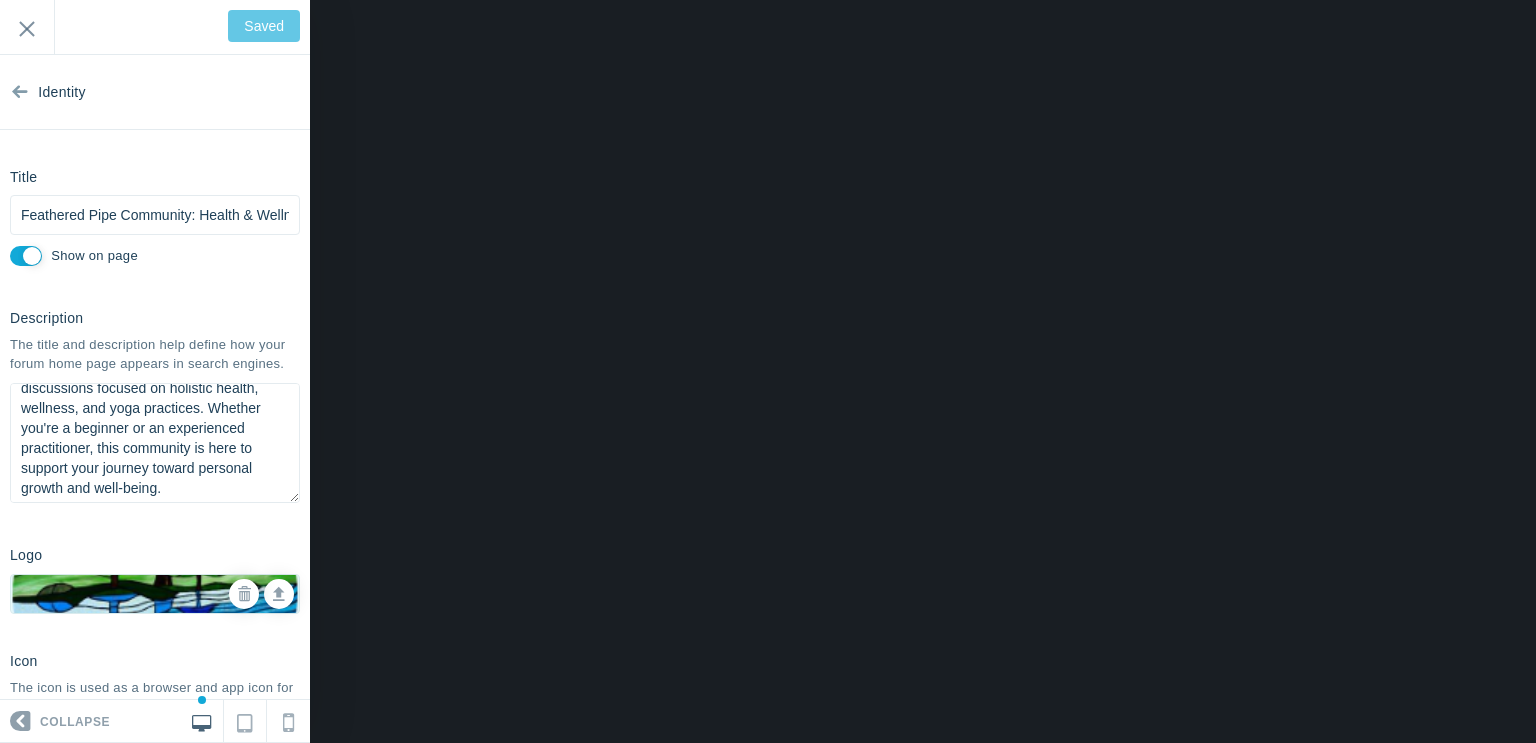 scroll, scrollTop: 61, scrollLeft: 0, axis: vertical 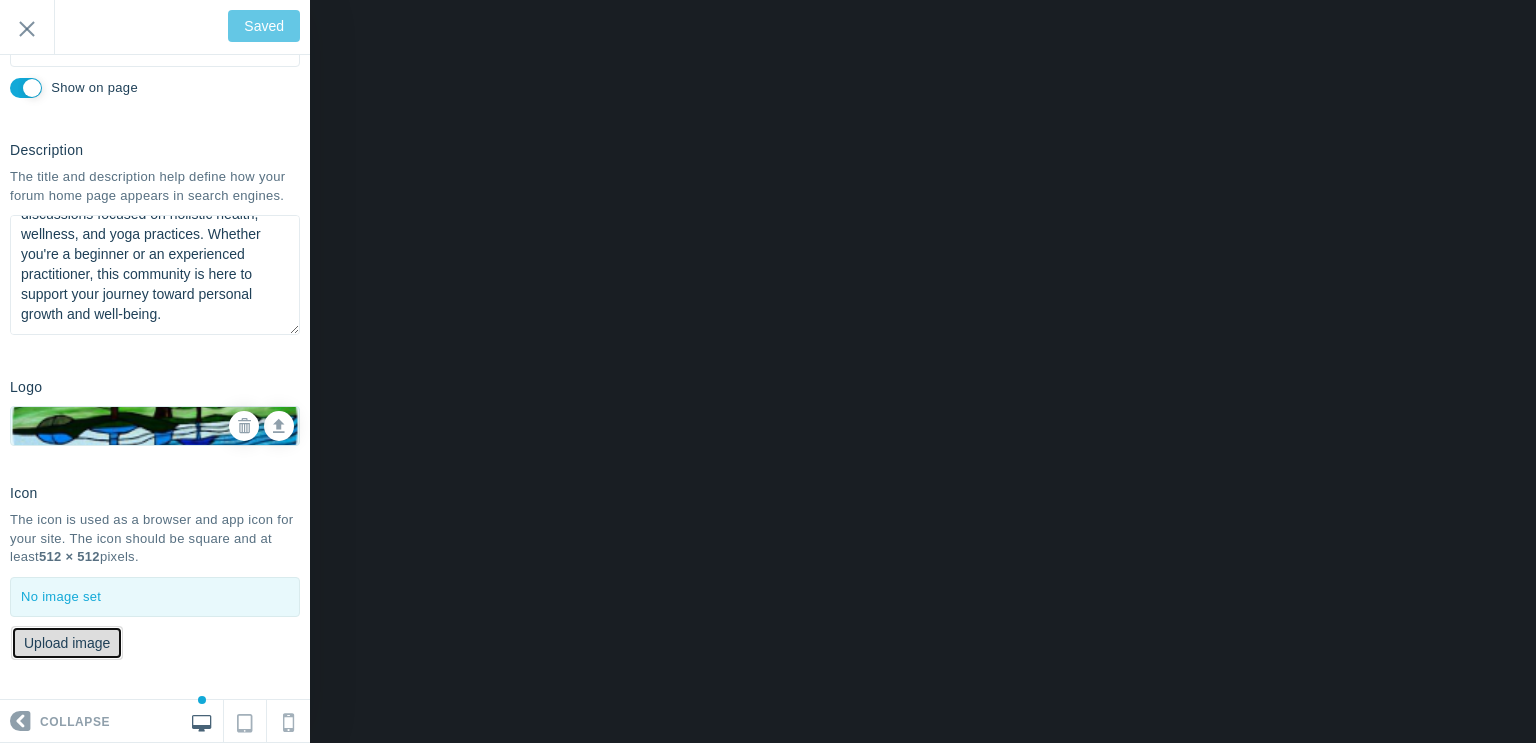 click on "Upload image" at bounding box center (67, 643) 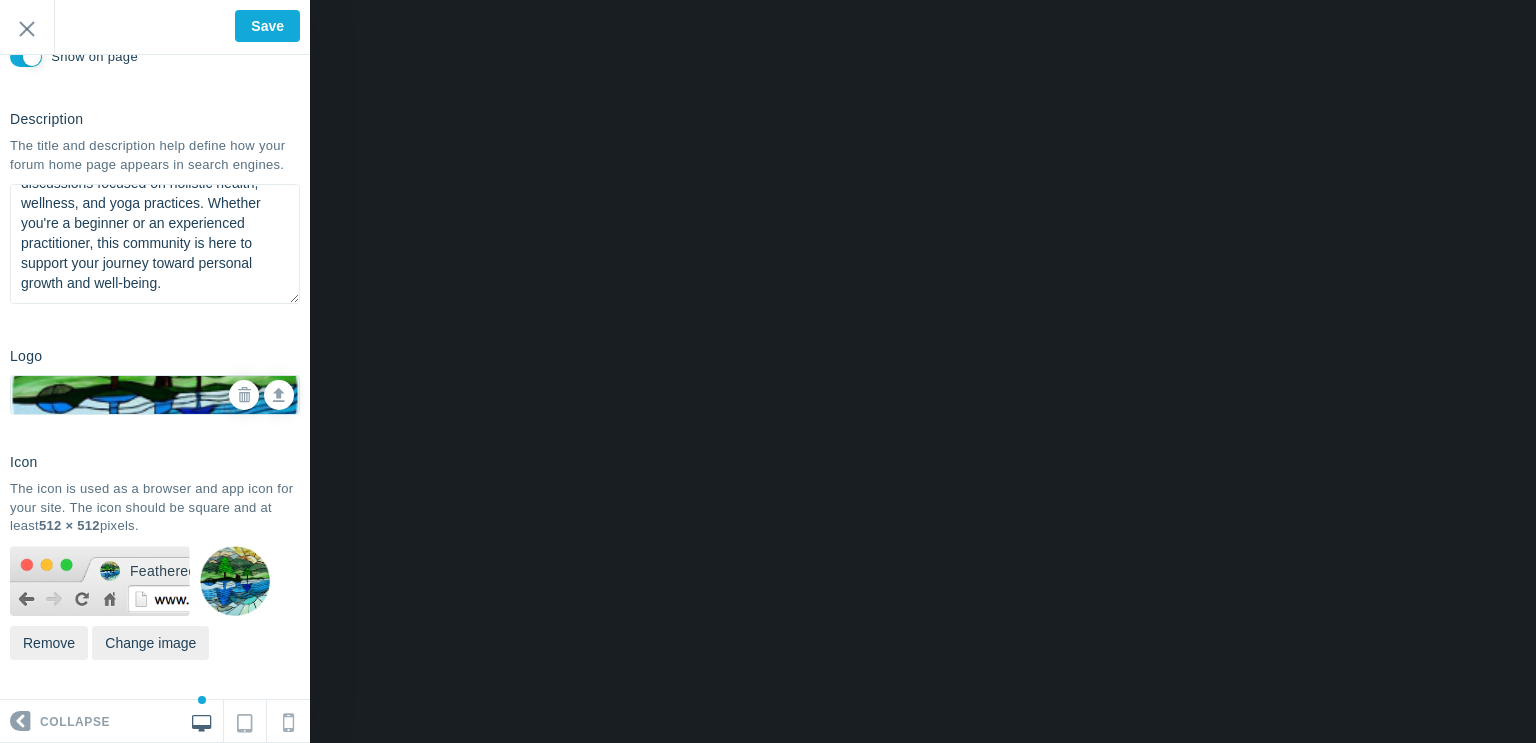scroll, scrollTop: 216, scrollLeft: 0, axis: vertical 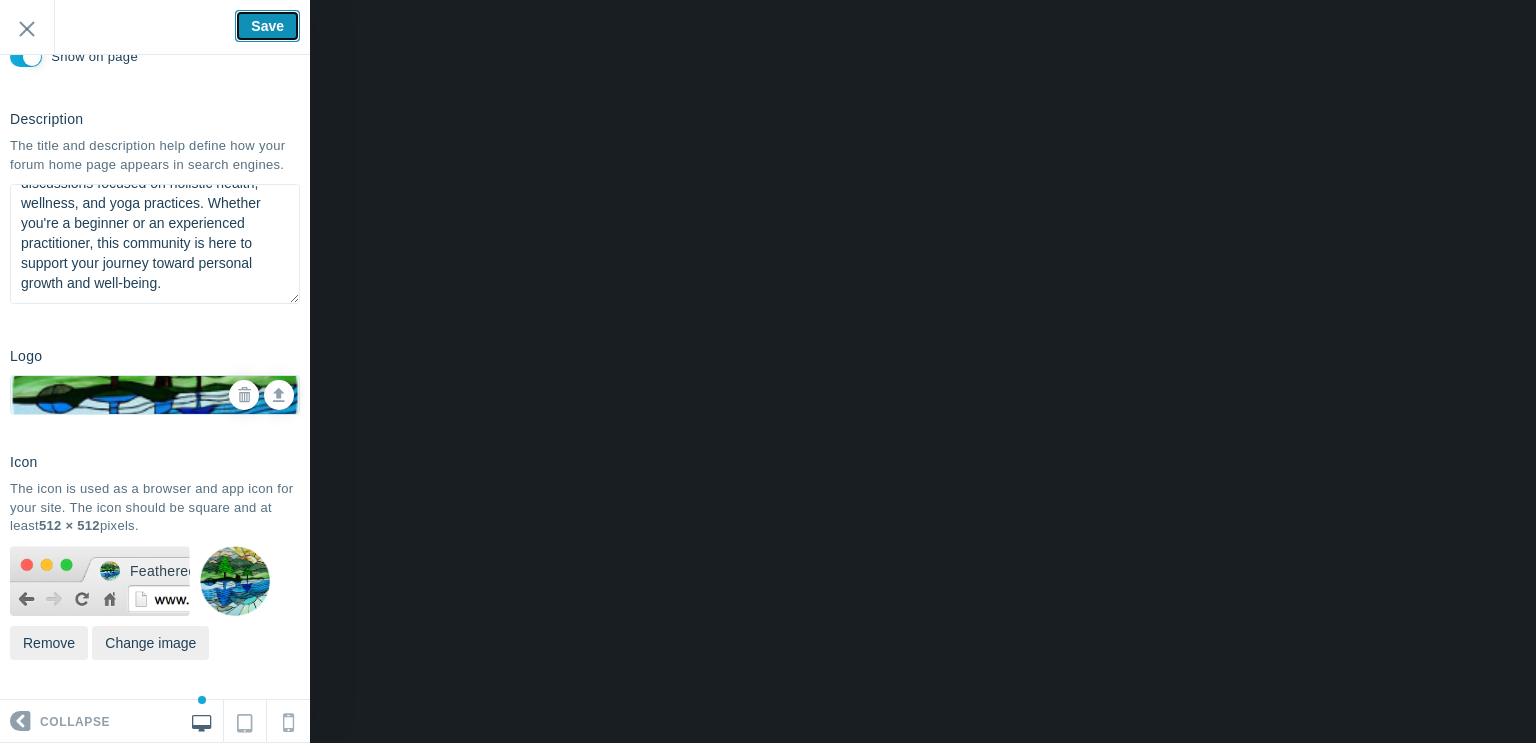 click on "Save" at bounding box center [267, 26] 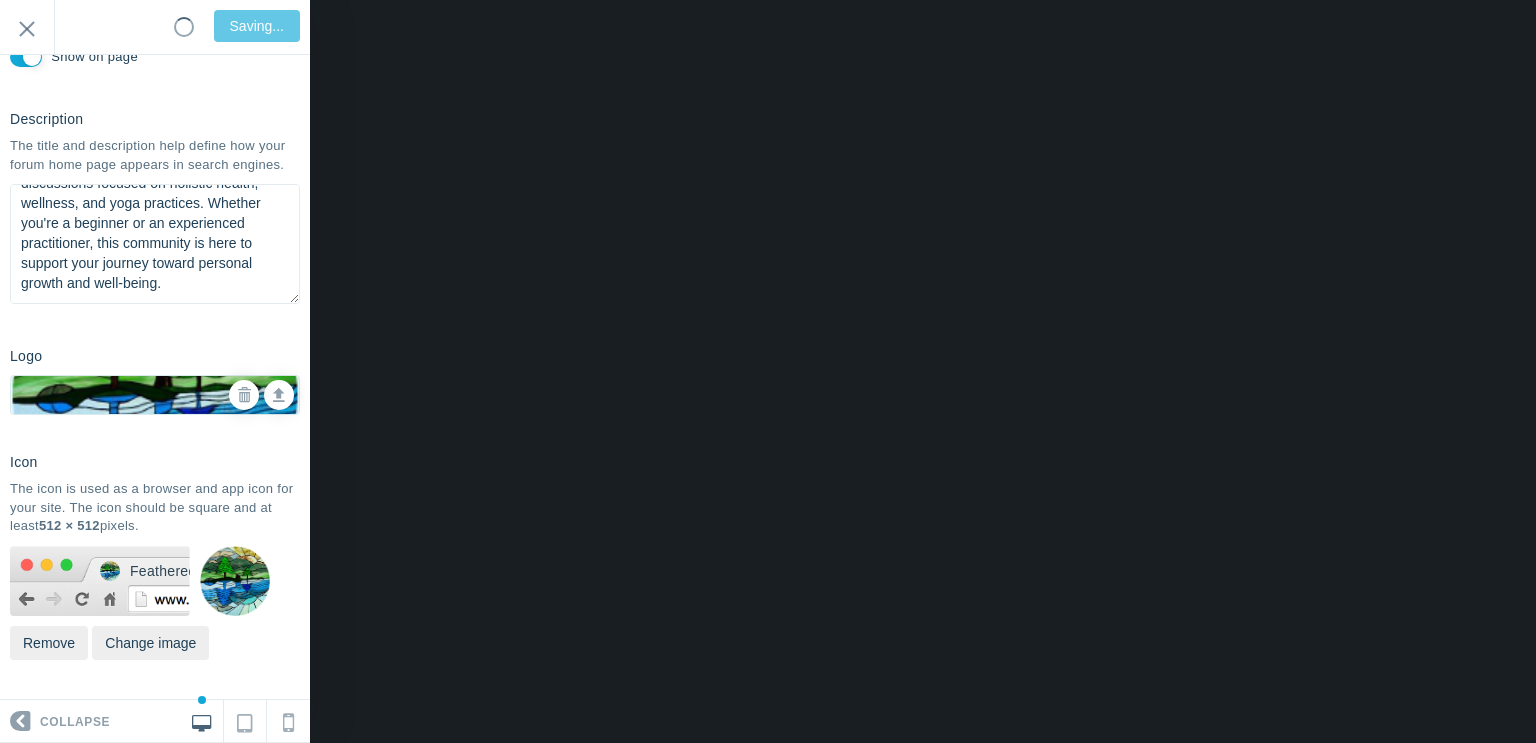 type on "Saved" 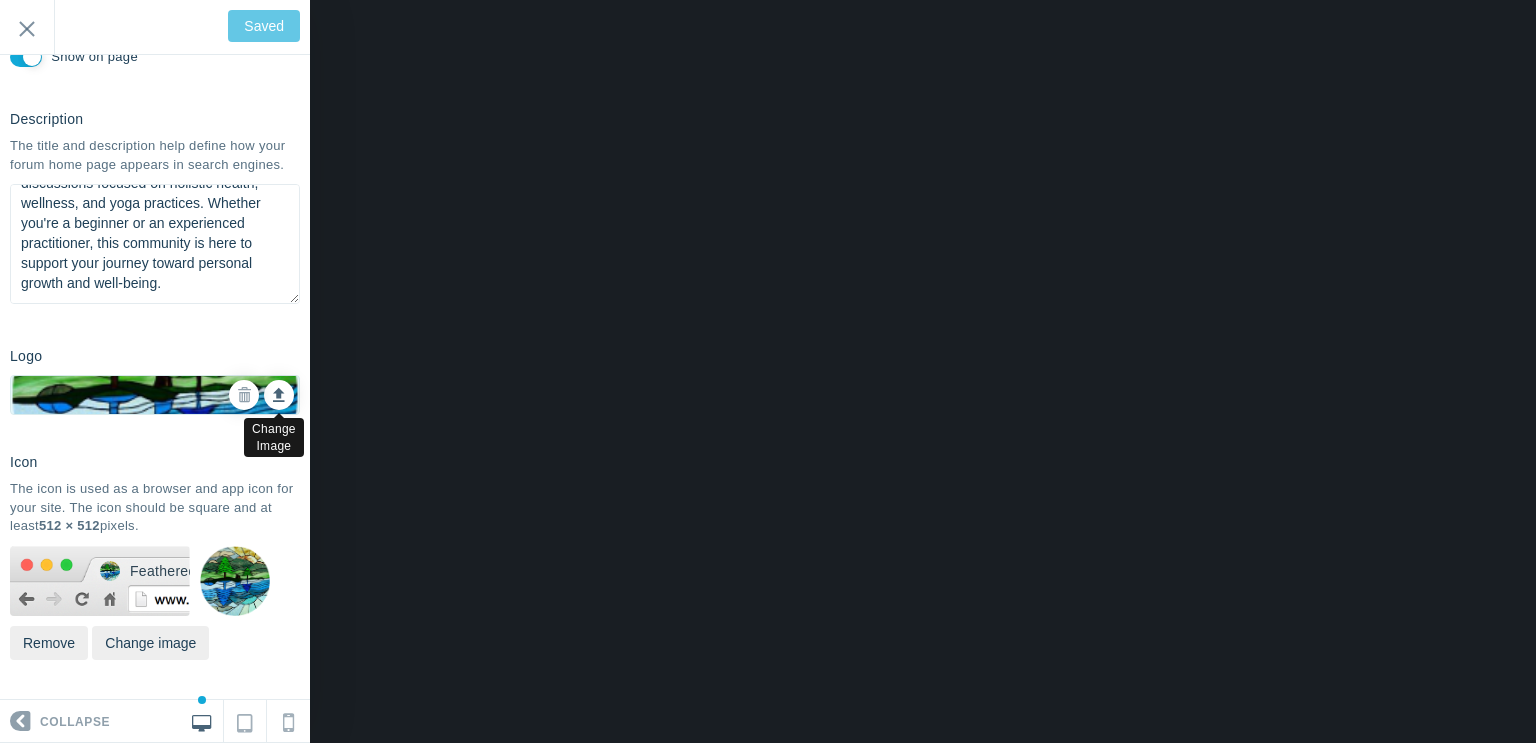 scroll, scrollTop: 0, scrollLeft: 0, axis: both 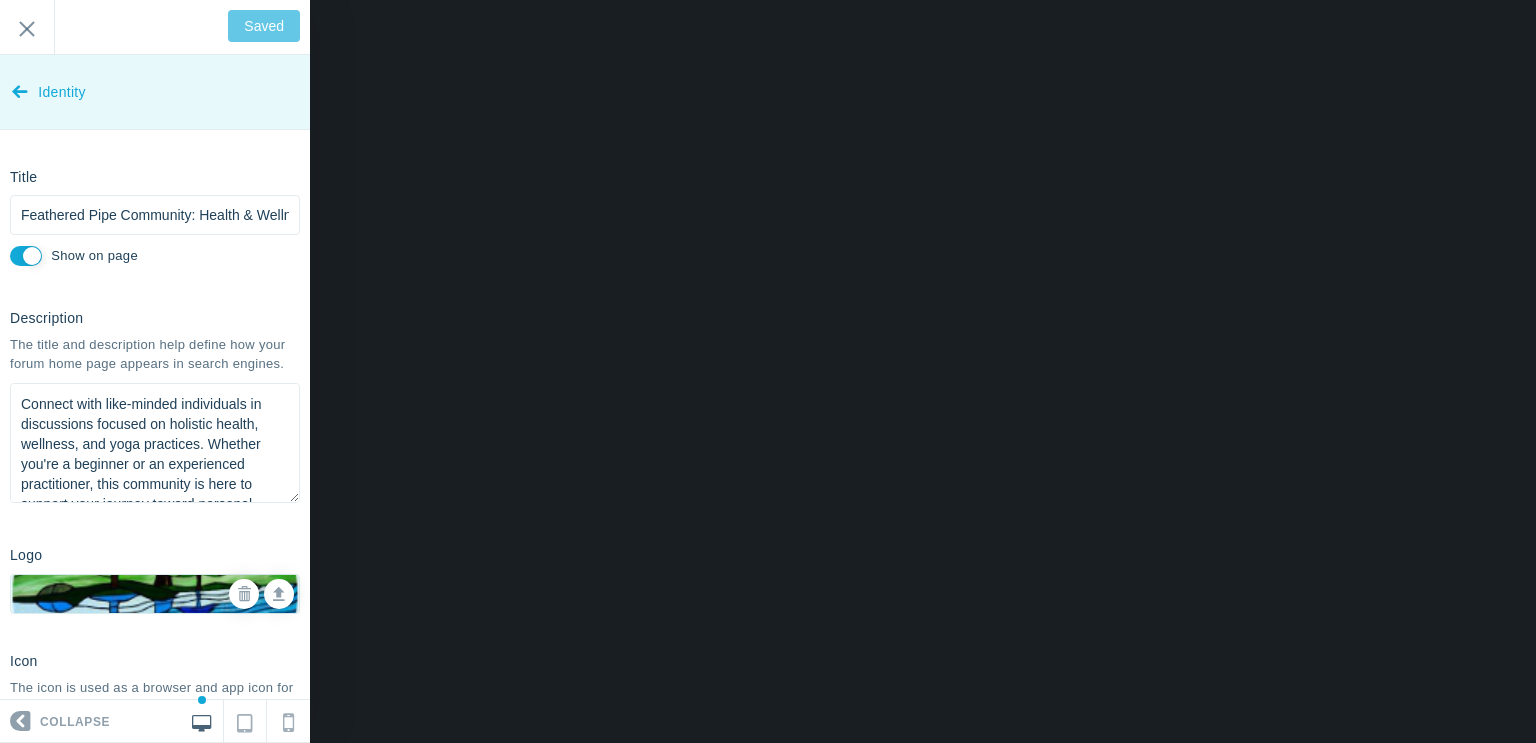 click at bounding box center (20, 87) 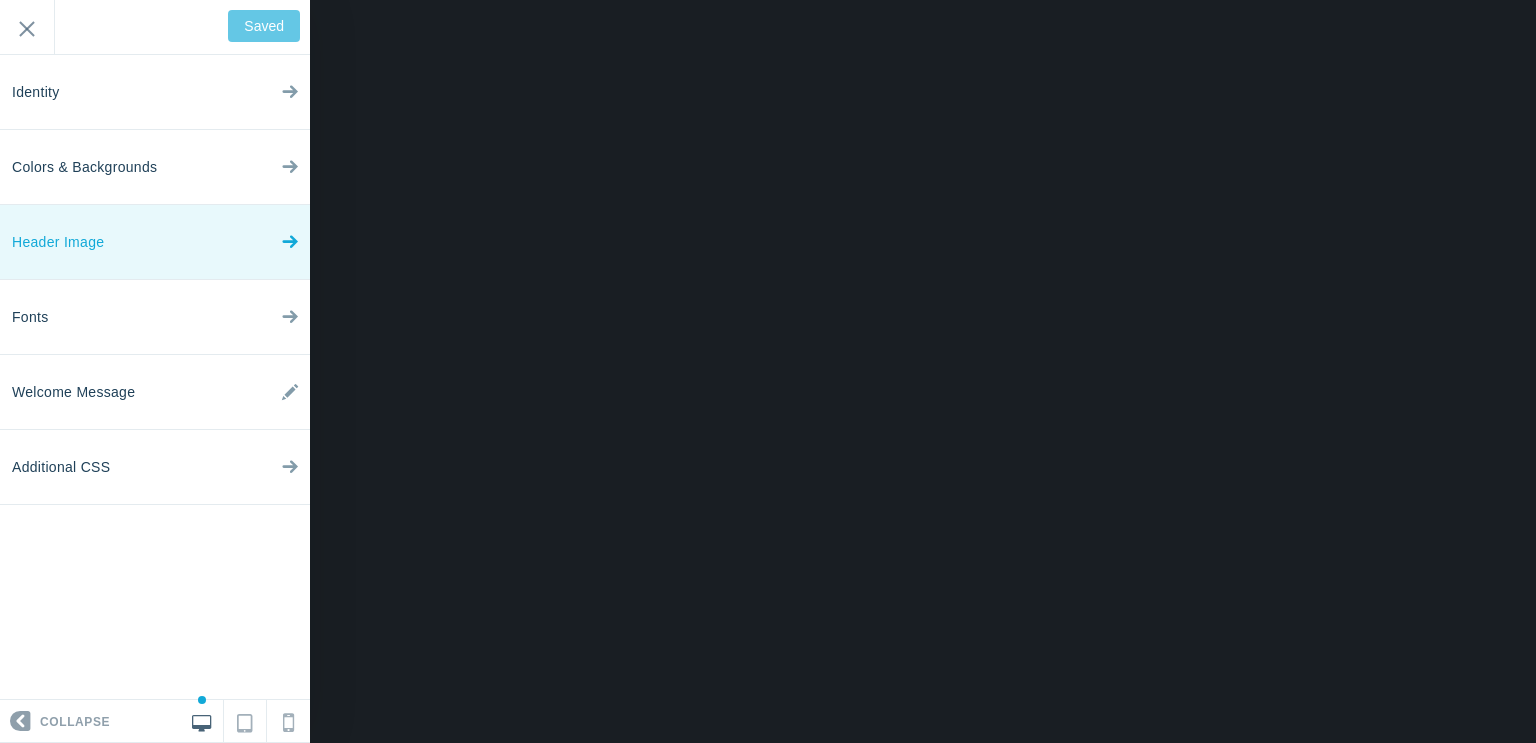 click on "Header Image" at bounding box center [155, 242] 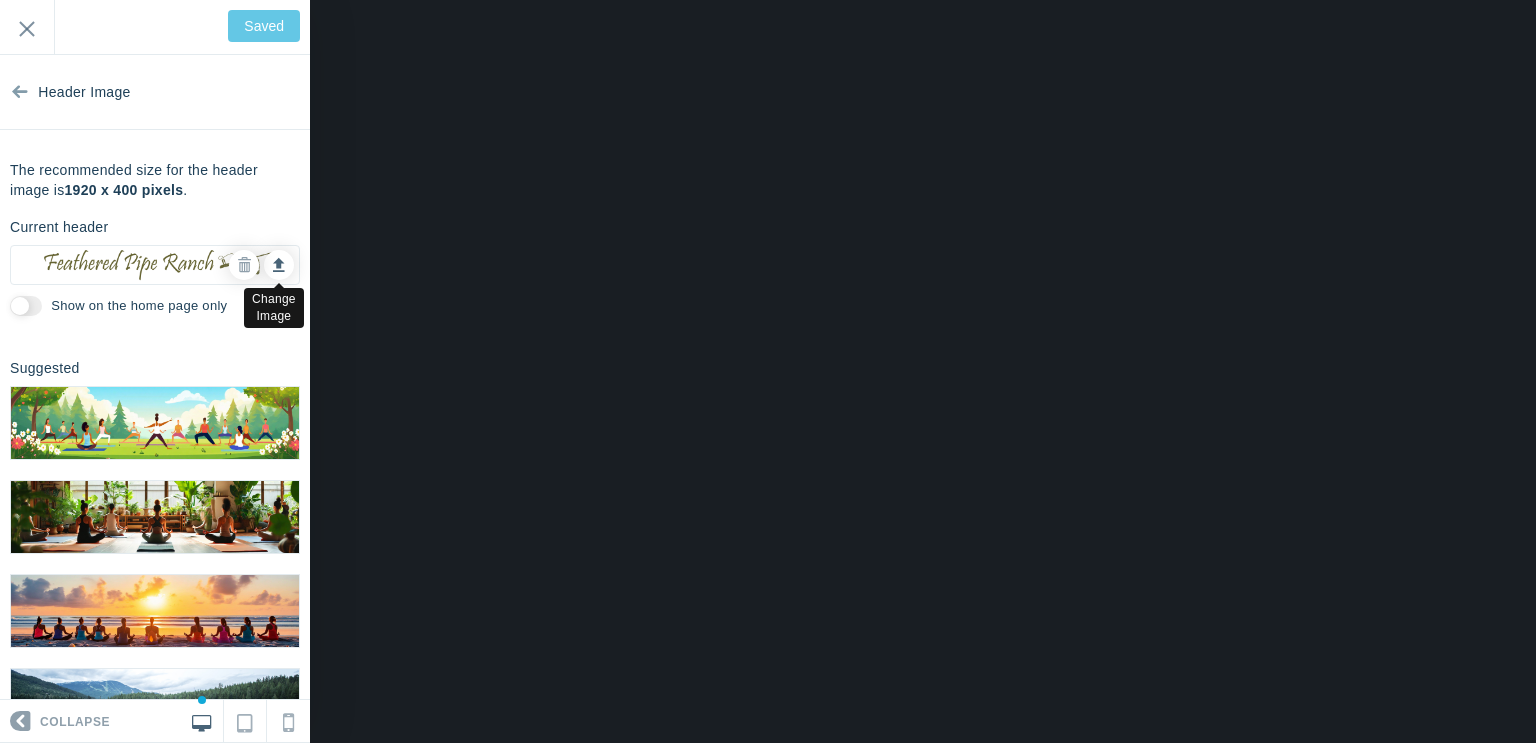 click at bounding box center (279, 262) 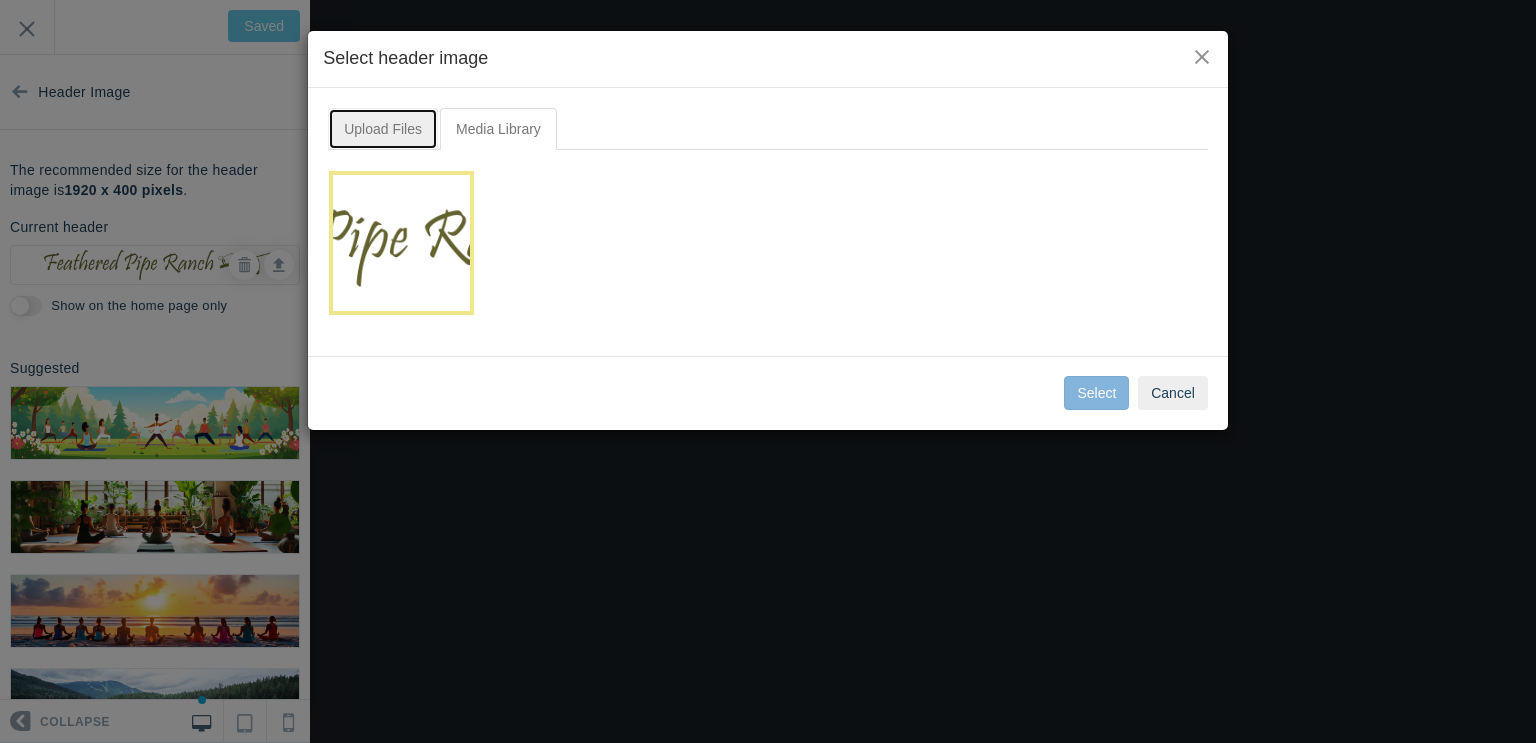 click on "Upload Files" at bounding box center [383, 129] 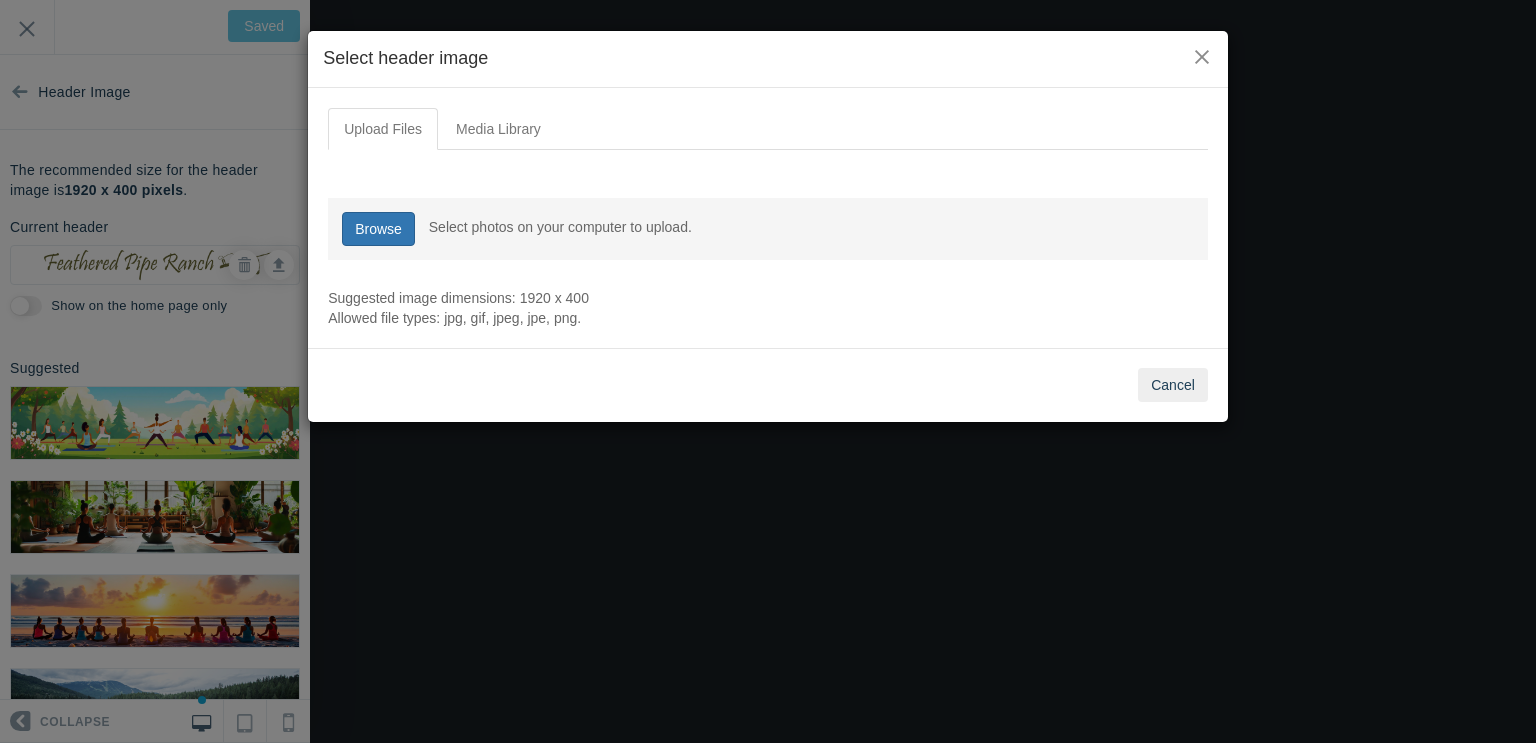 click on "Browse" at bounding box center [378, 229] 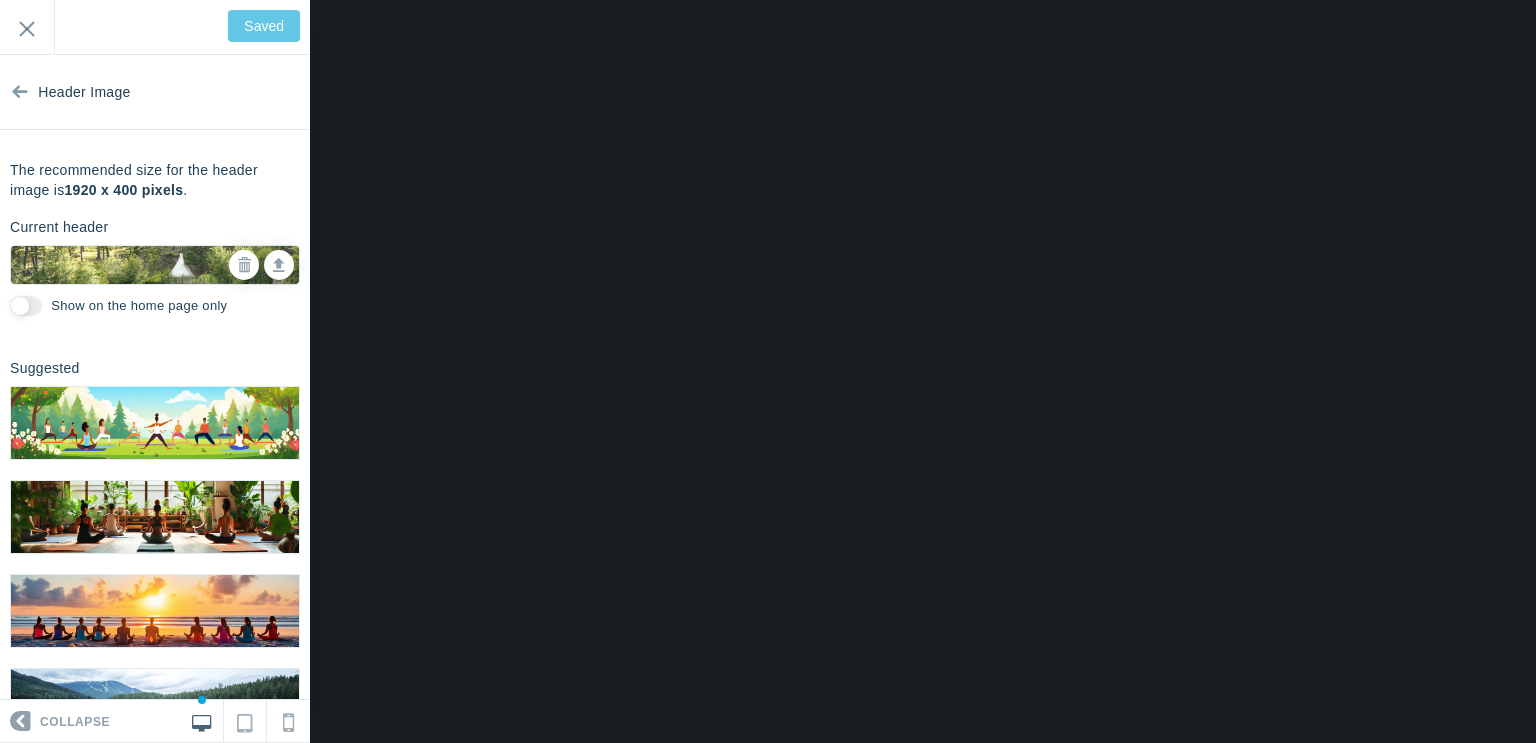 type on "Save" 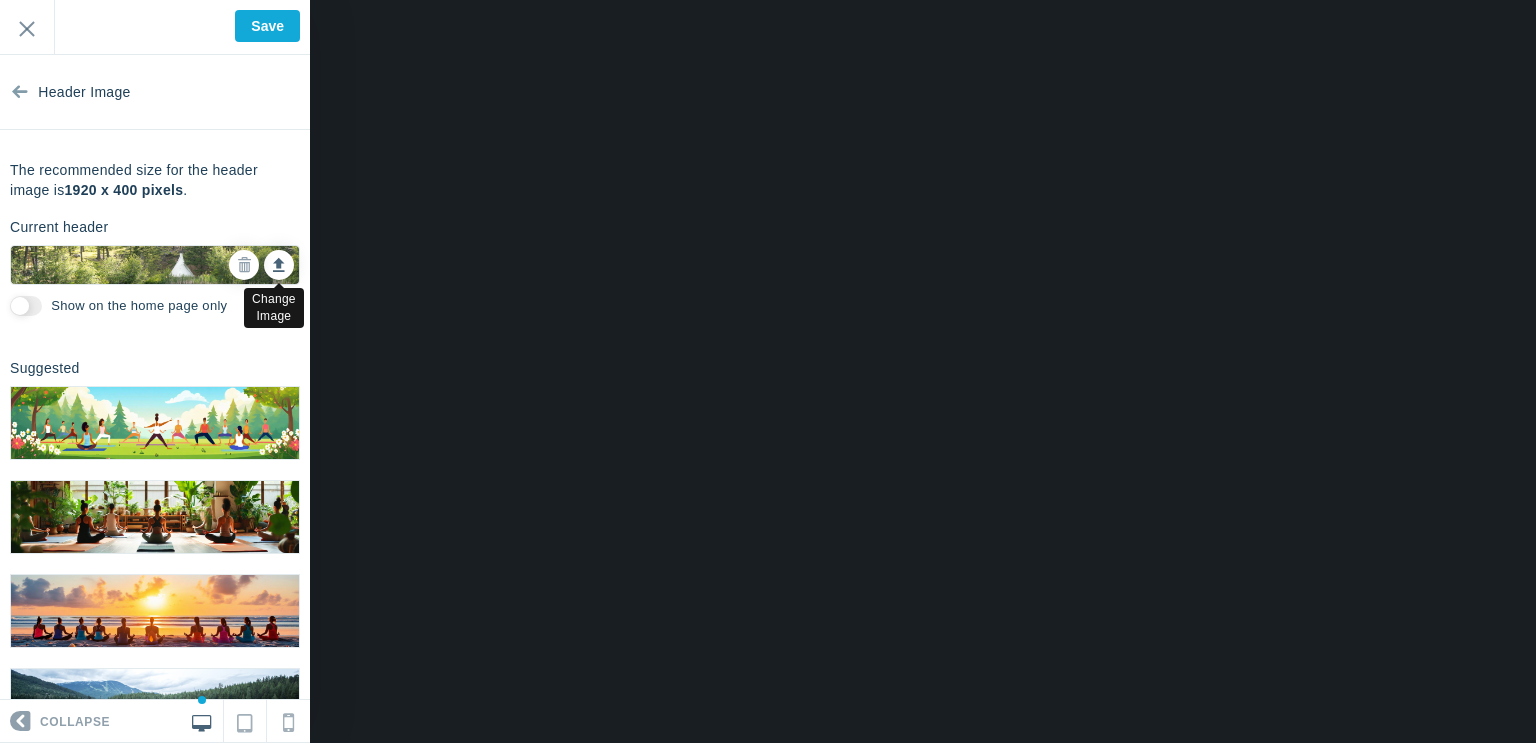 click at bounding box center (279, 265) 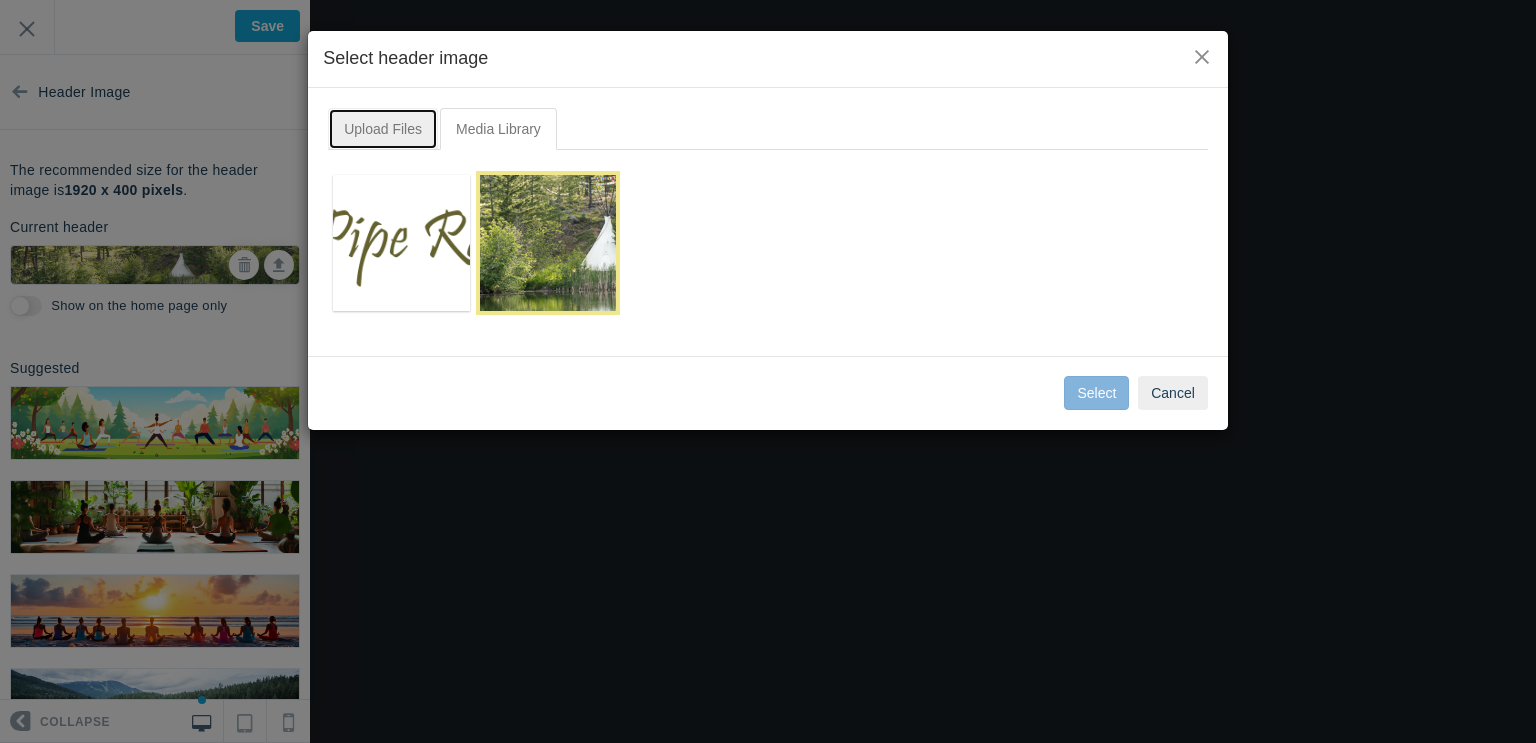click on "Upload Files" at bounding box center (383, 129) 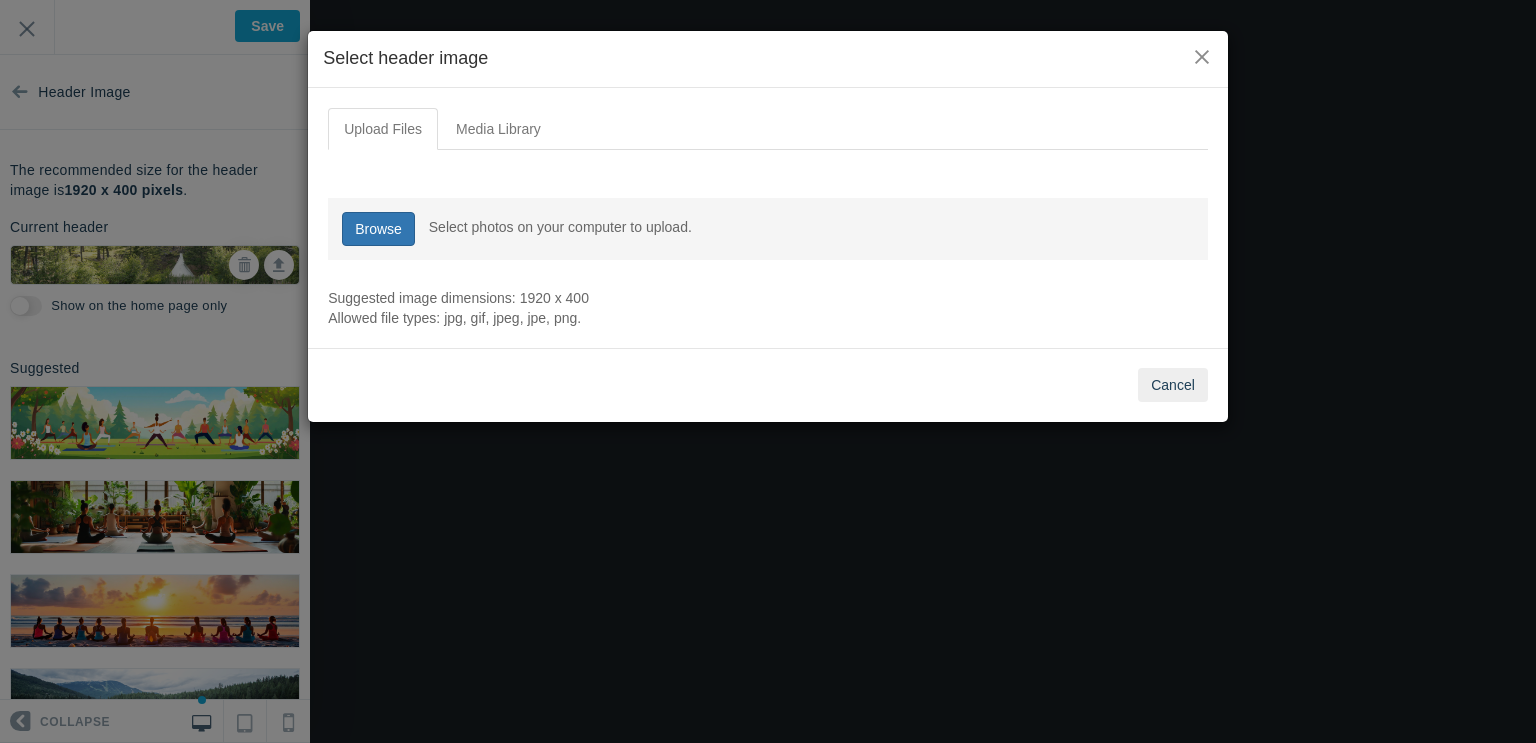 click on "Browse" at bounding box center [378, 229] 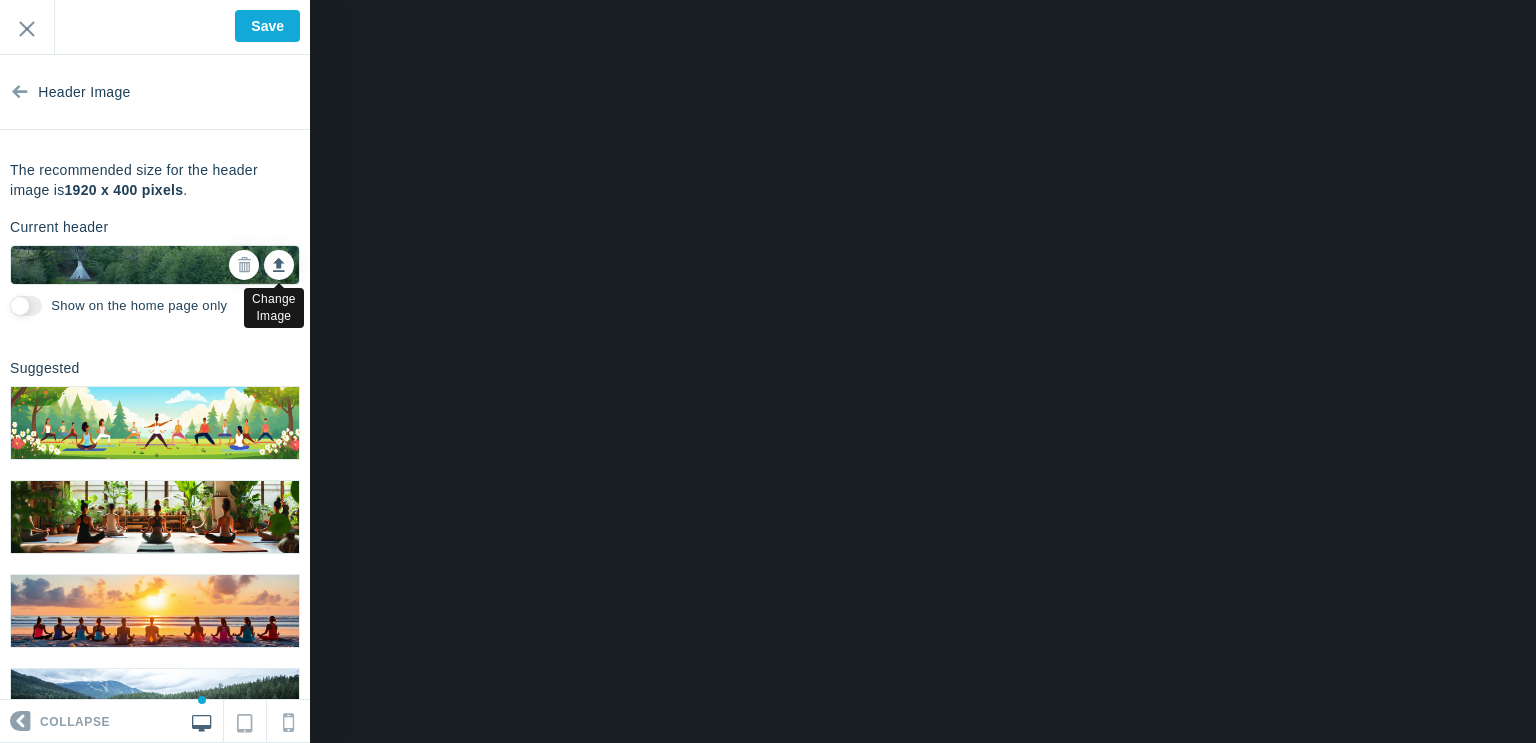 click at bounding box center (279, 265) 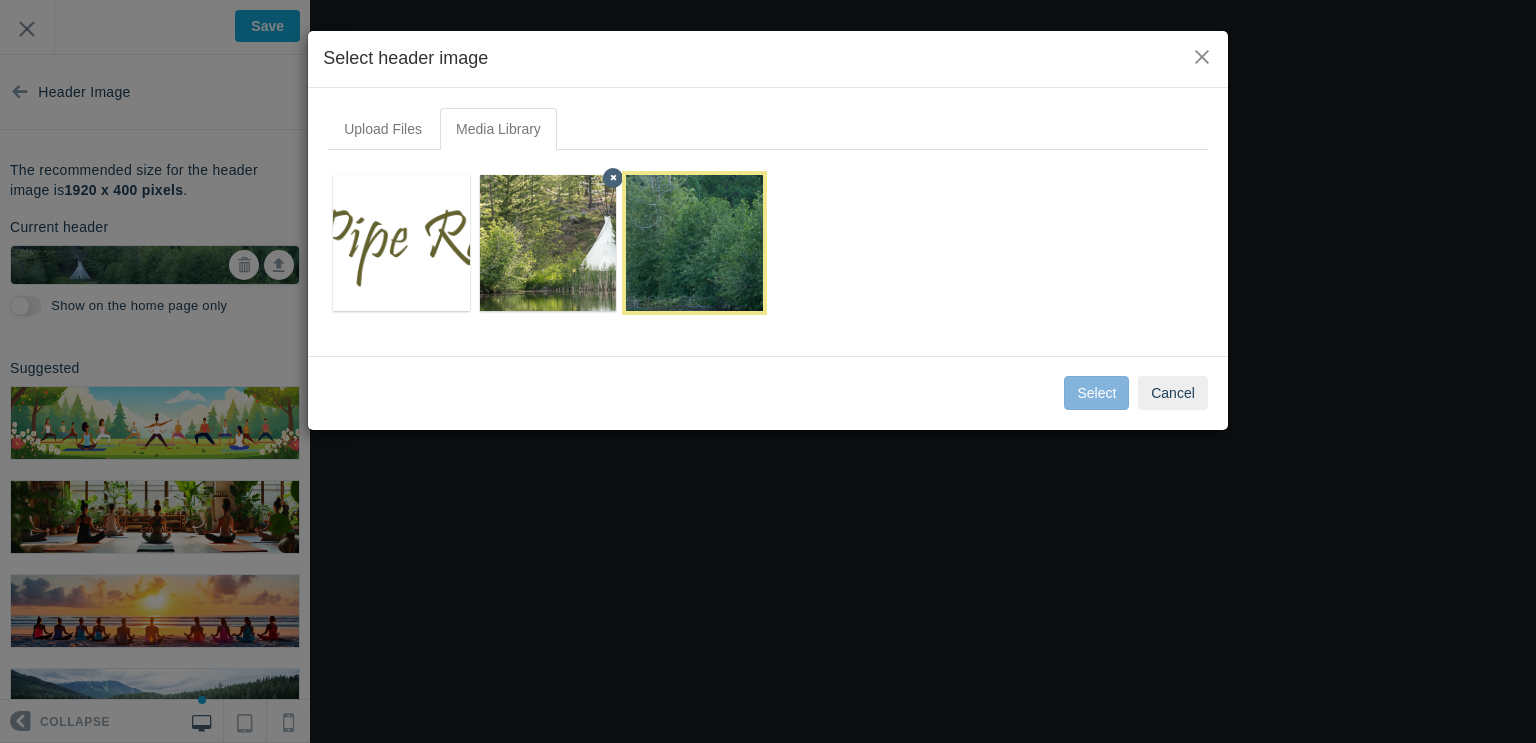 click at bounding box center (548, 243) 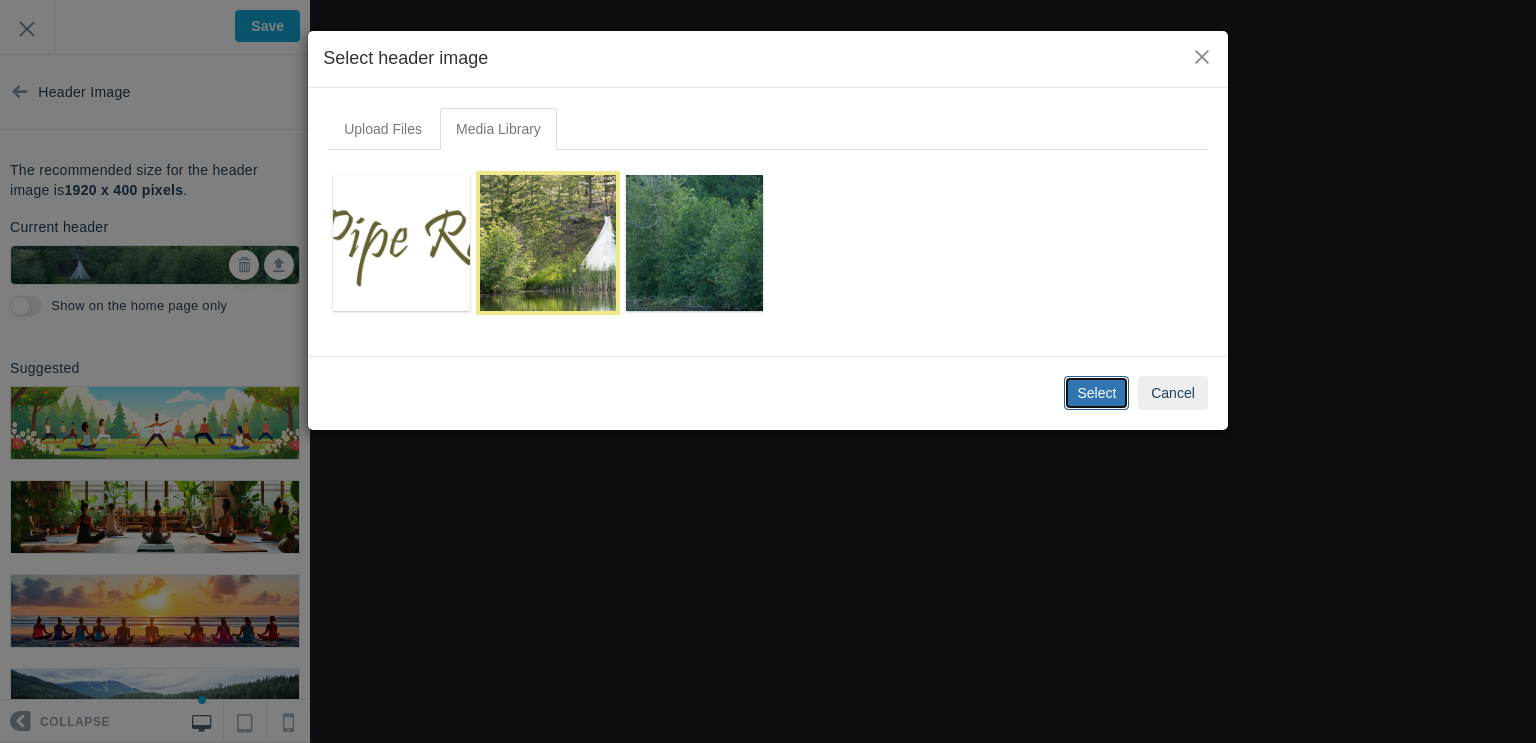 click on "Select" at bounding box center (1096, 393) 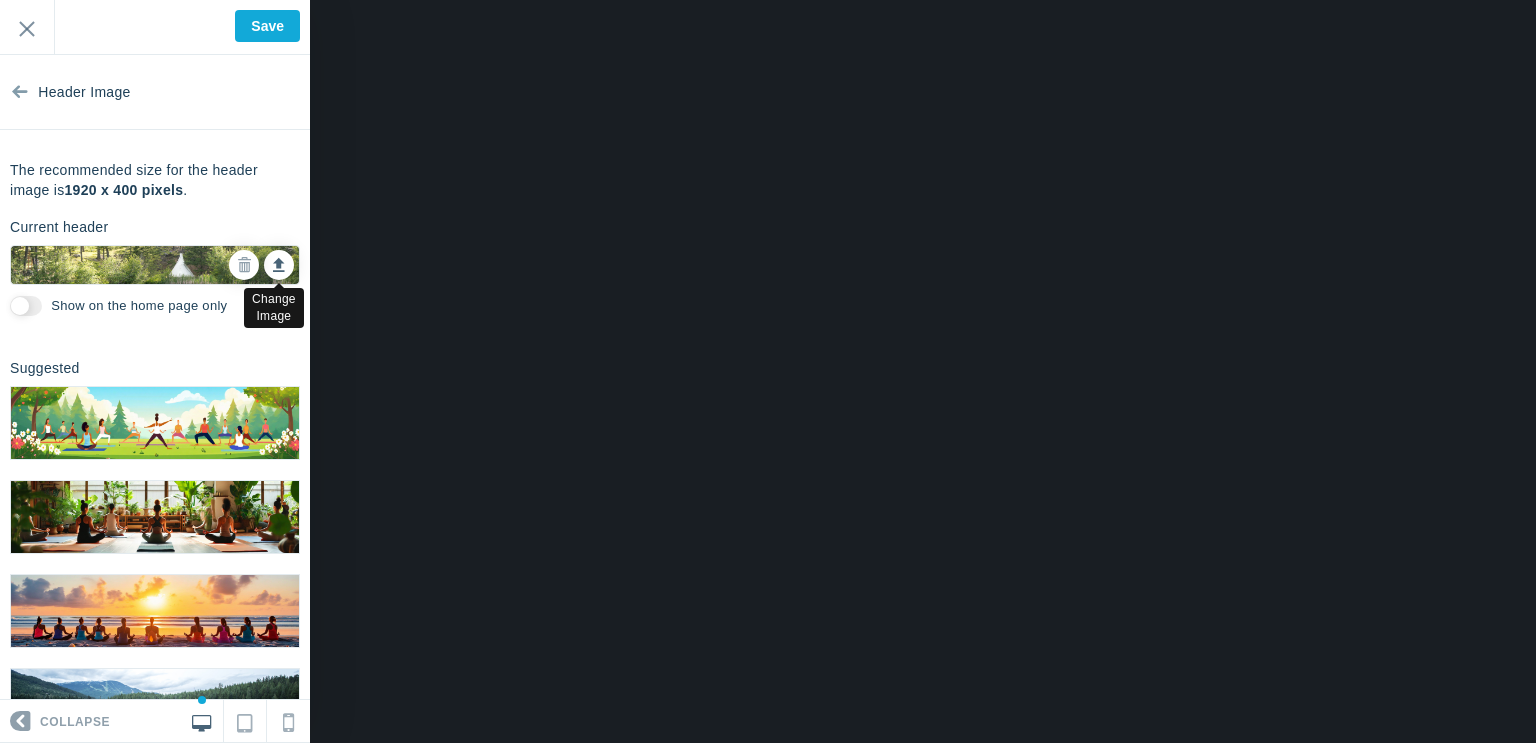 click at bounding box center [279, 262] 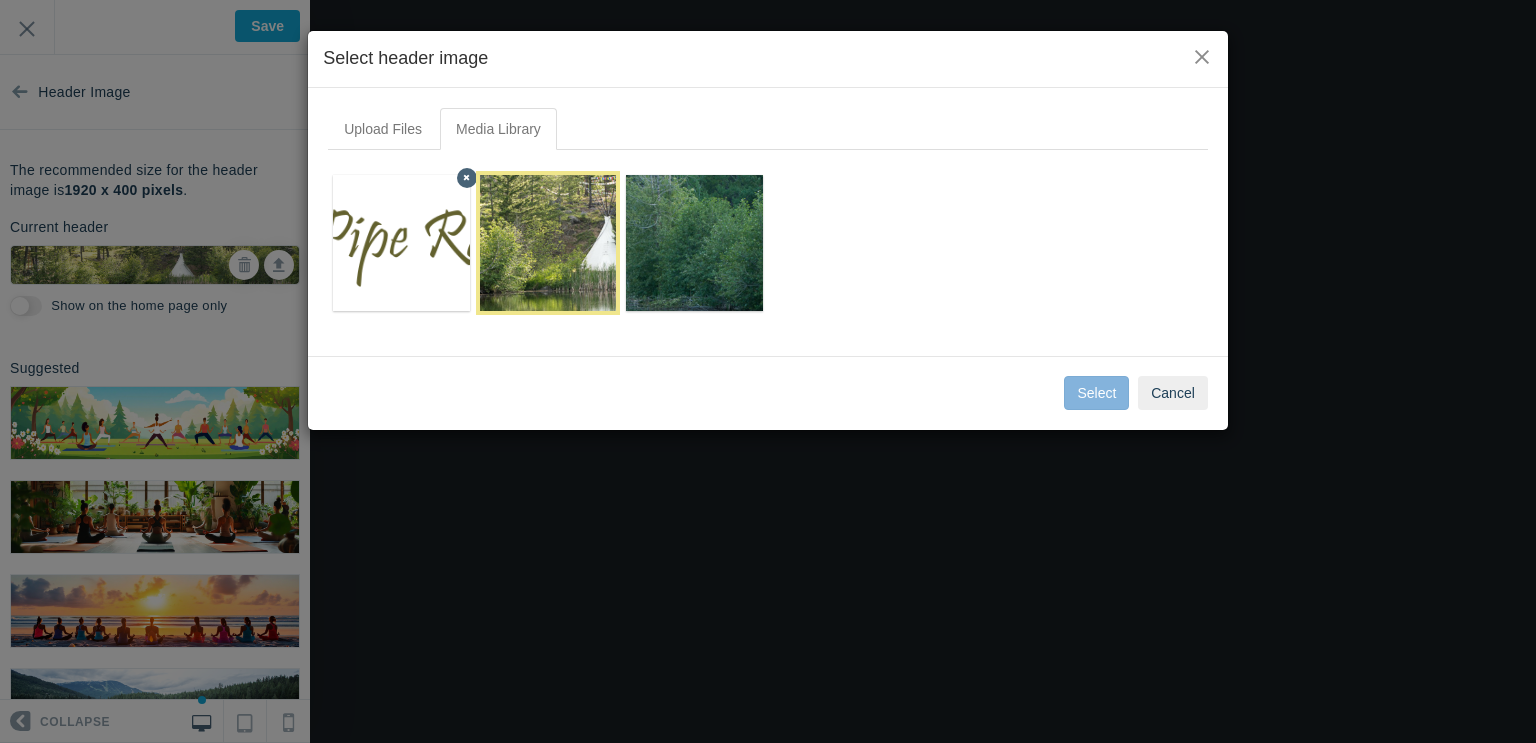click at bounding box center (402, 243) 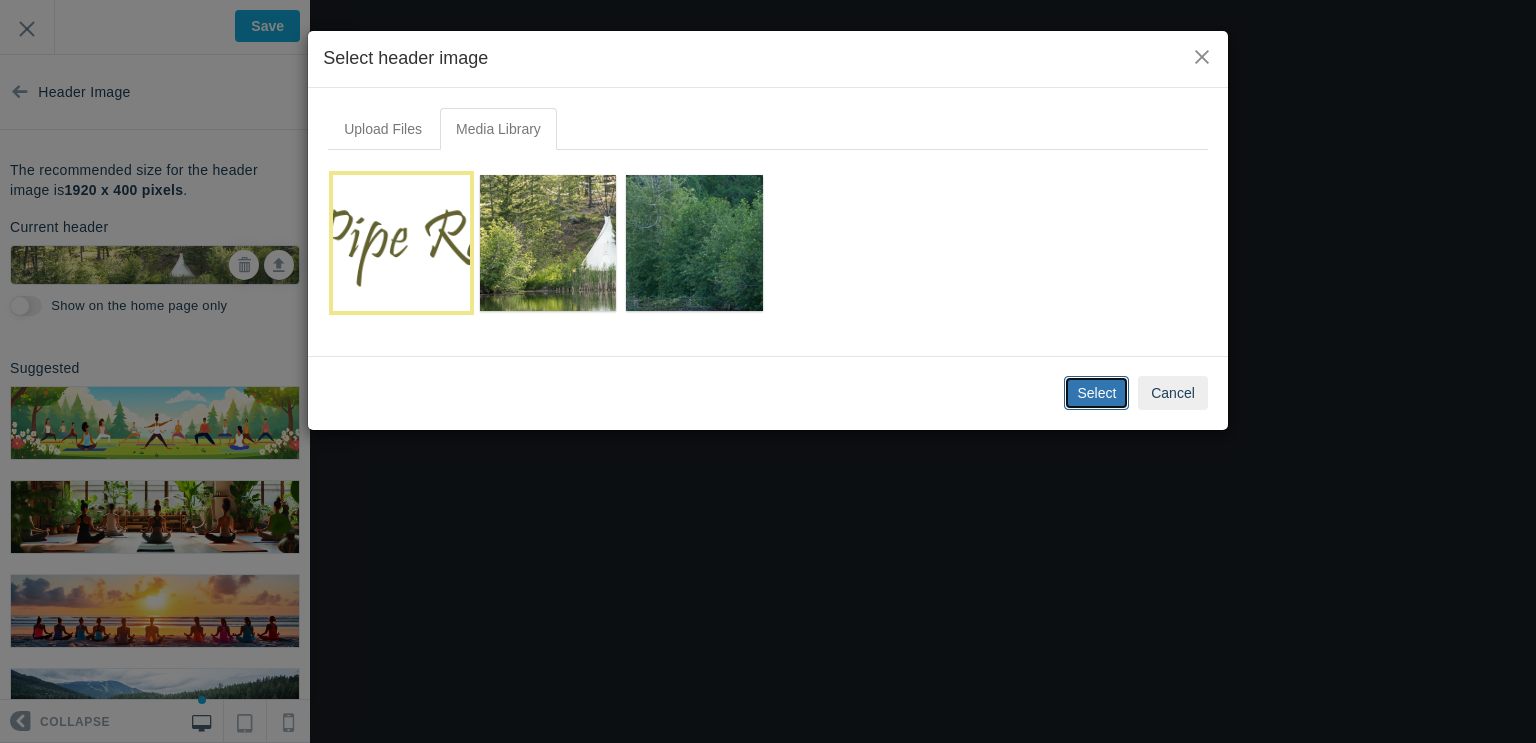 click on "Select" at bounding box center [1096, 393] 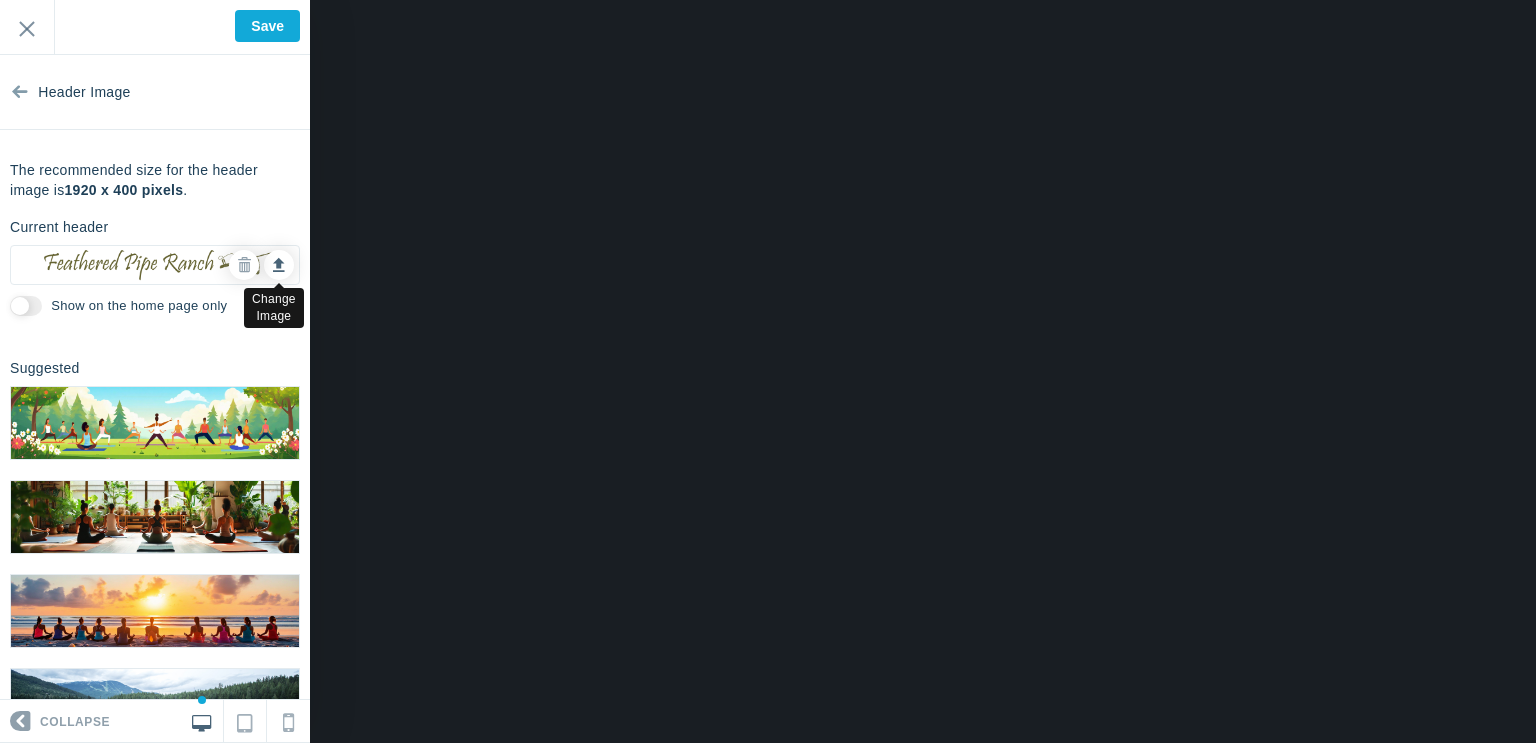 click at bounding box center (279, 262) 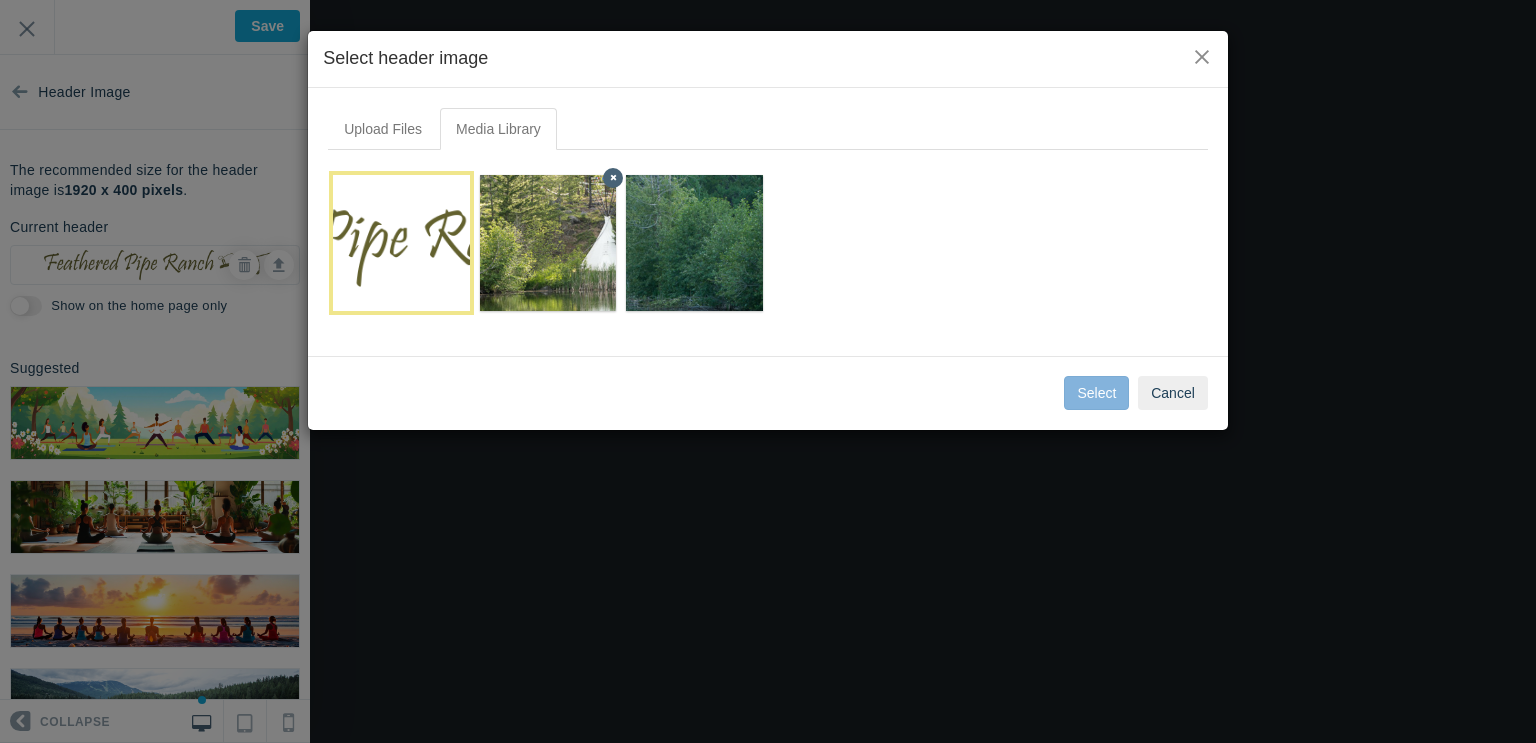click at bounding box center [548, 243] 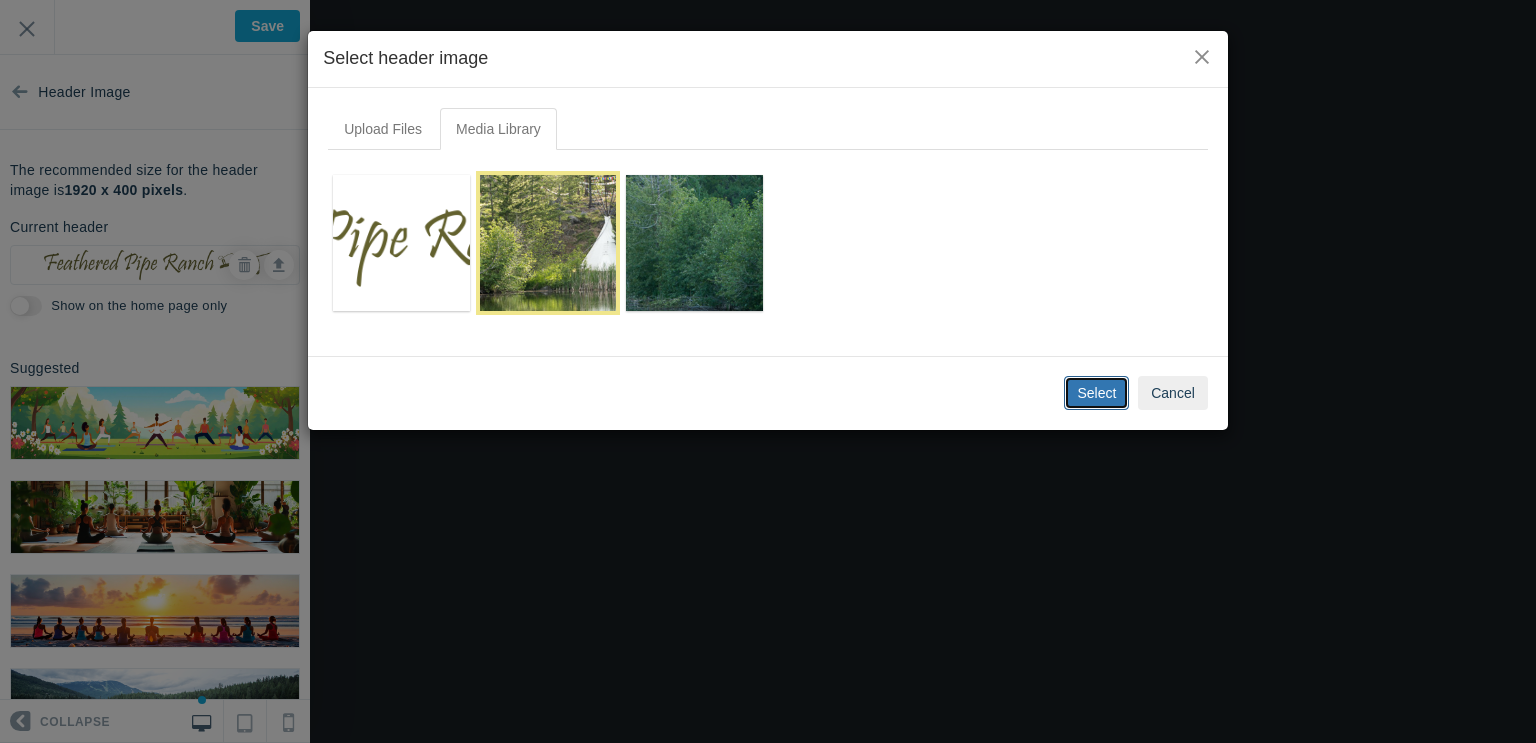 click on "Select" at bounding box center [1096, 393] 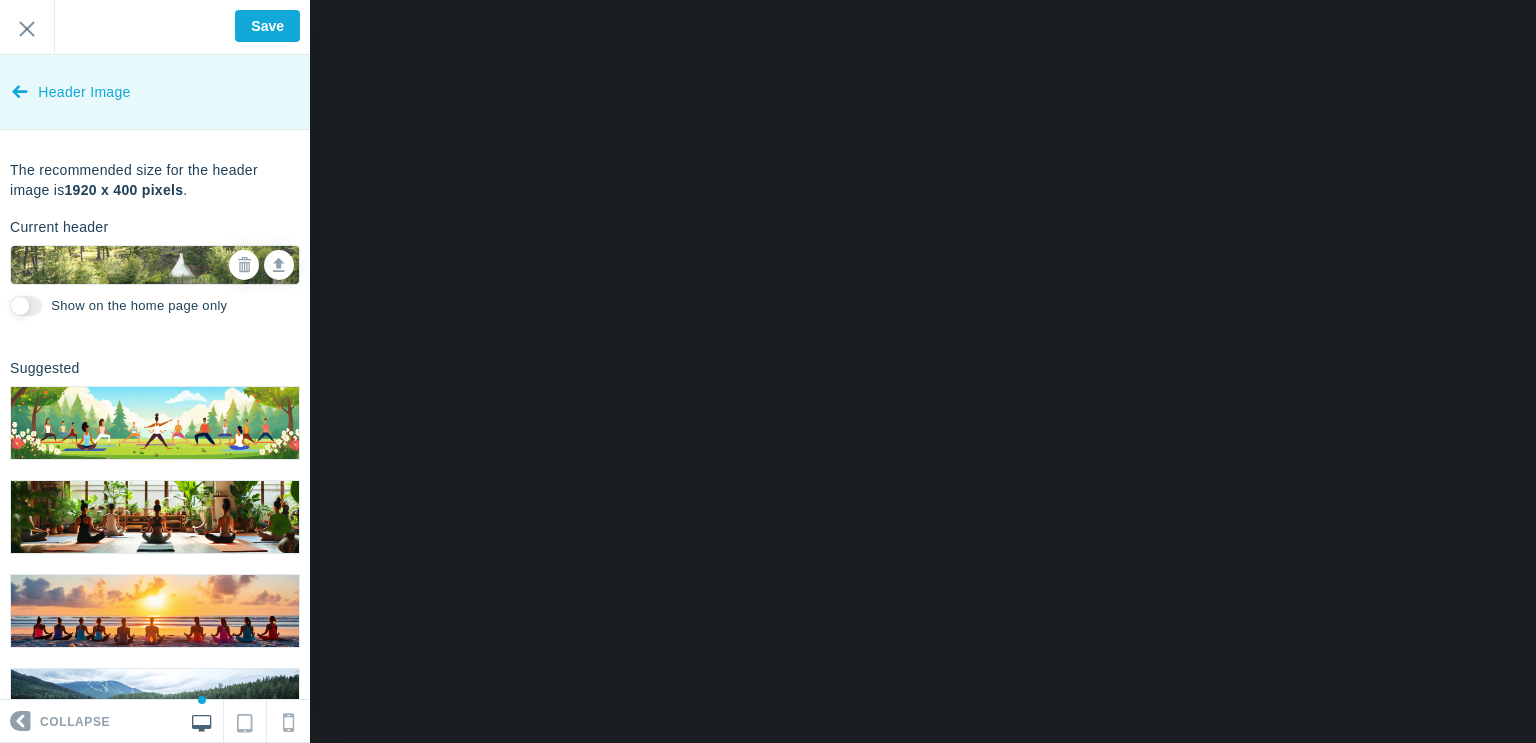 click on "Header Image" at bounding box center [155, 92] 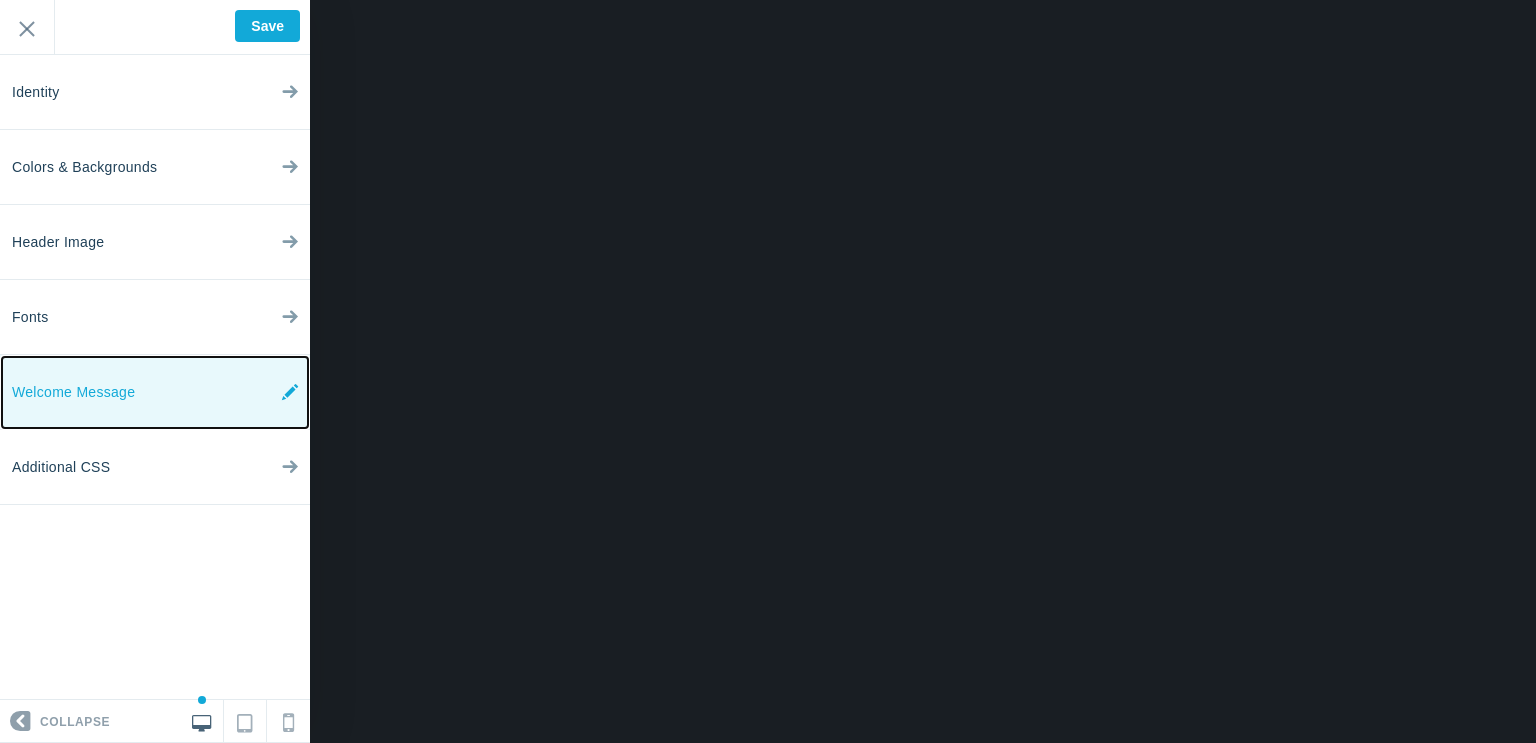 click on "Welcome Message" at bounding box center (73, 392) 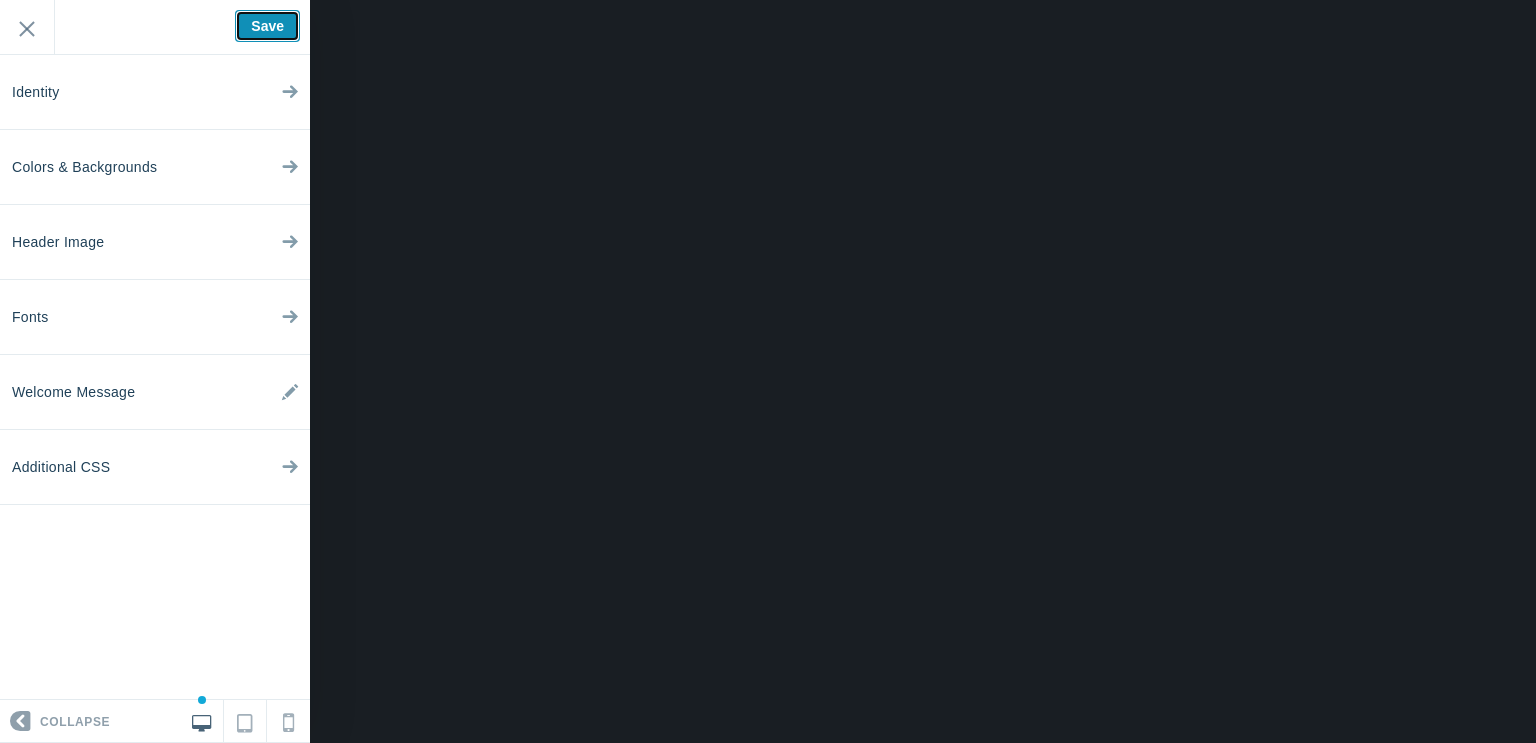 click on "Save" at bounding box center [267, 26] 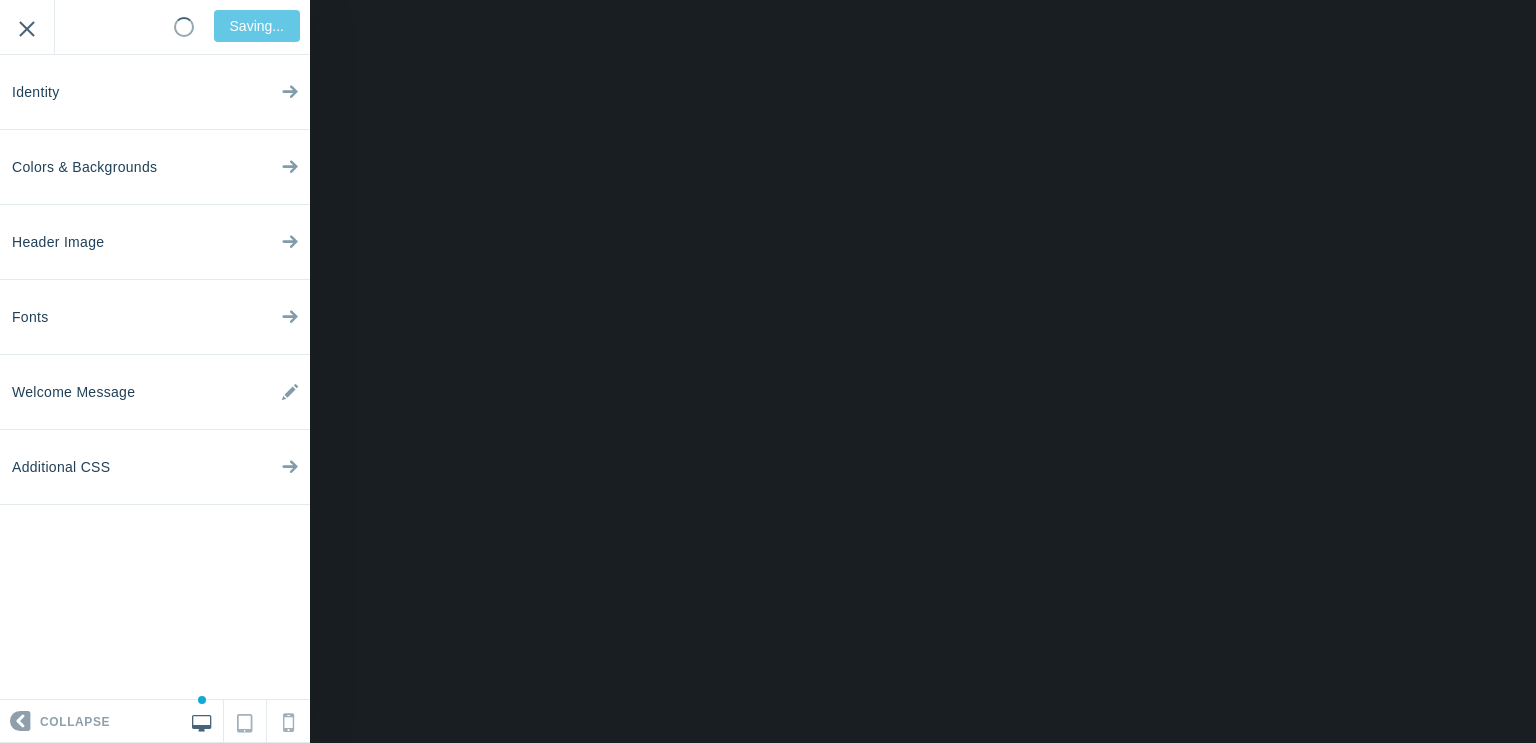 type on "Saved" 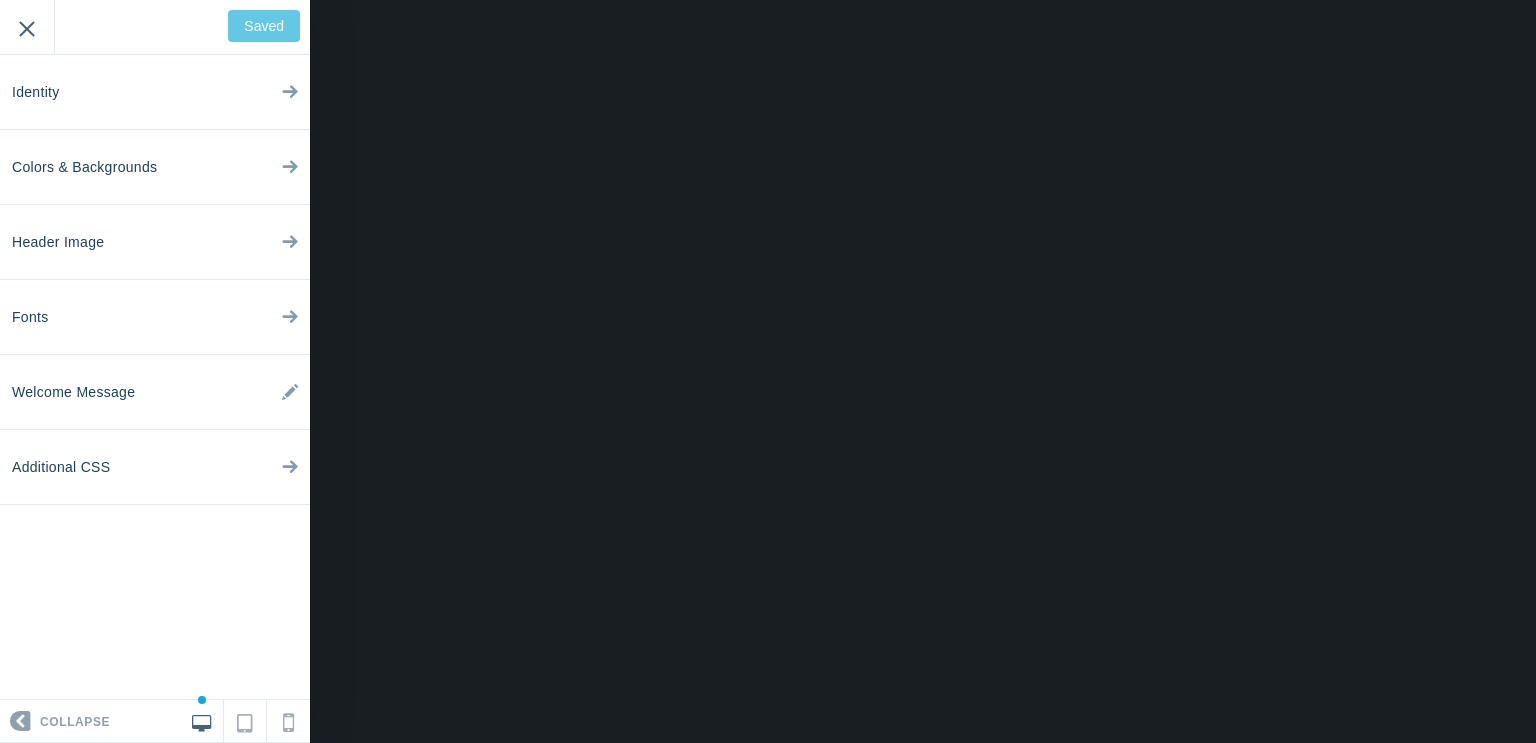 click on "Exit" at bounding box center [27, 27] 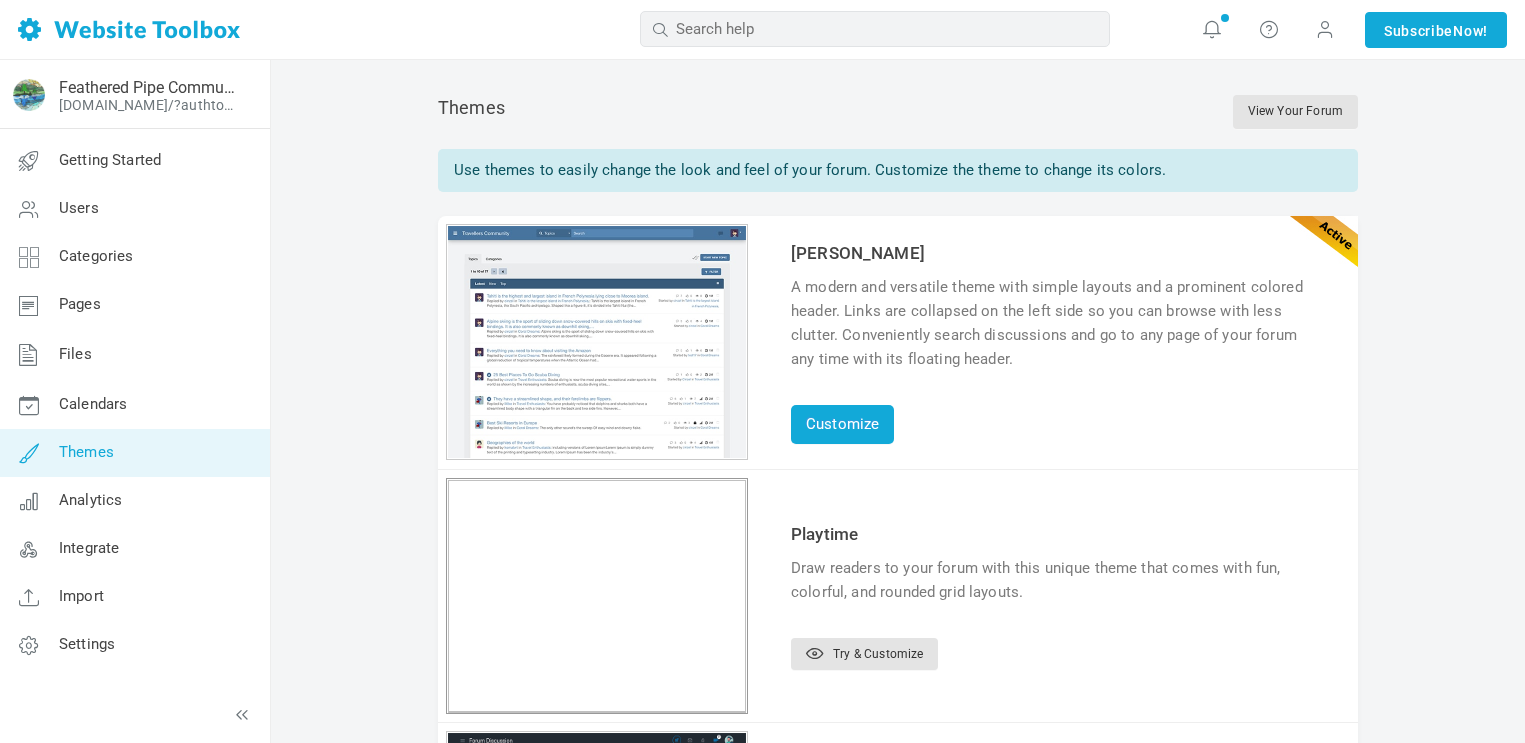 scroll, scrollTop: 0, scrollLeft: 0, axis: both 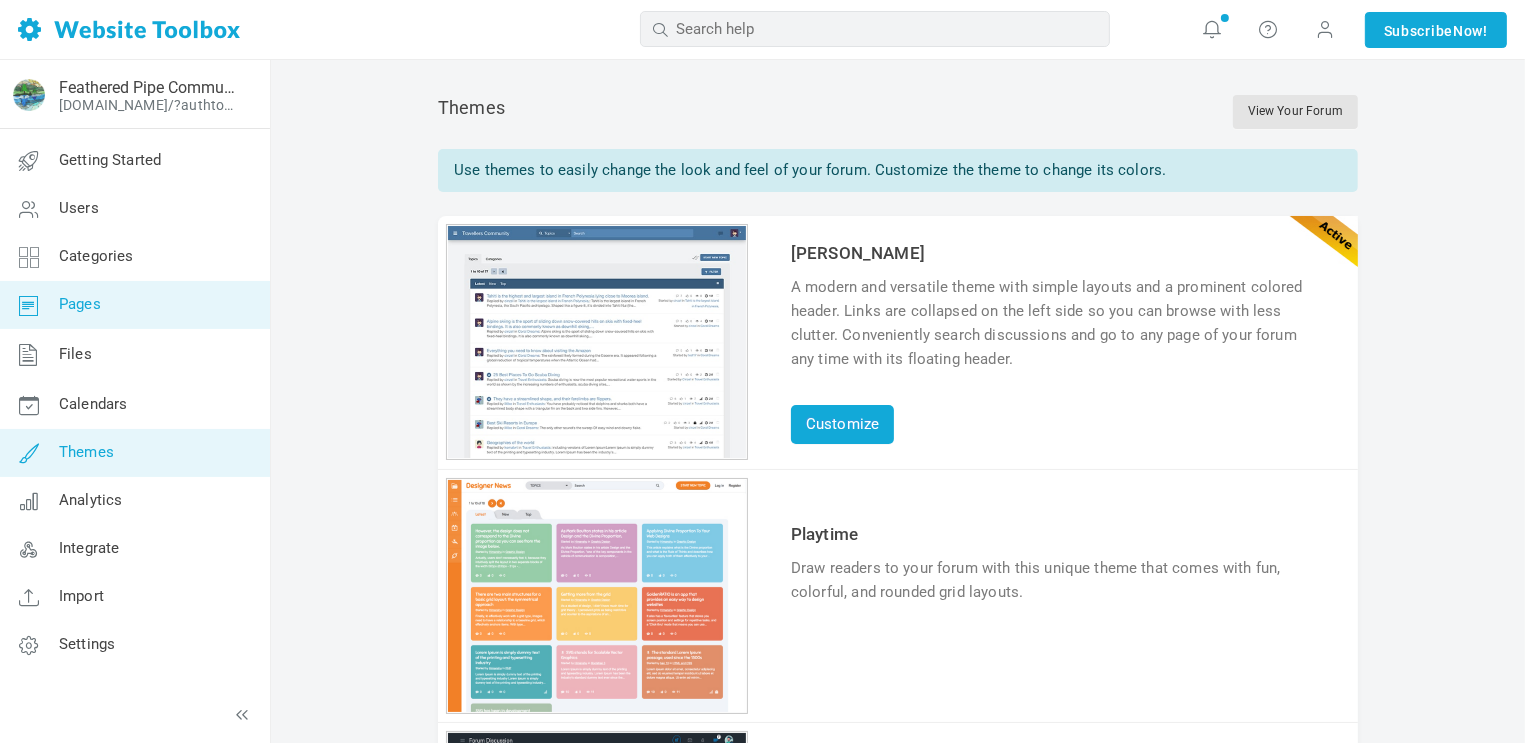 click on "Pages" at bounding box center [80, 304] 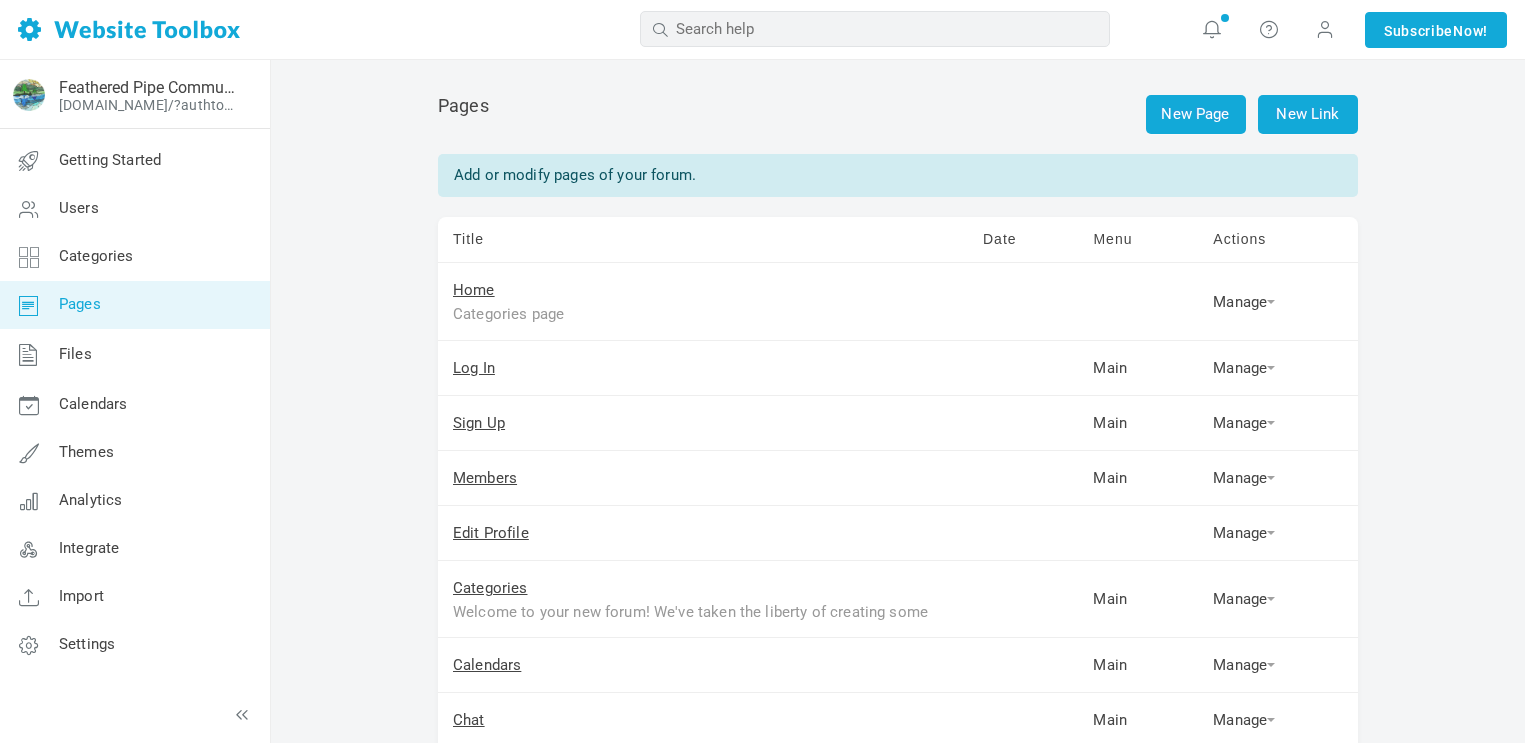 scroll, scrollTop: 0, scrollLeft: 0, axis: both 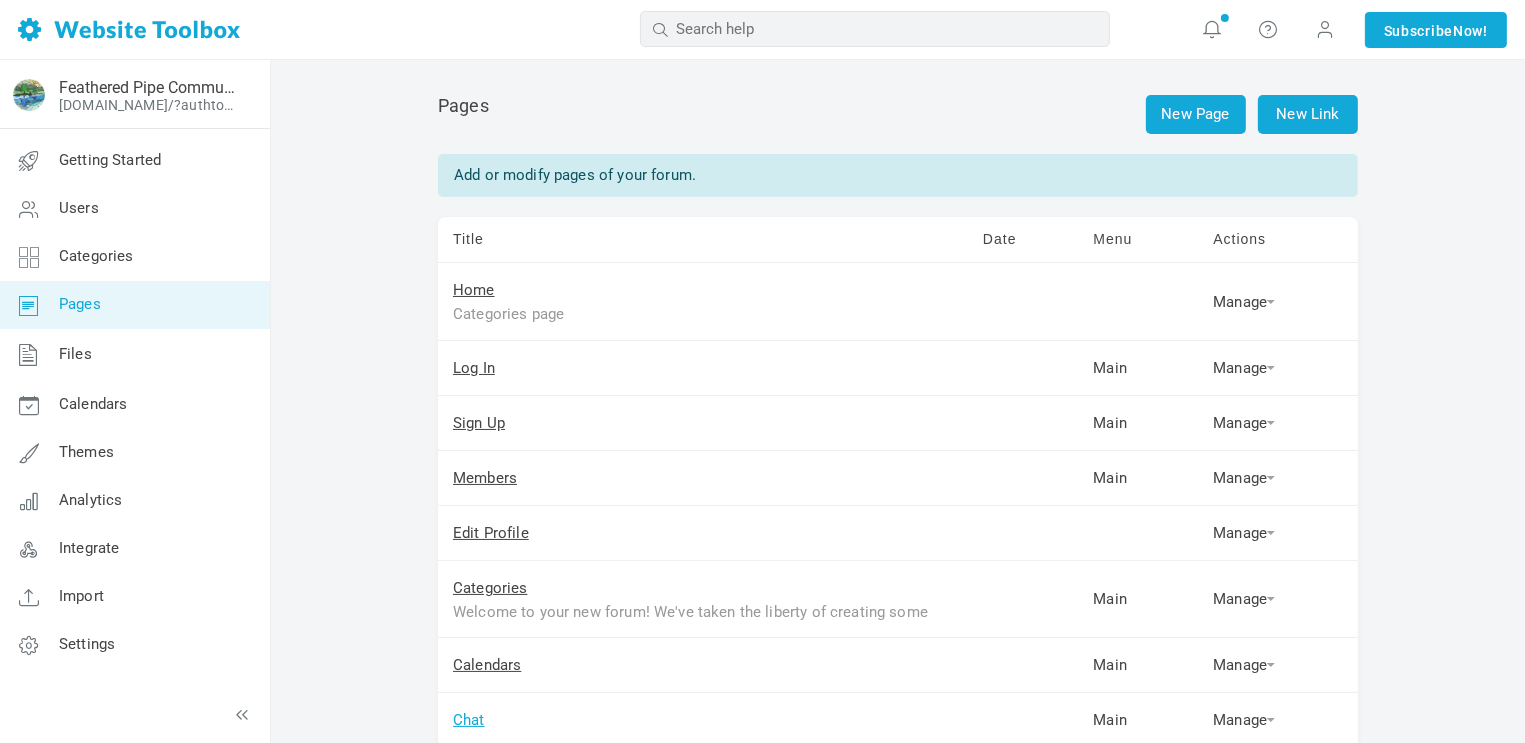 click on "Chat" at bounding box center [469, 720] 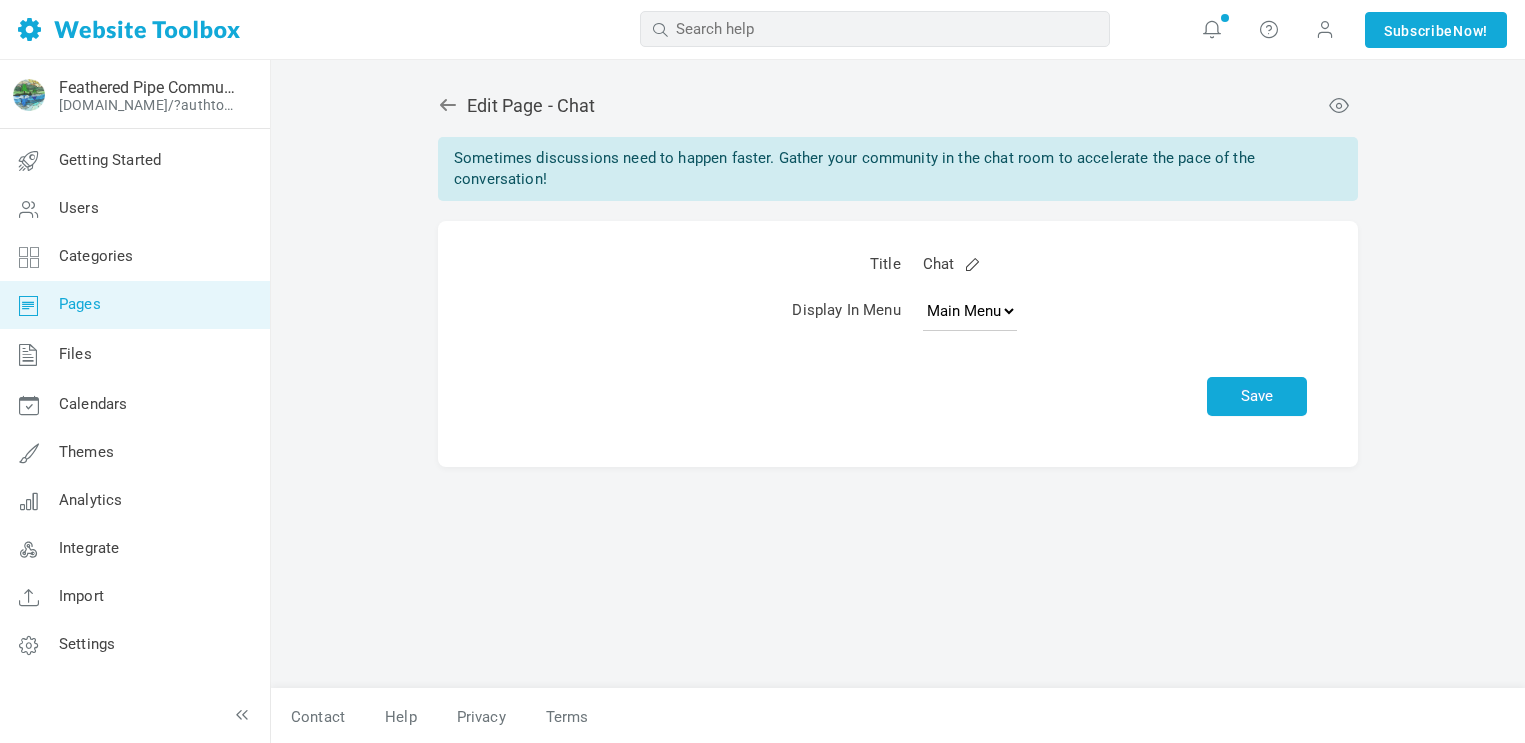 scroll, scrollTop: 0, scrollLeft: 0, axis: both 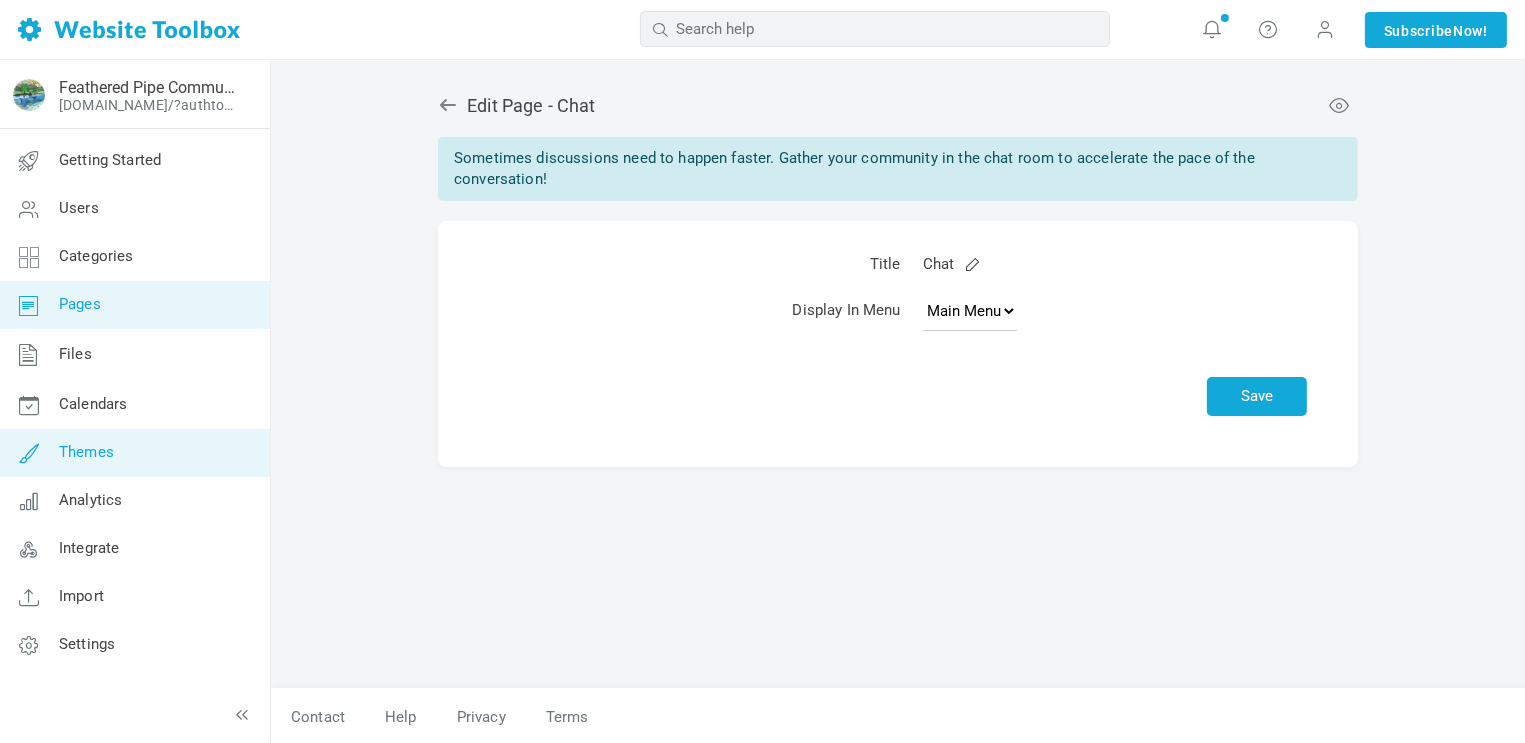click at bounding box center [29, 453] 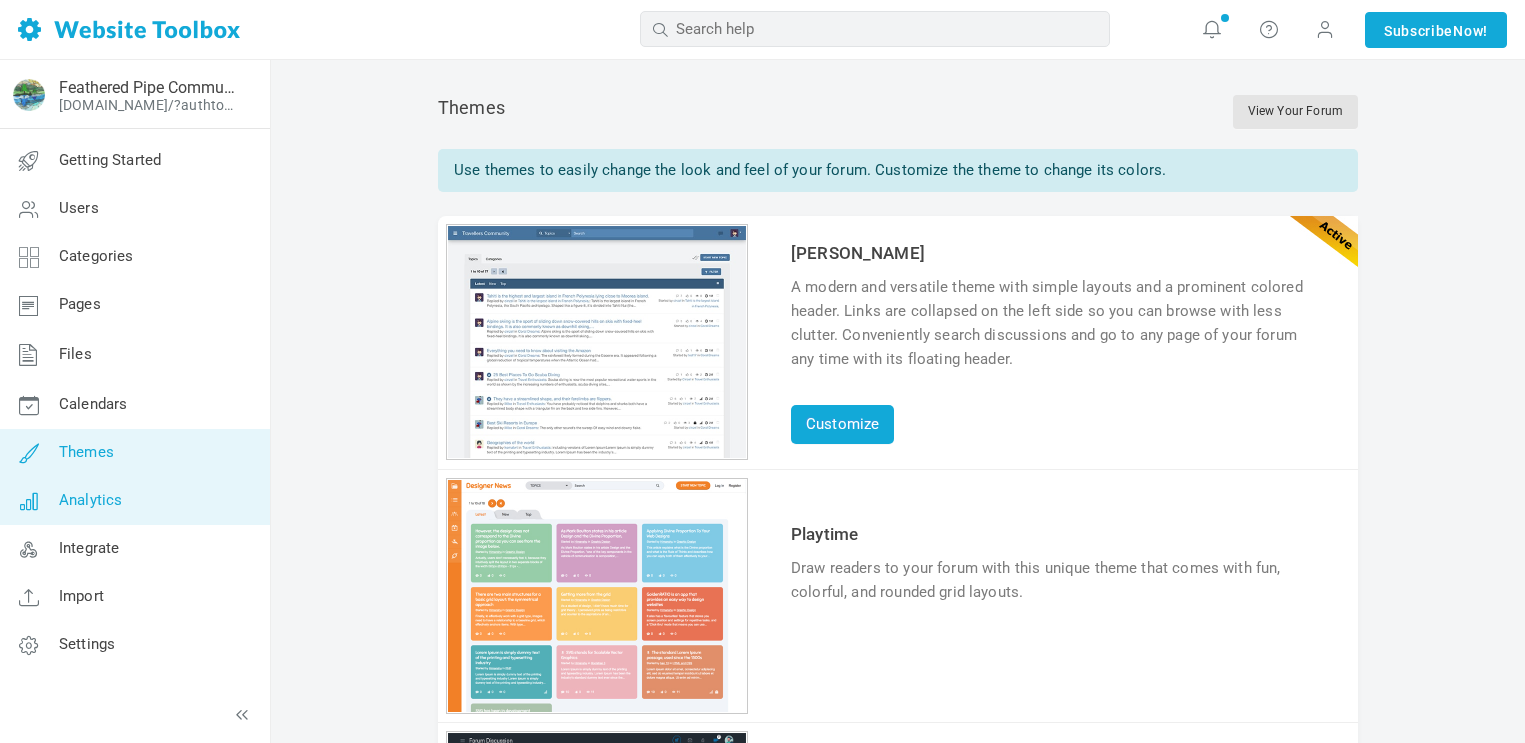scroll, scrollTop: 0, scrollLeft: 0, axis: both 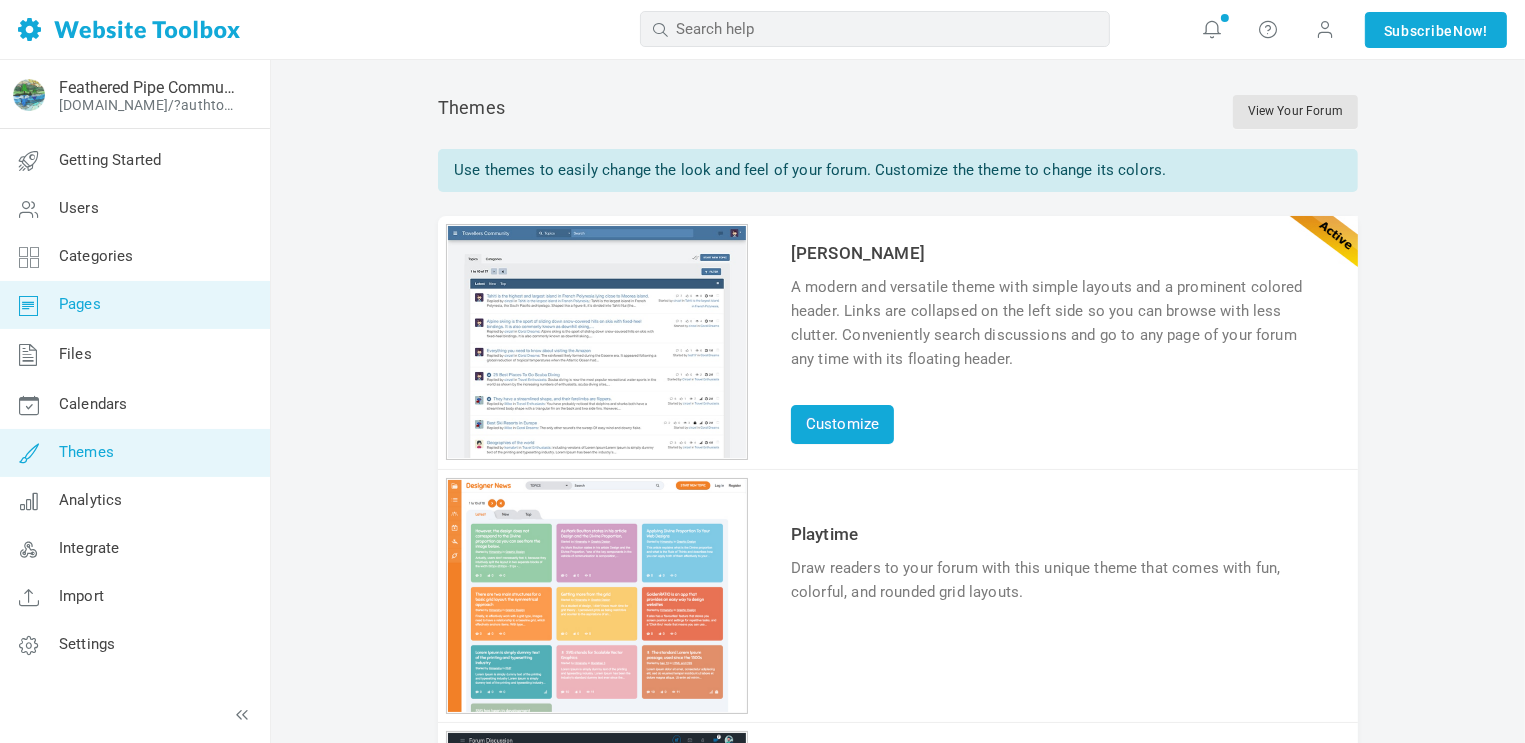 click on "Pages" at bounding box center [134, 305] 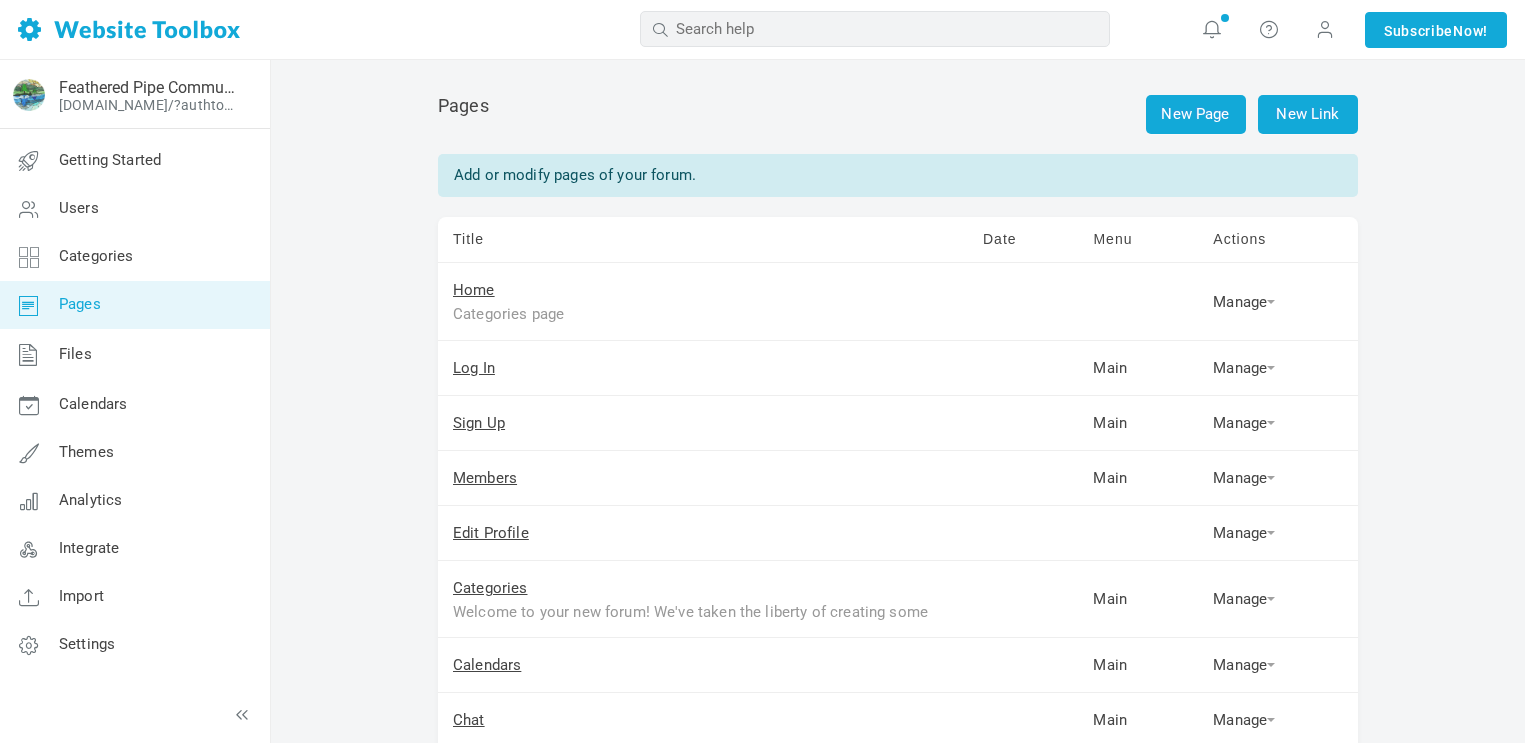 scroll, scrollTop: 0, scrollLeft: 0, axis: both 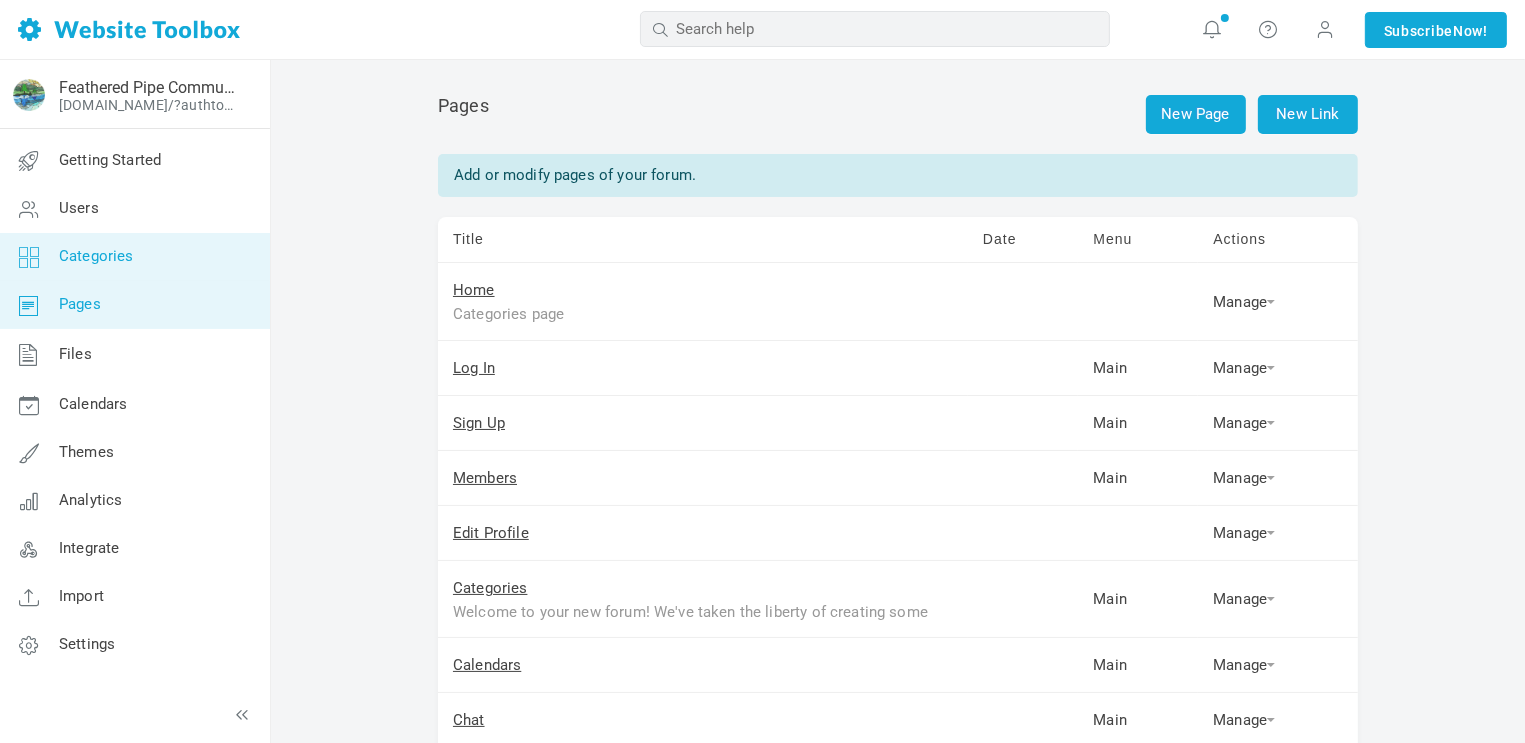 click on "Categories" at bounding box center [134, 257] 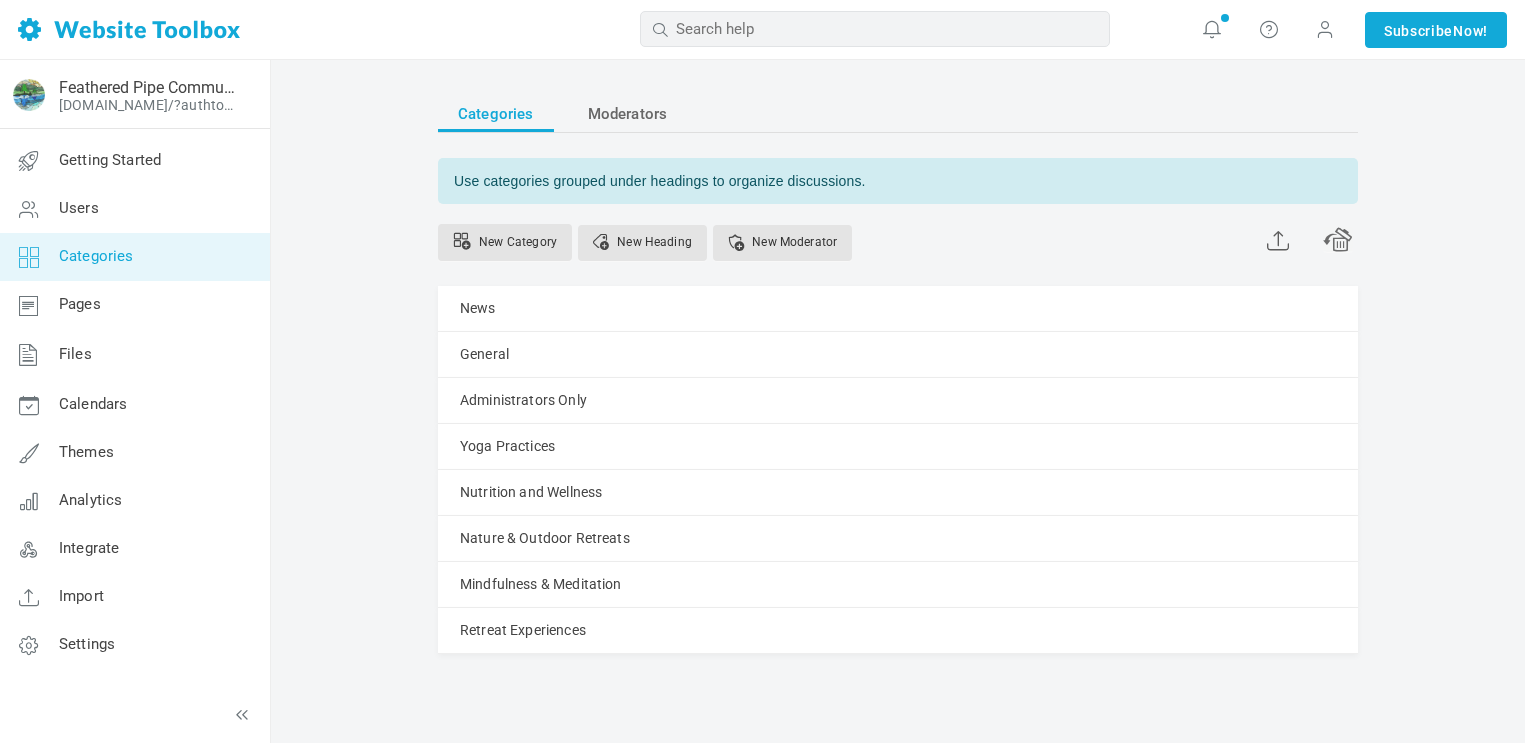scroll, scrollTop: 0, scrollLeft: 0, axis: both 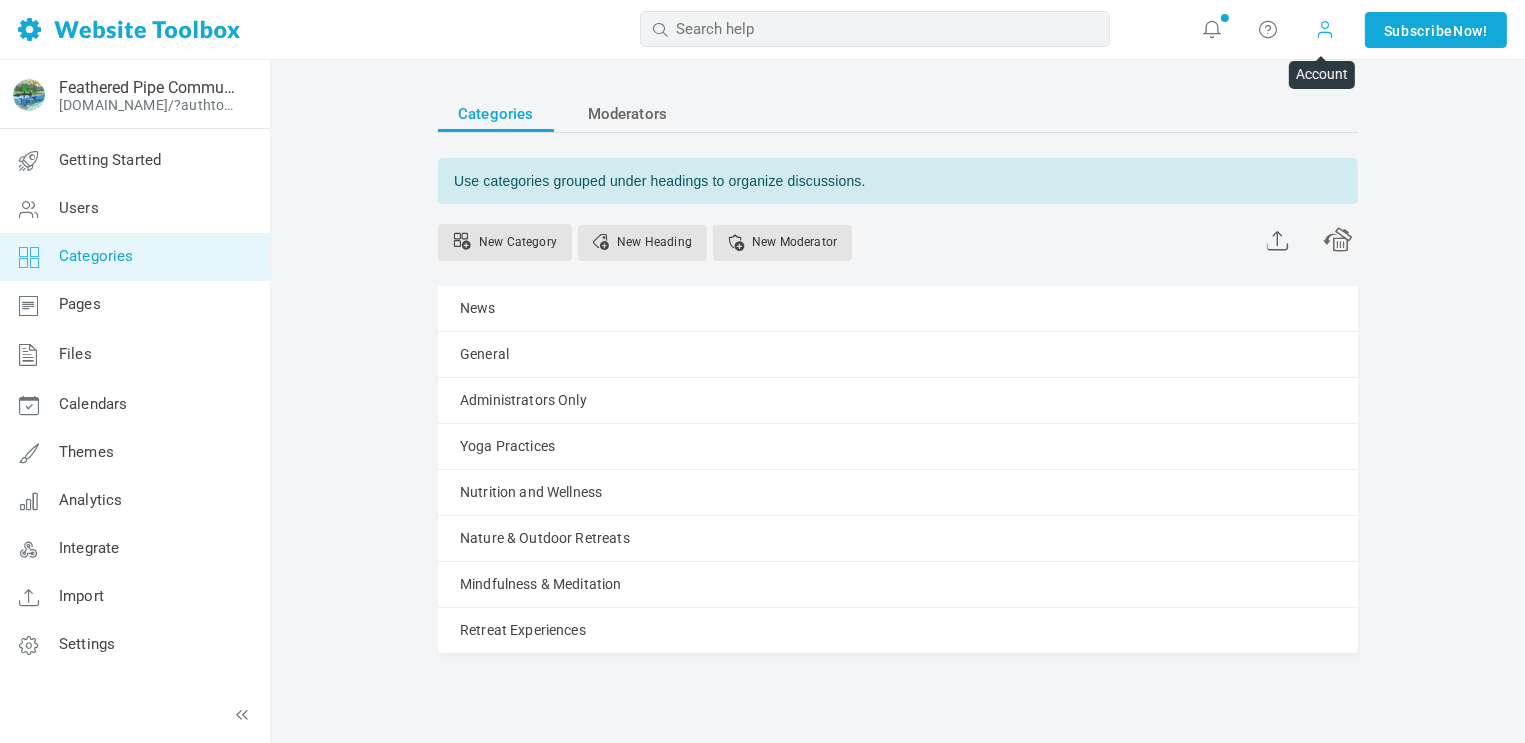 click at bounding box center [1325, 29] 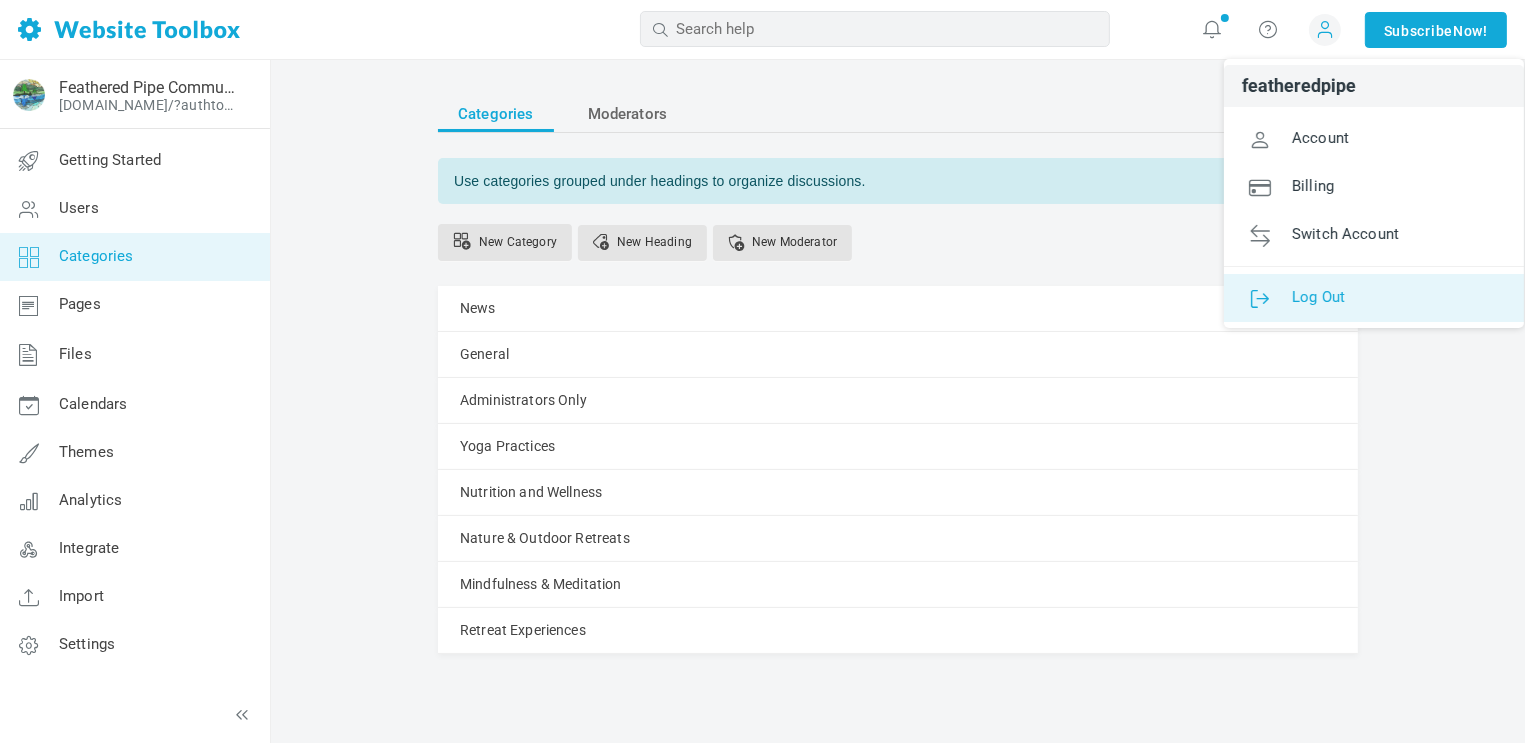 click on "Log Out" at bounding box center (1318, 296) 